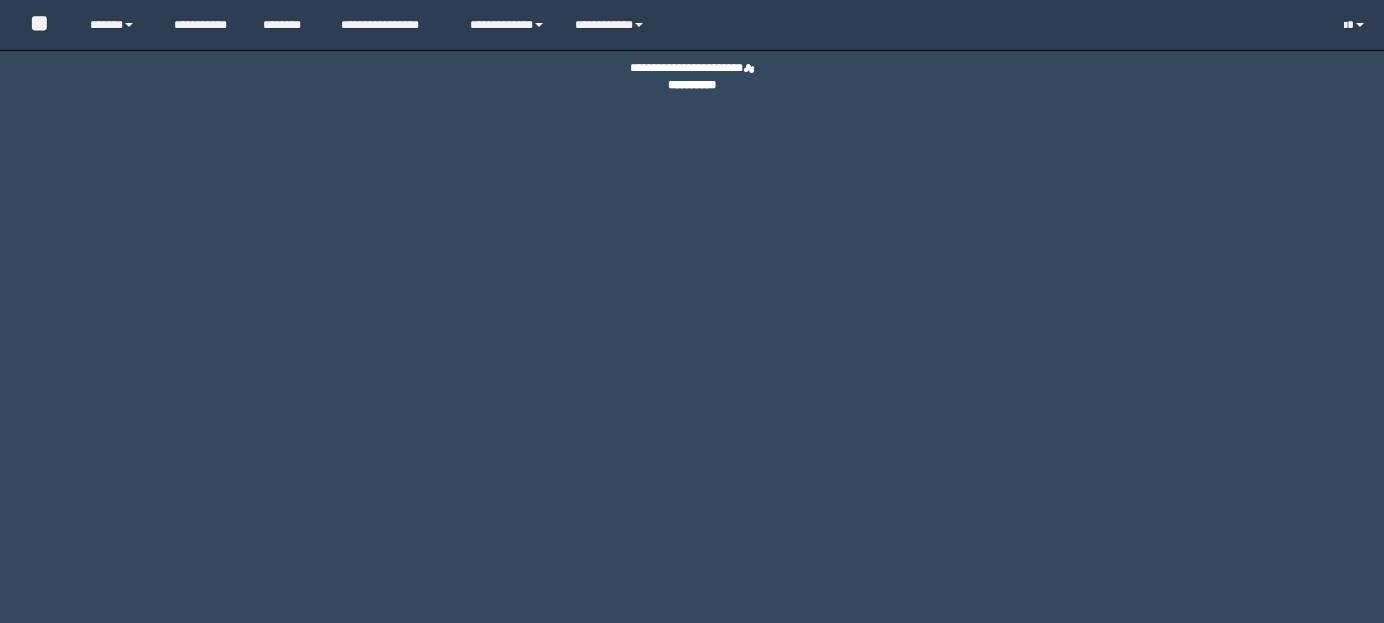 scroll, scrollTop: 0, scrollLeft: 0, axis: both 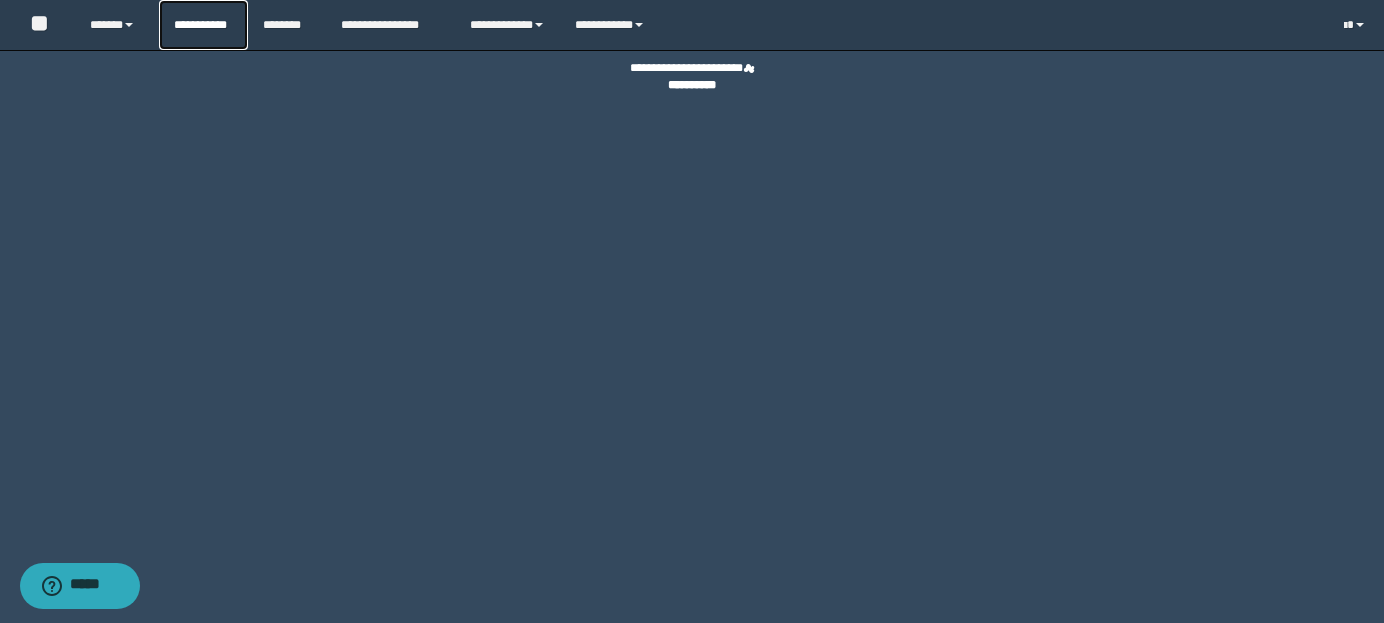 click on "**********" at bounding box center (203, 25) 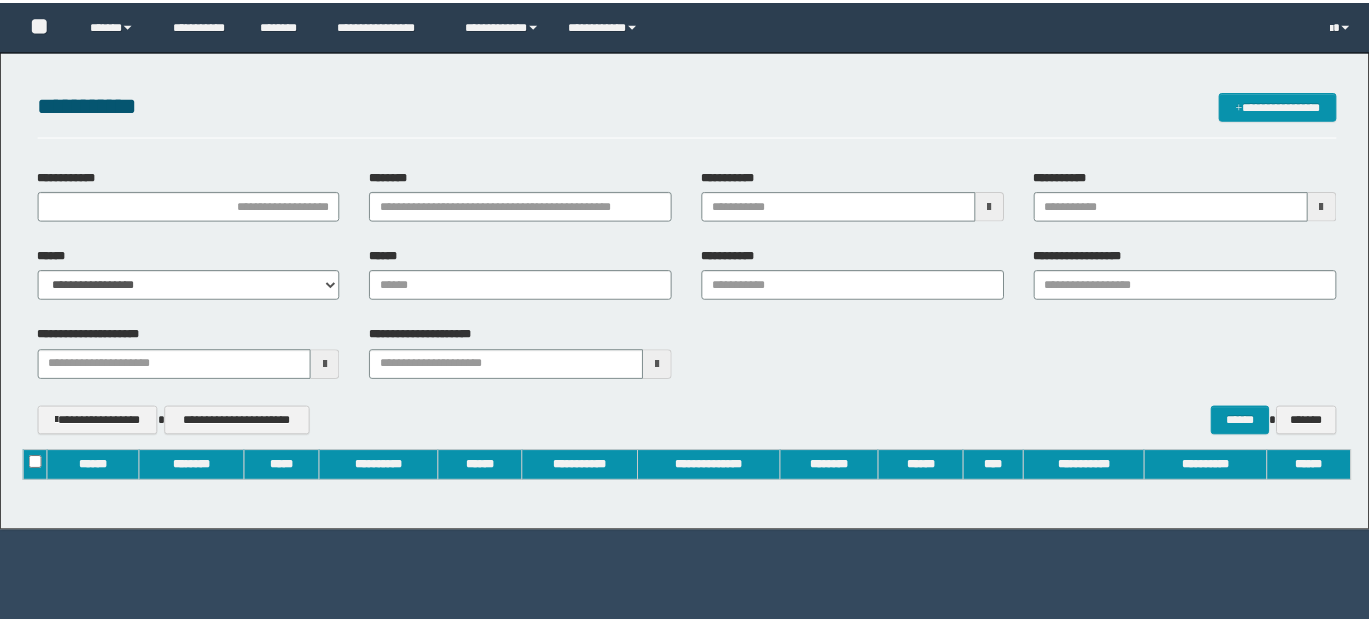 scroll, scrollTop: 0, scrollLeft: 0, axis: both 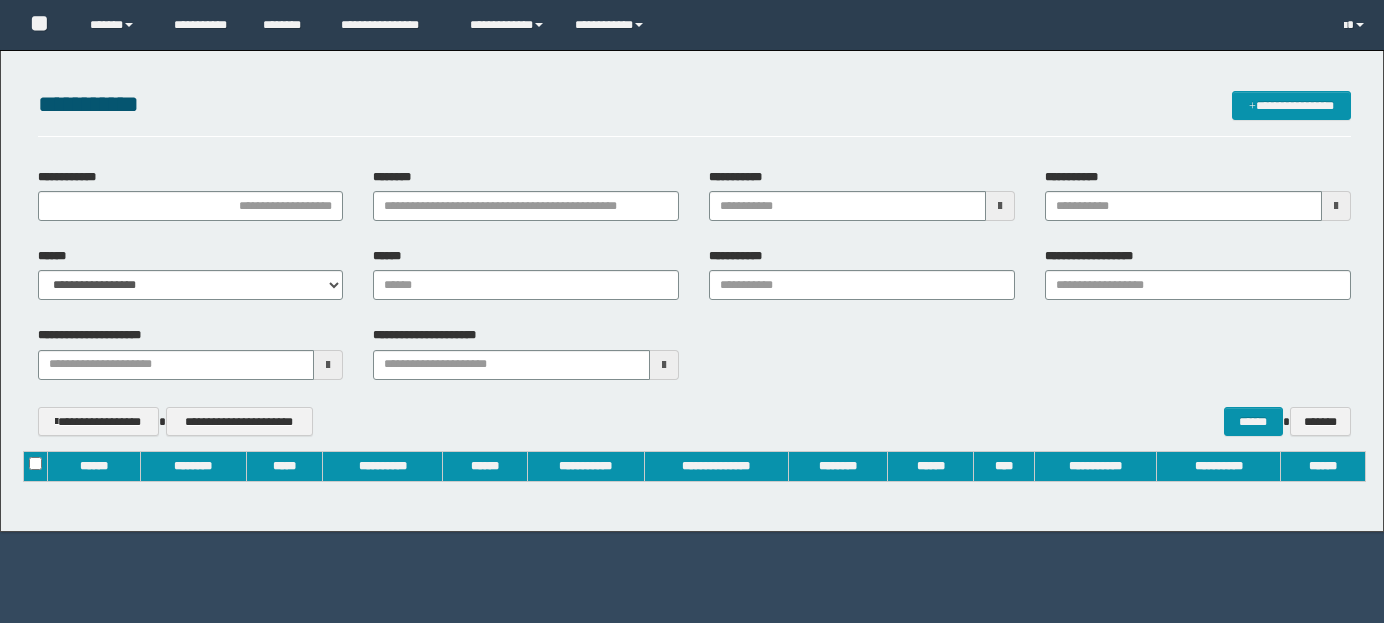 type on "**********" 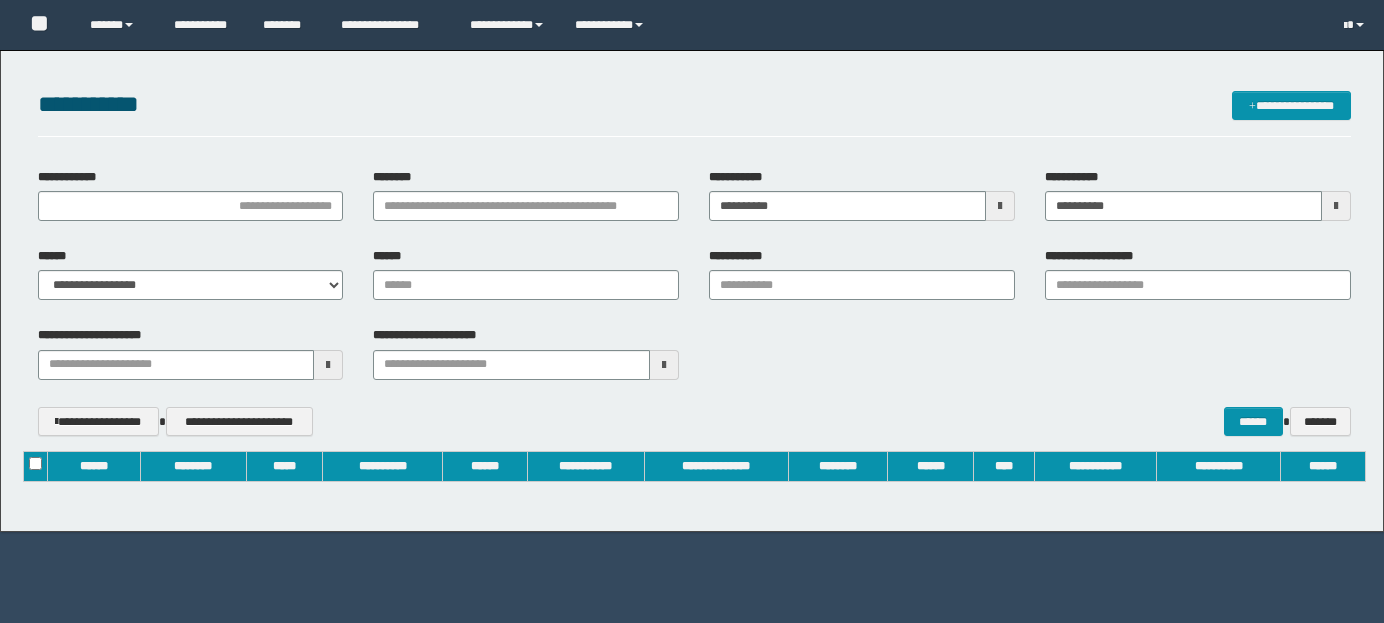 type 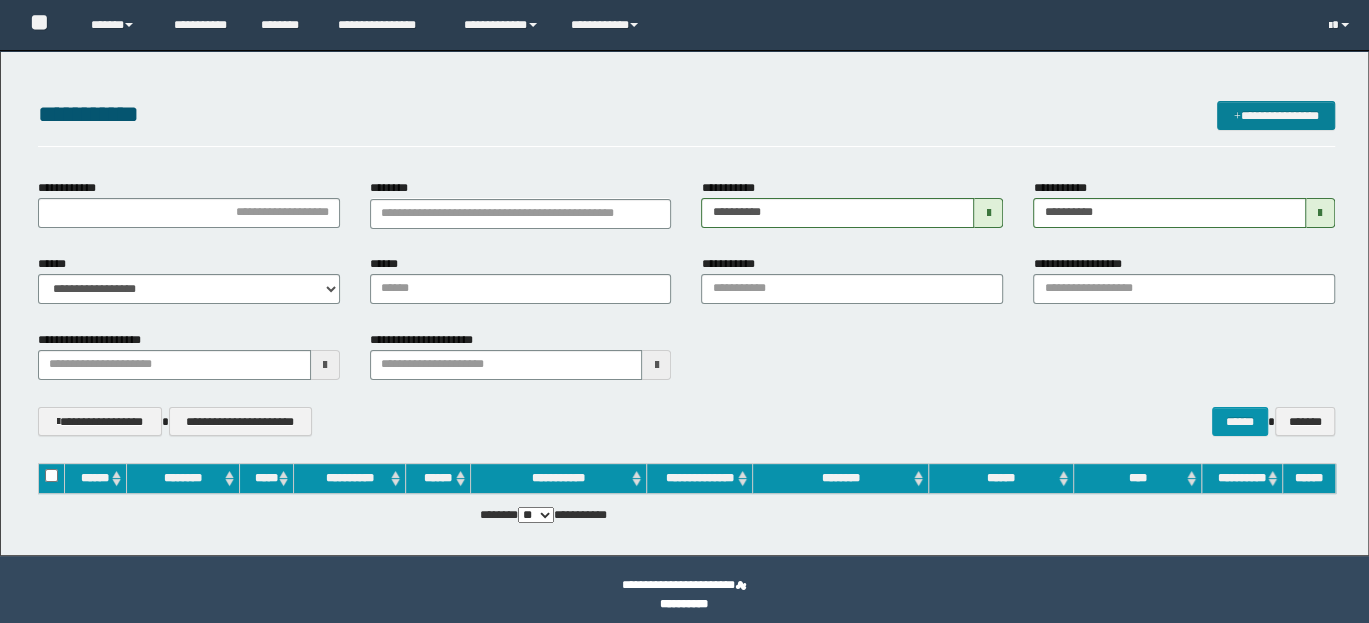 scroll, scrollTop: 0, scrollLeft: 0, axis: both 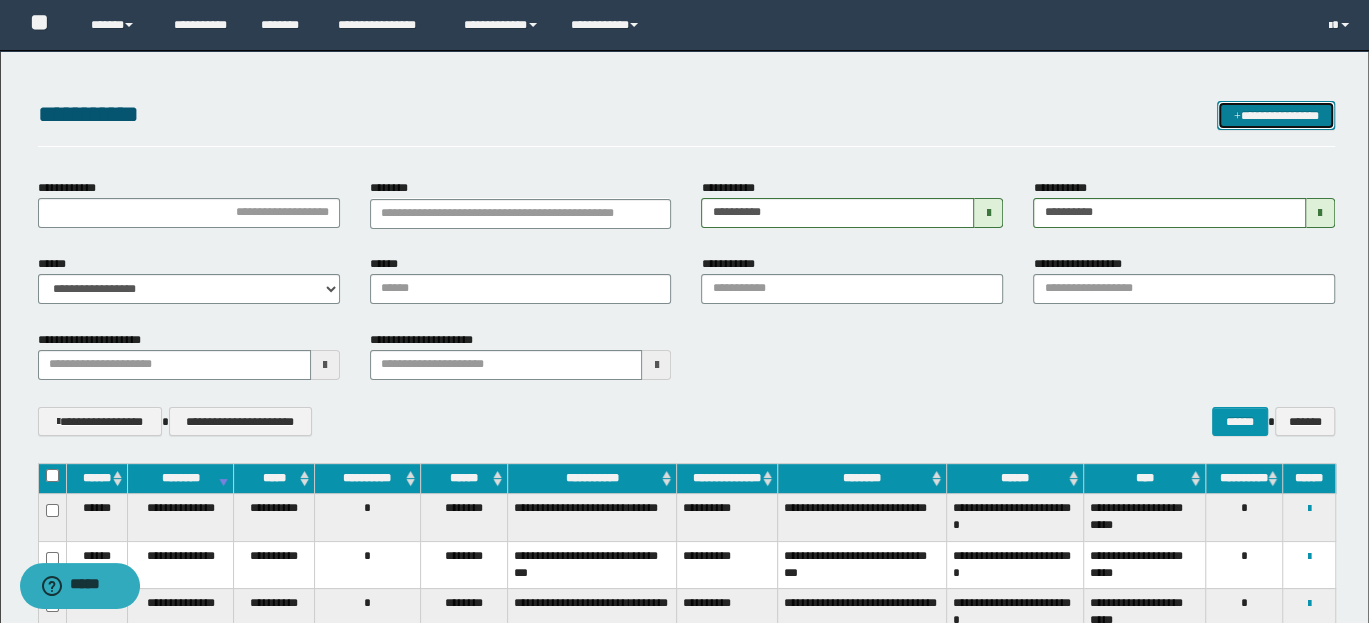 click on "**********" at bounding box center [1276, 115] 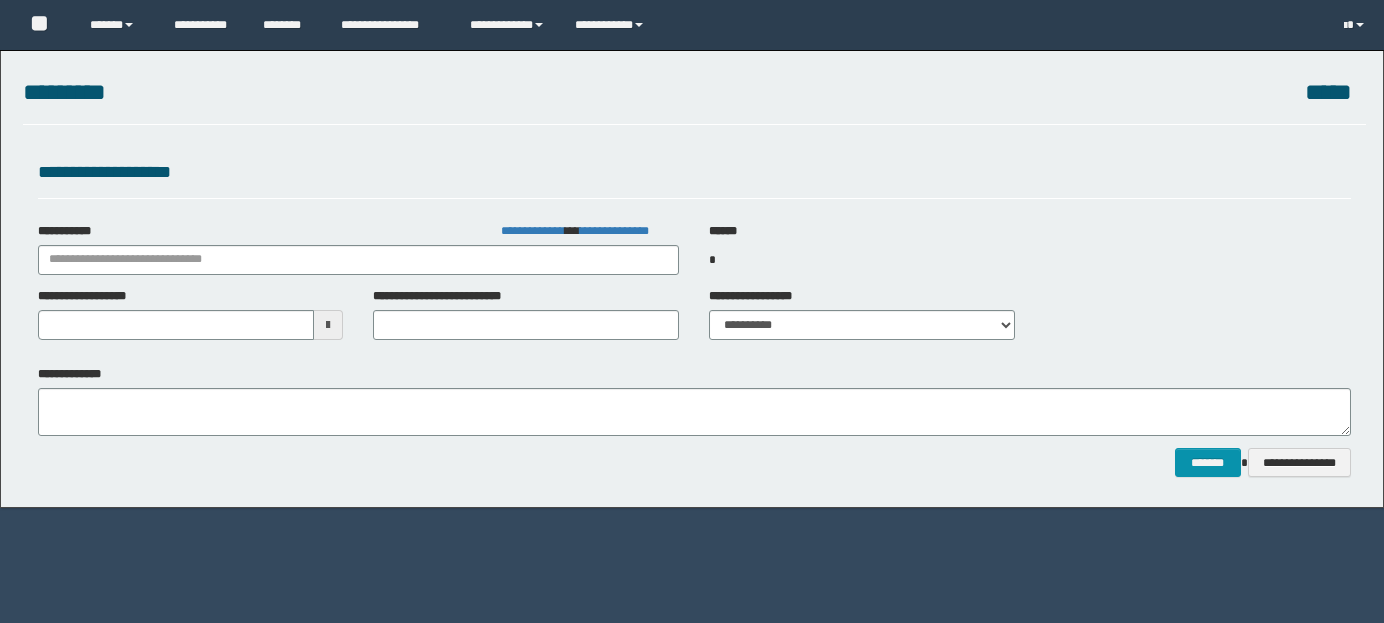 scroll, scrollTop: 0, scrollLeft: 0, axis: both 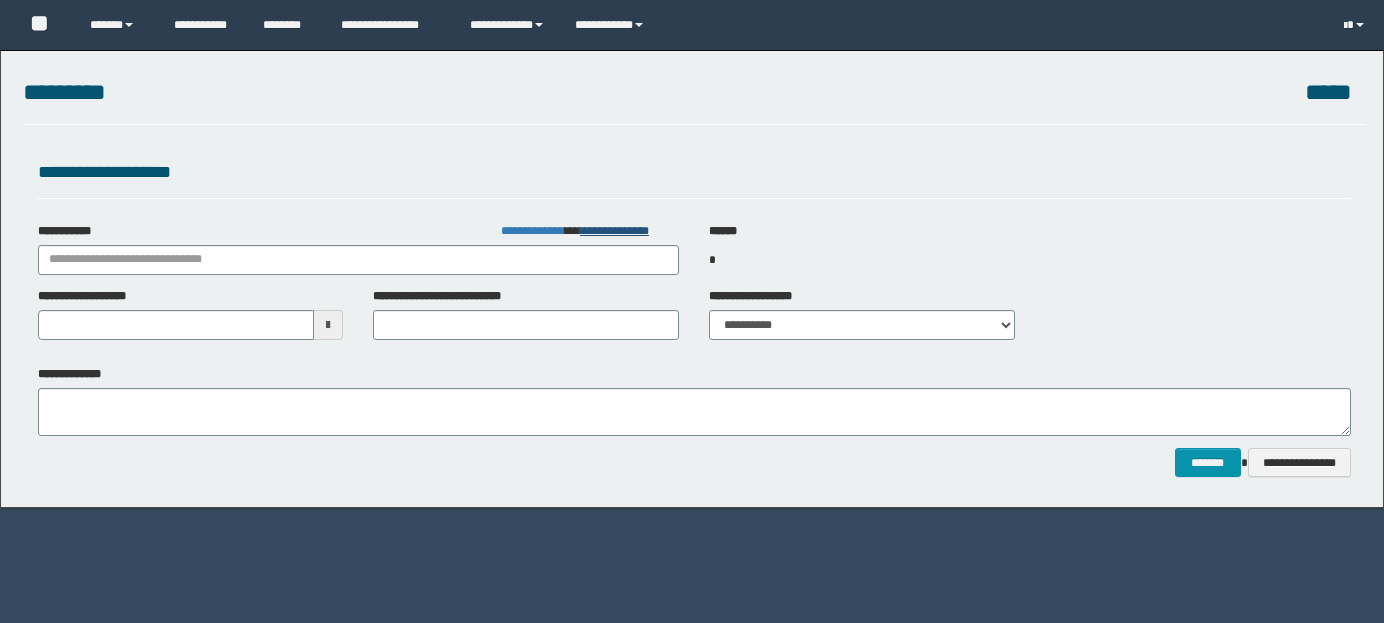 type on "**********" 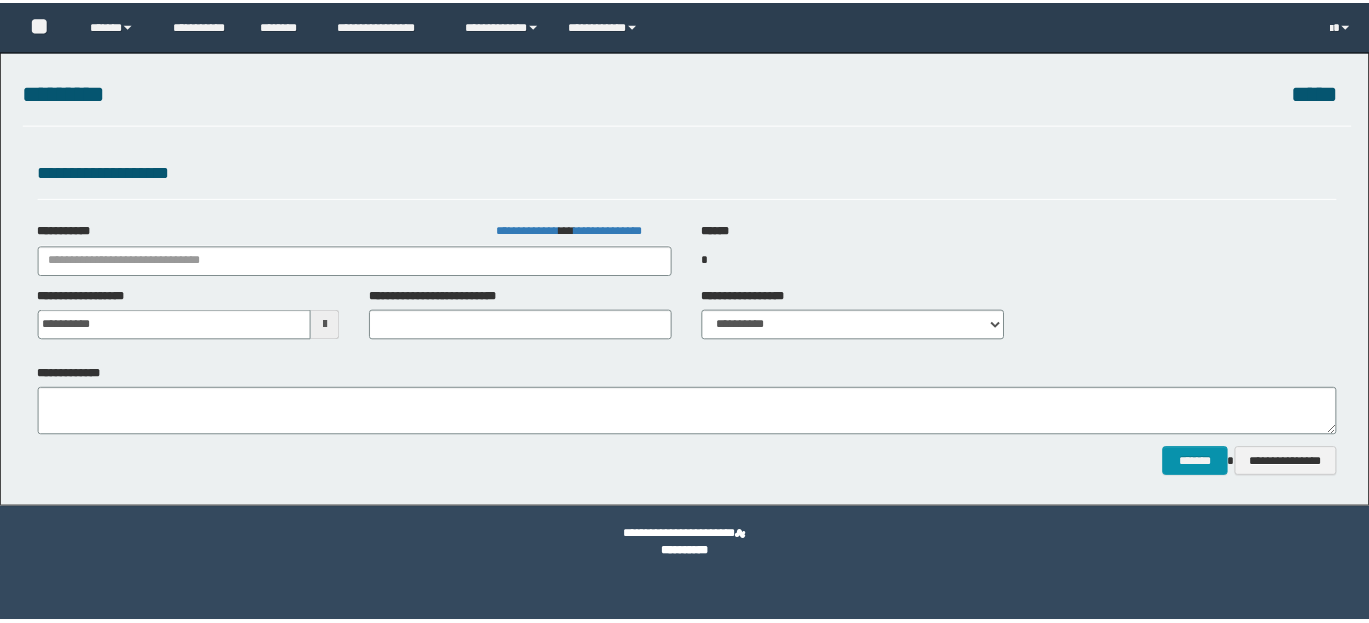 scroll, scrollTop: 0, scrollLeft: 0, axis: both 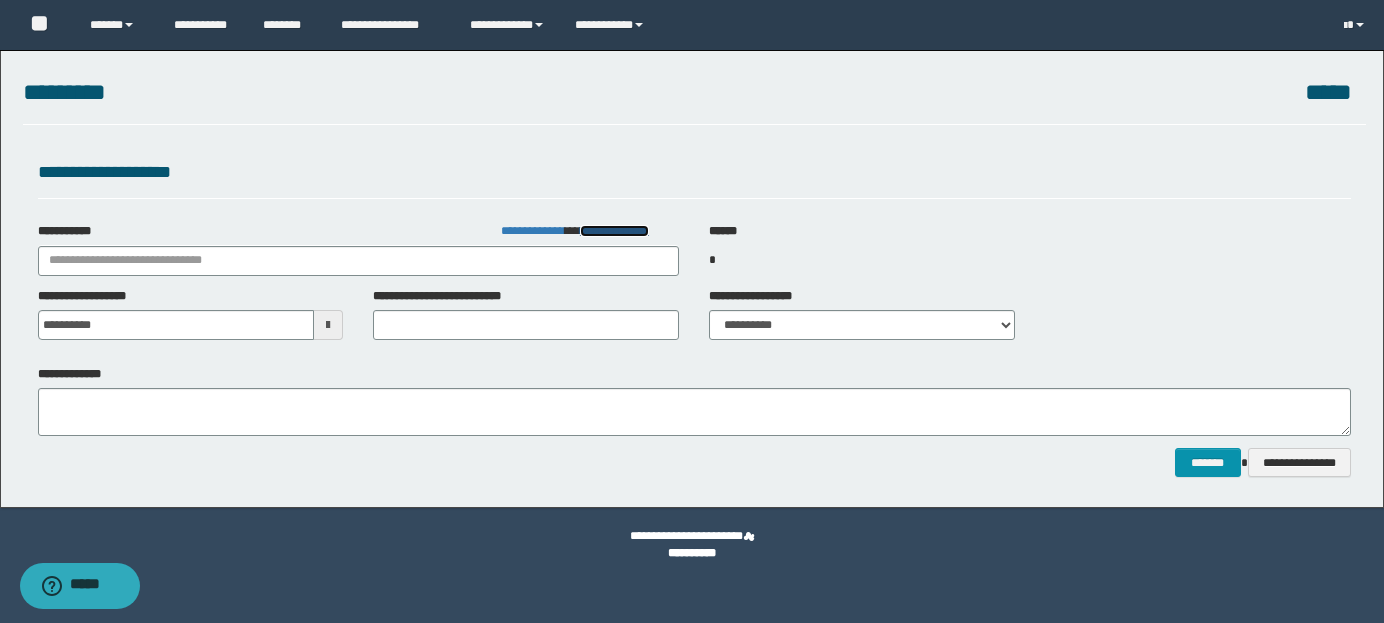 click on "**********" at bounding box center [614, 231] 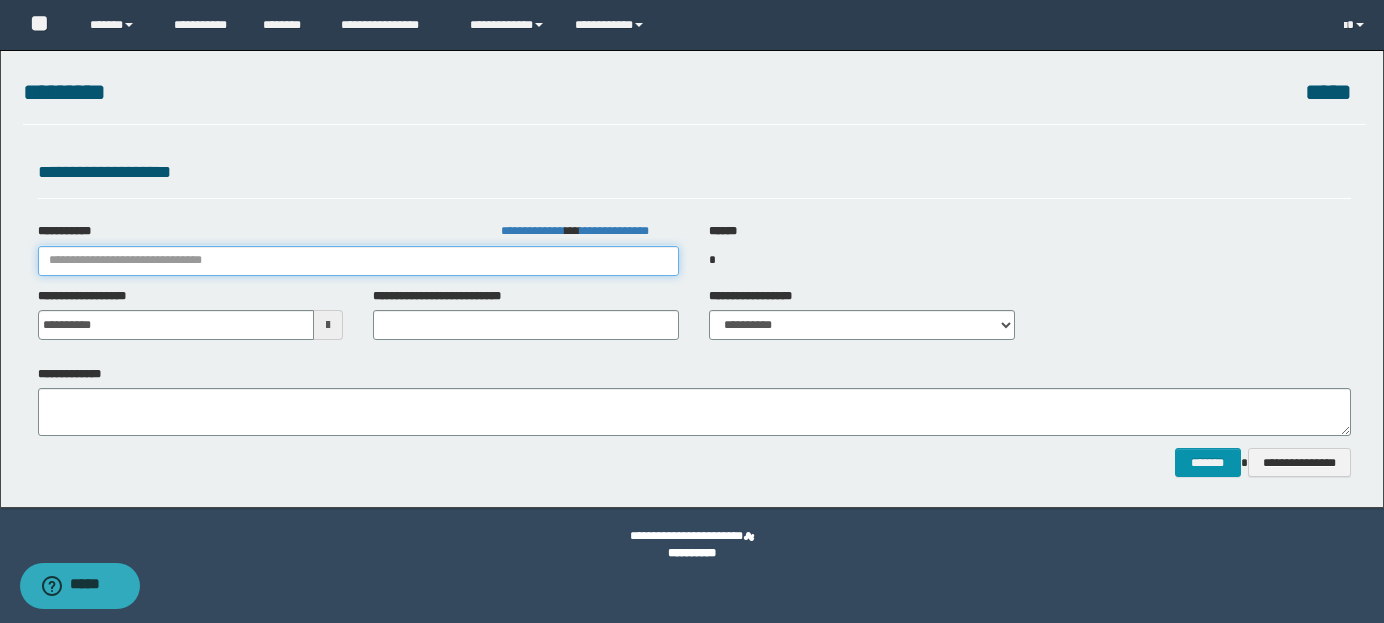 click on "**********" at bounding box center [358, 261] 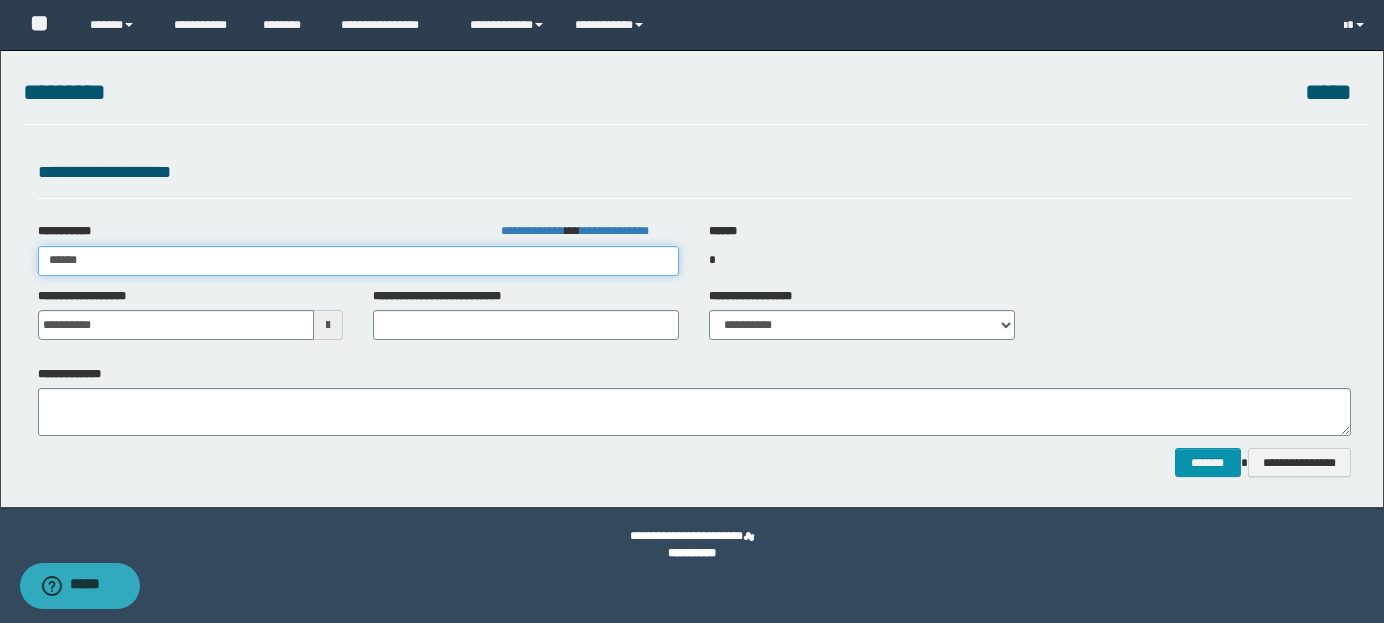 type on "*******" 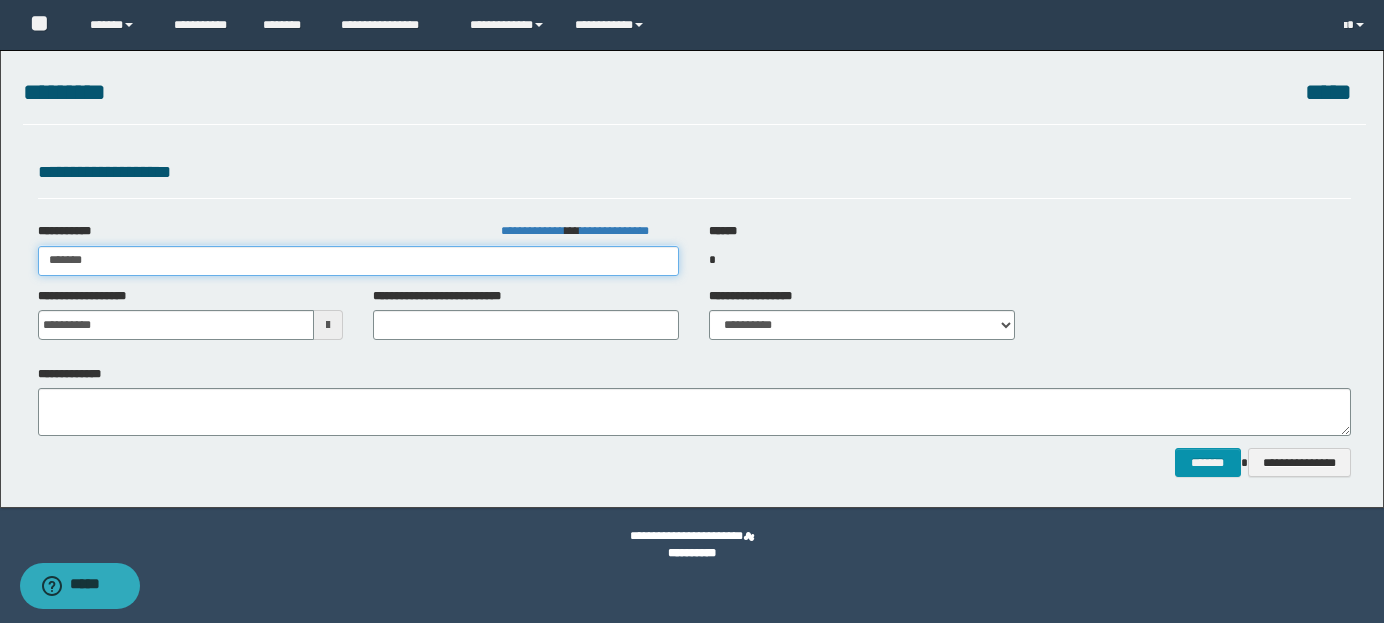 type on "*******" 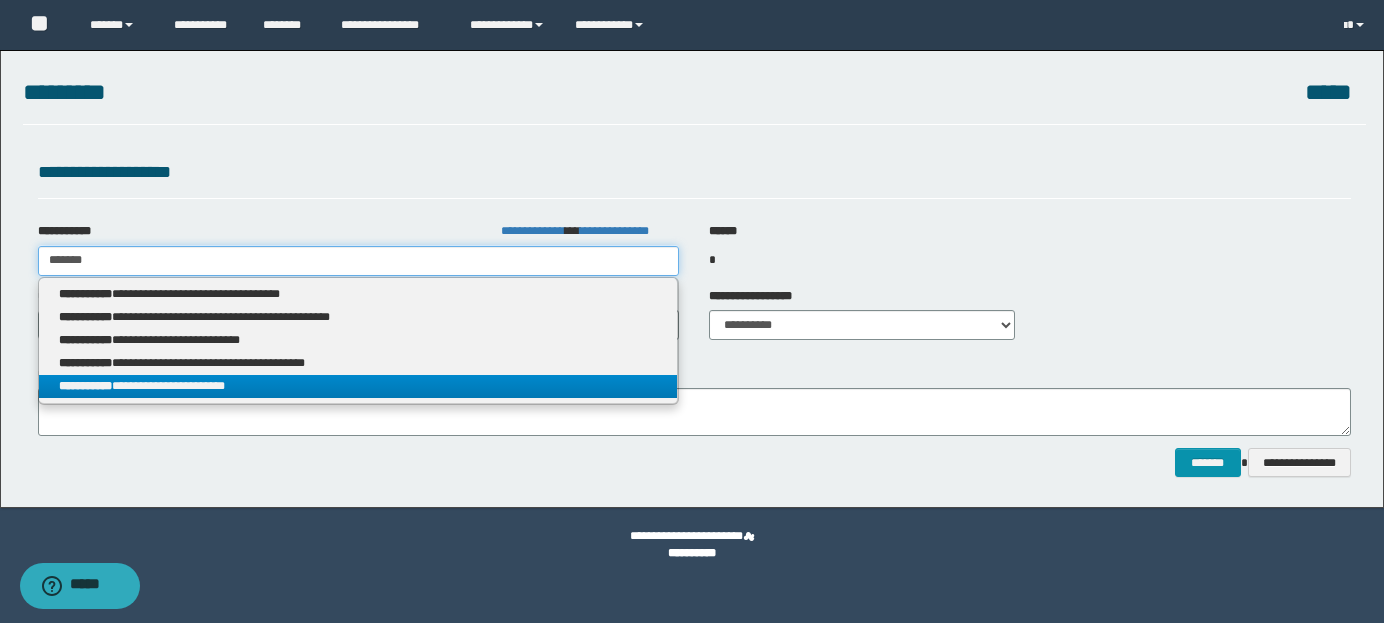 type on "*******" 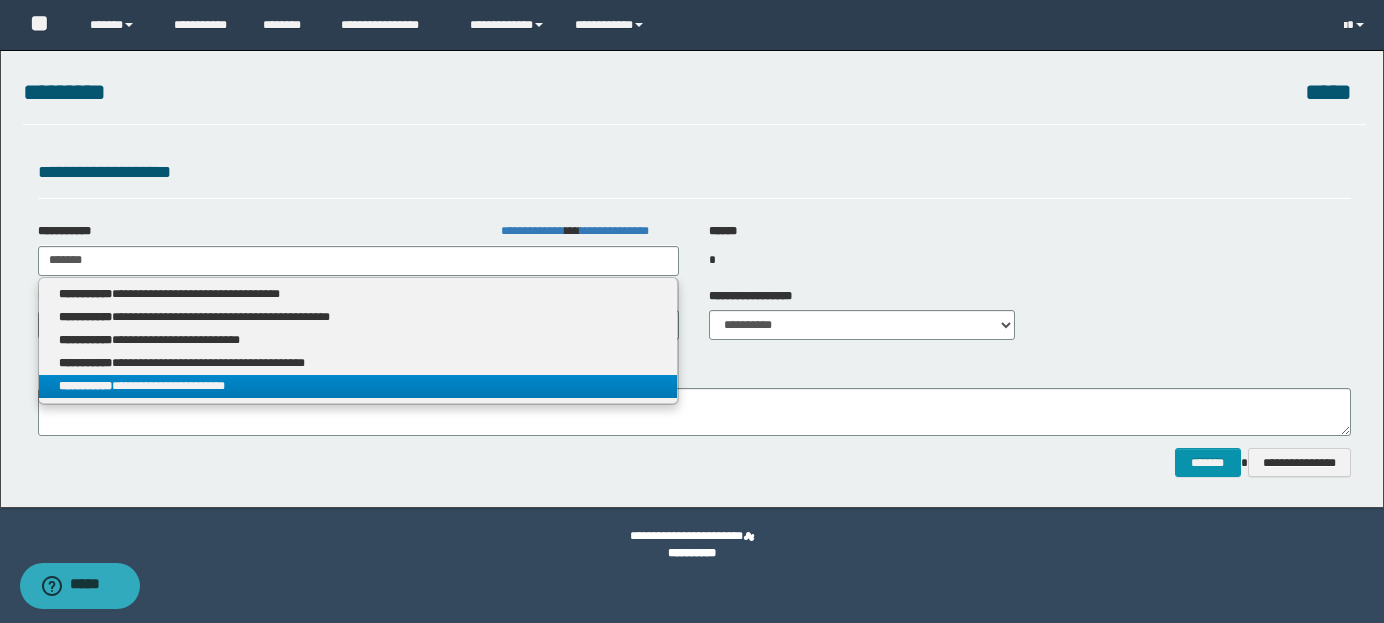 click on "**********" at bounding box center (358, 386) 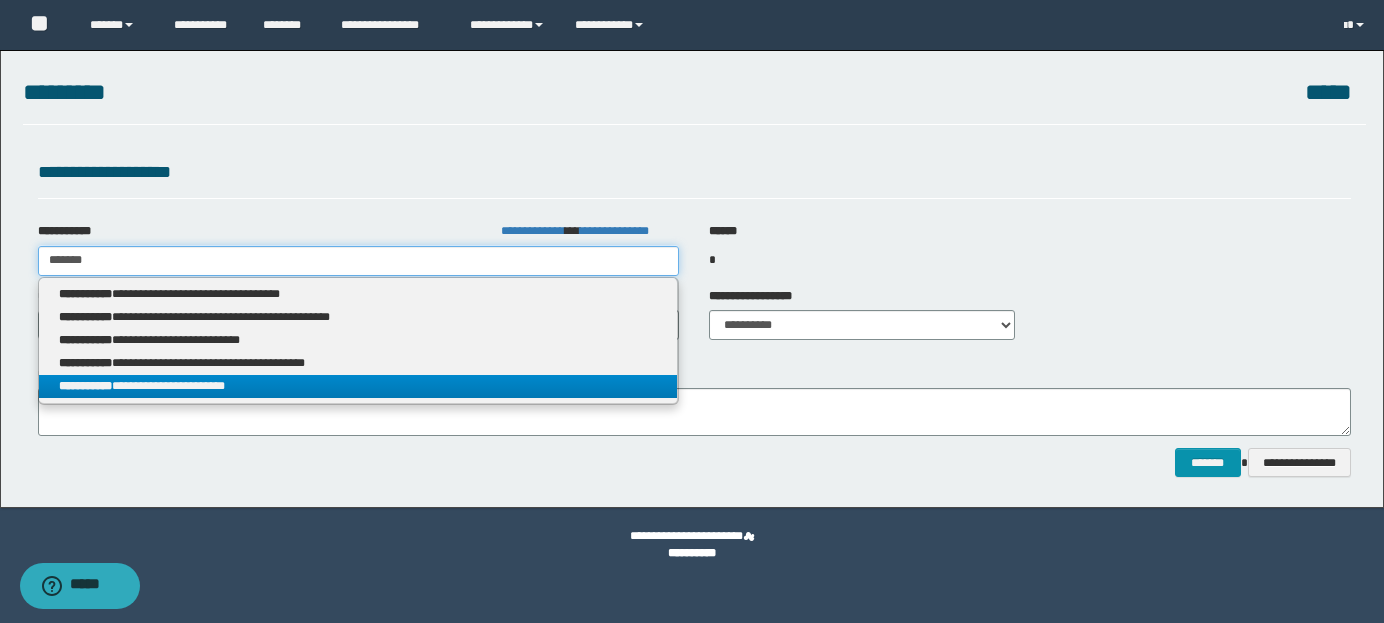 type 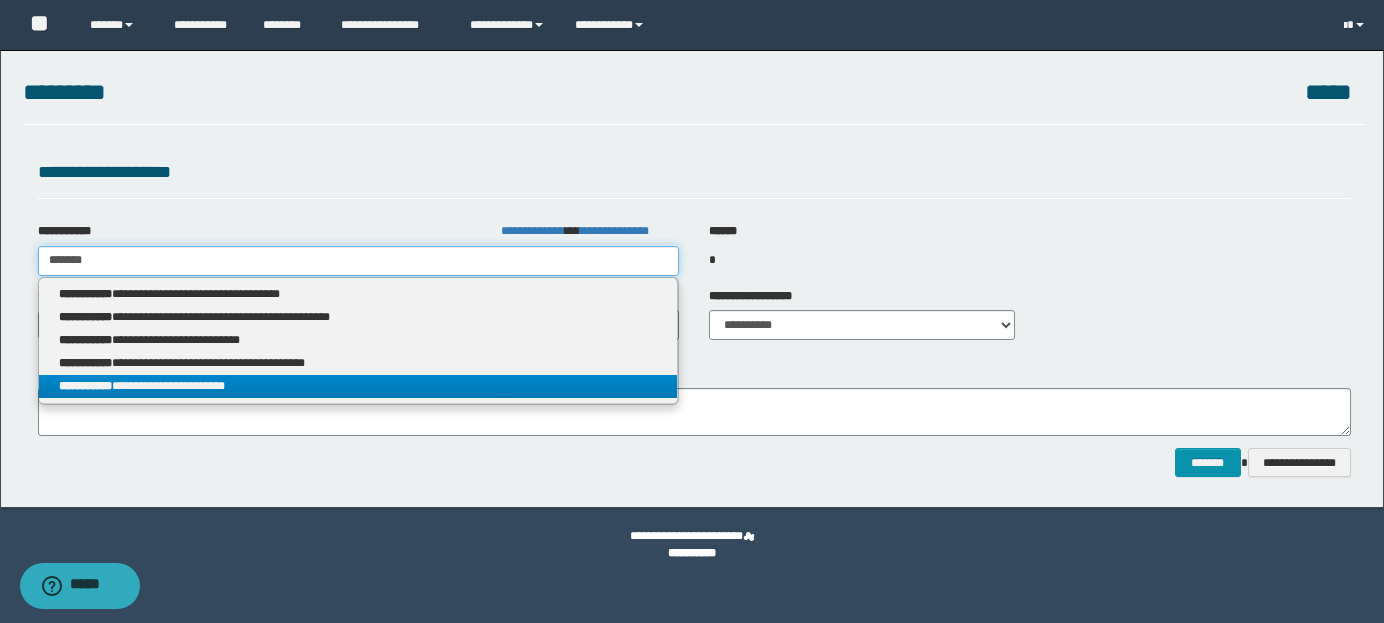 type on "**********" 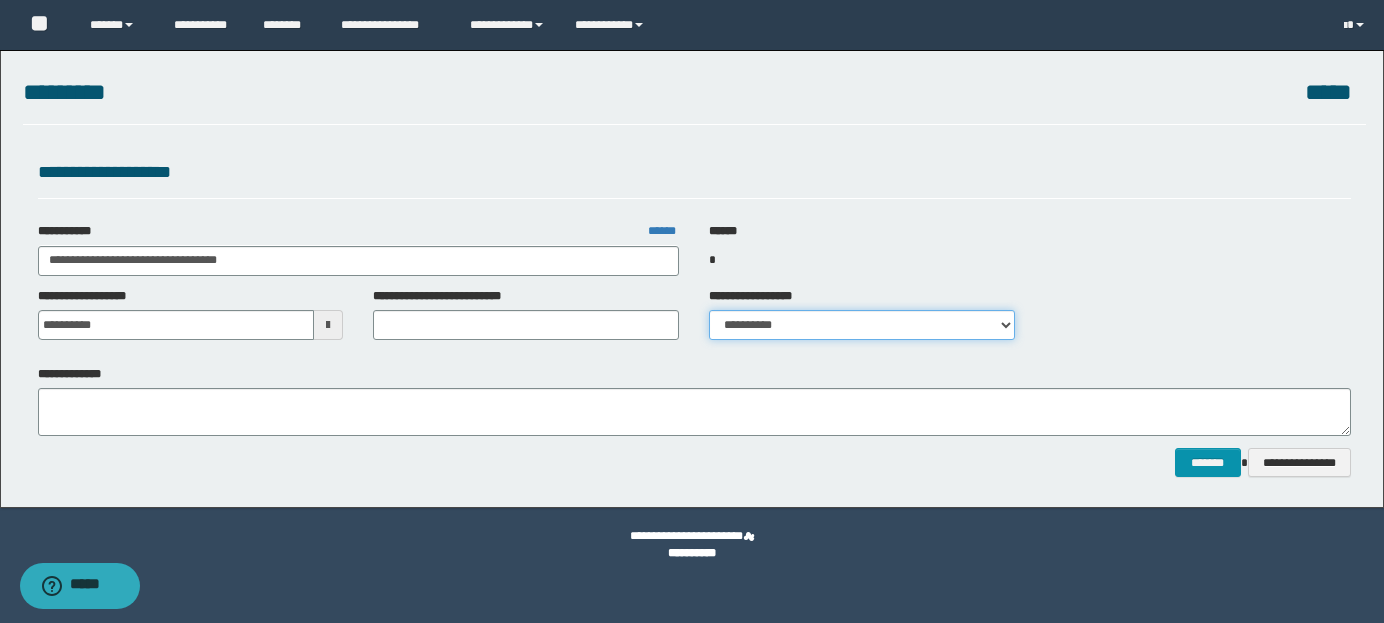 click on "**********" at bounding box center (862, 325) 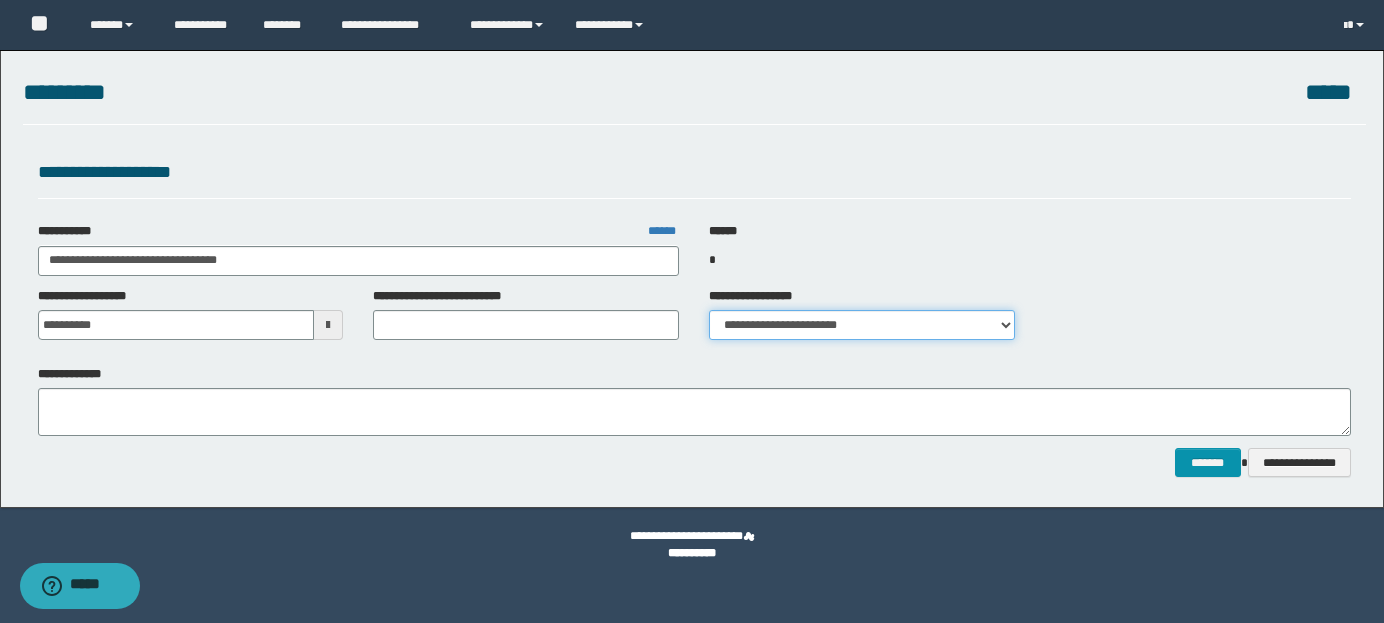 click on "**********" at bounding box center (862, 325) 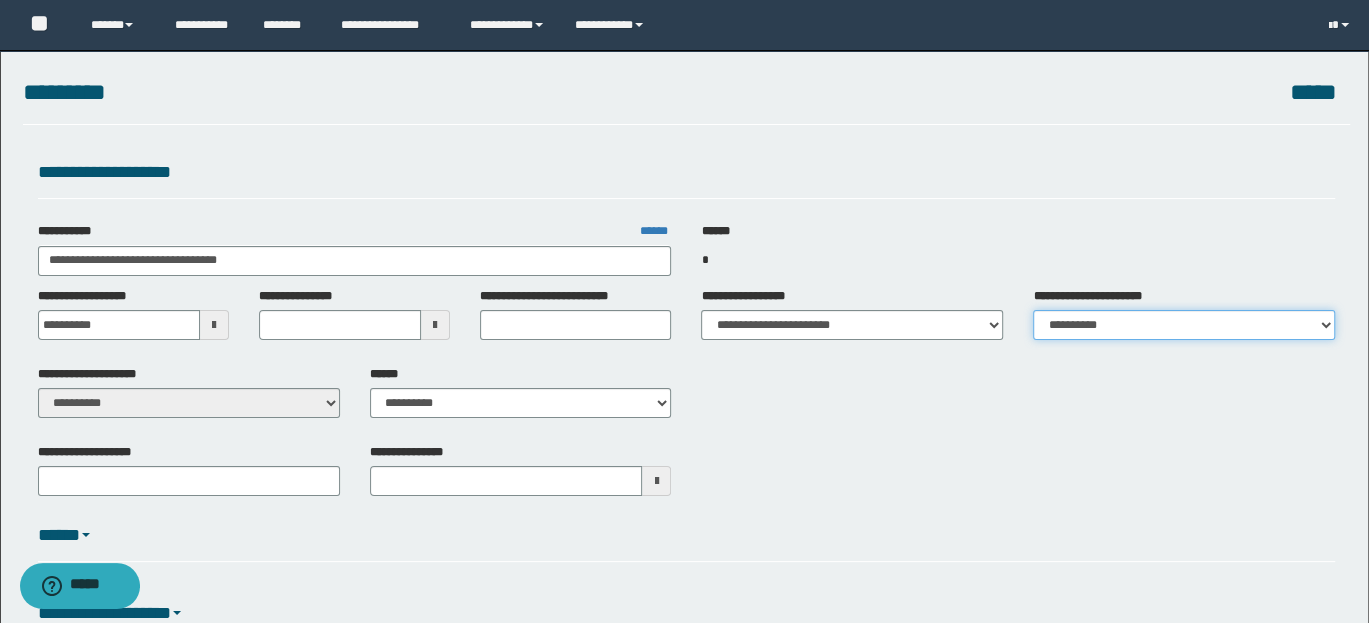 click on "**********" at bounding box center [1184, 325] 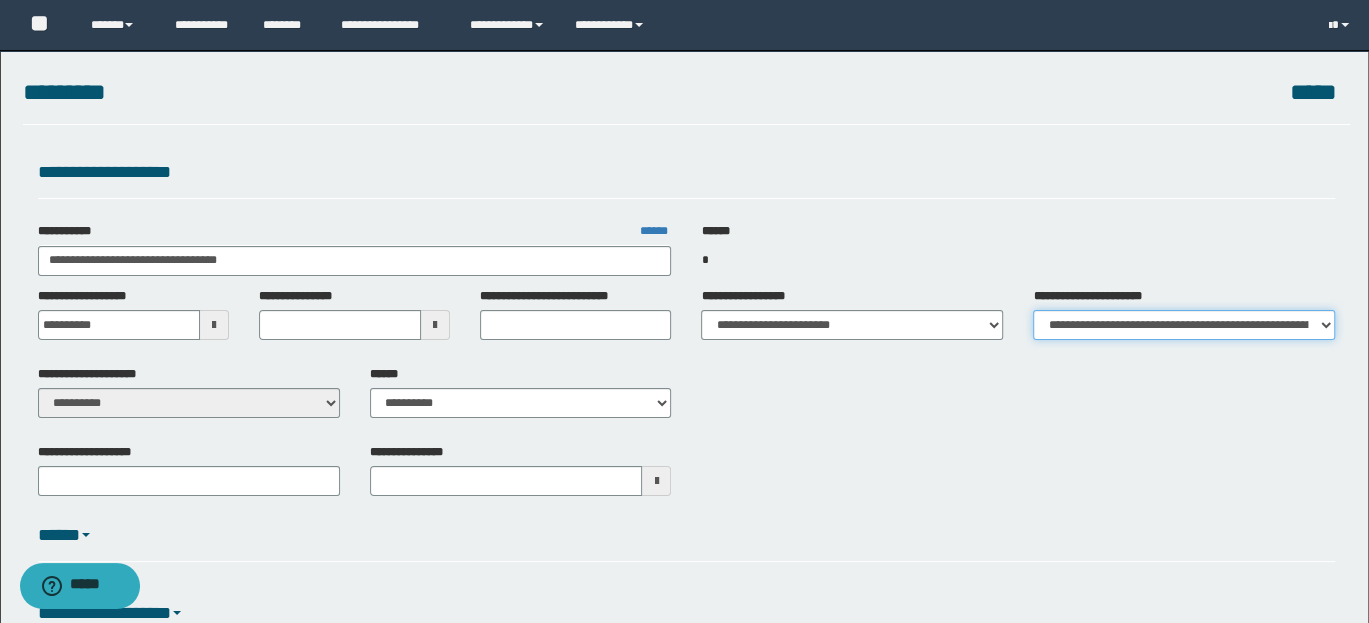 click on "**********" at bounding box center (1184, 325) 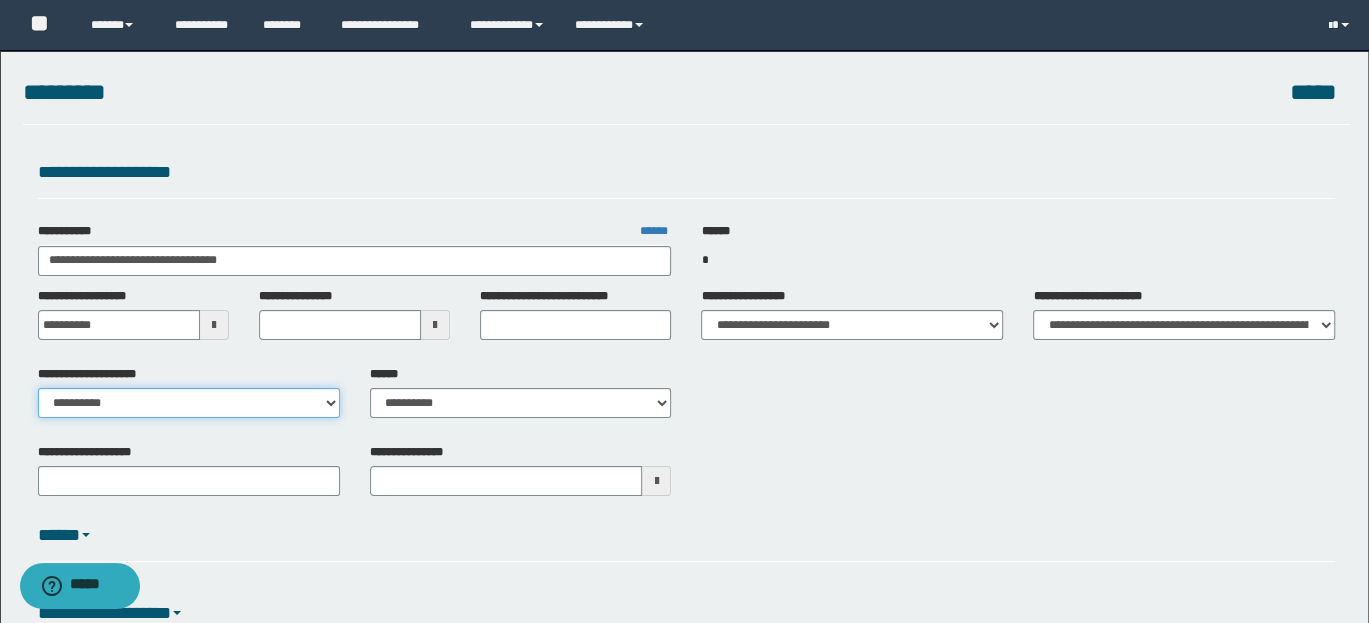 click on "**********" at bounding box center [189, 403] 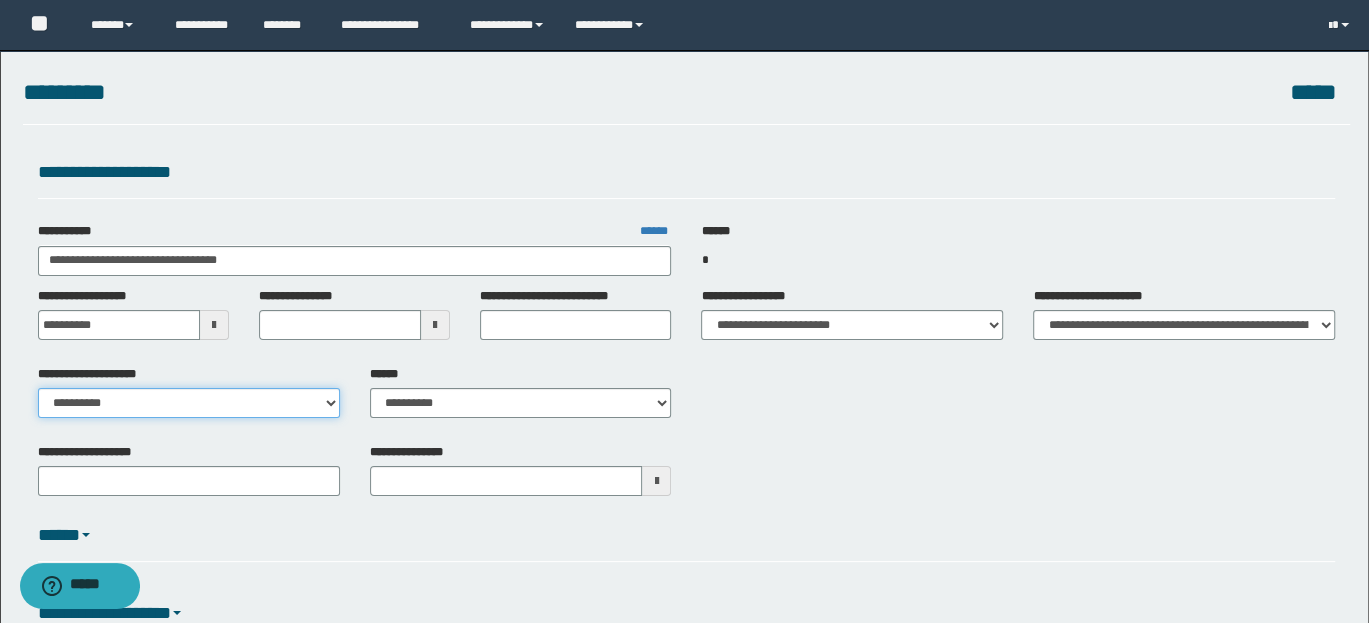 select on "**" 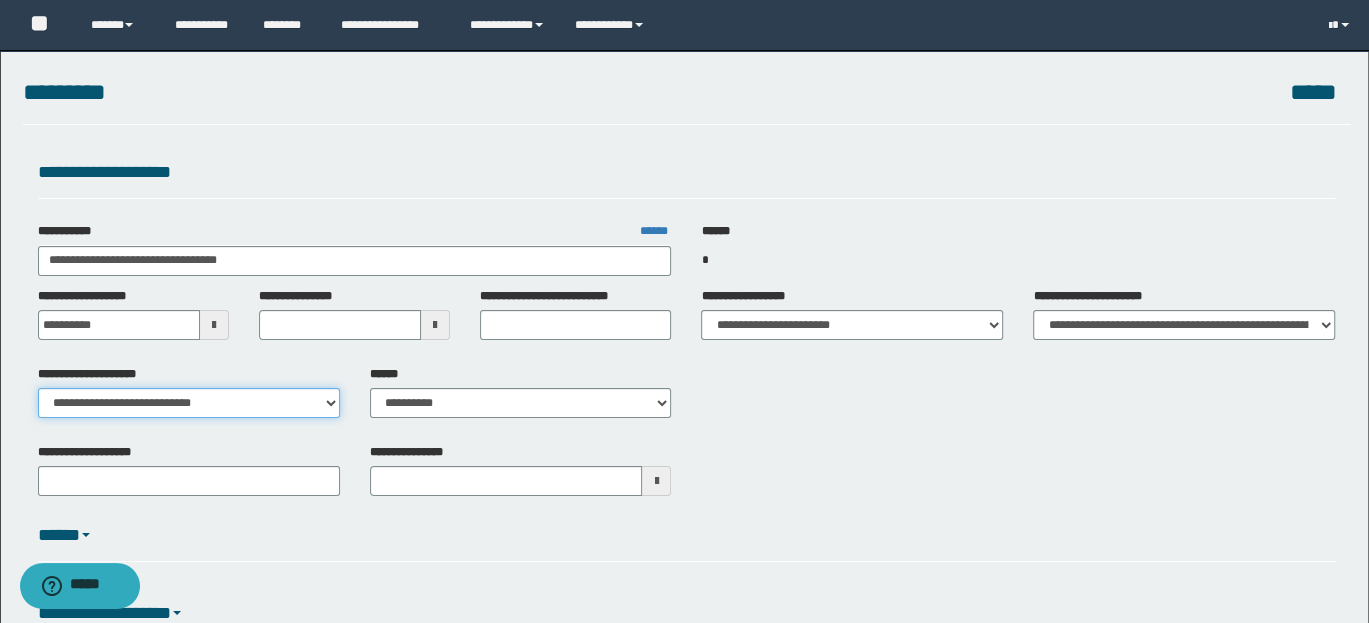 click on "**********" at bounding box center (189, 403) 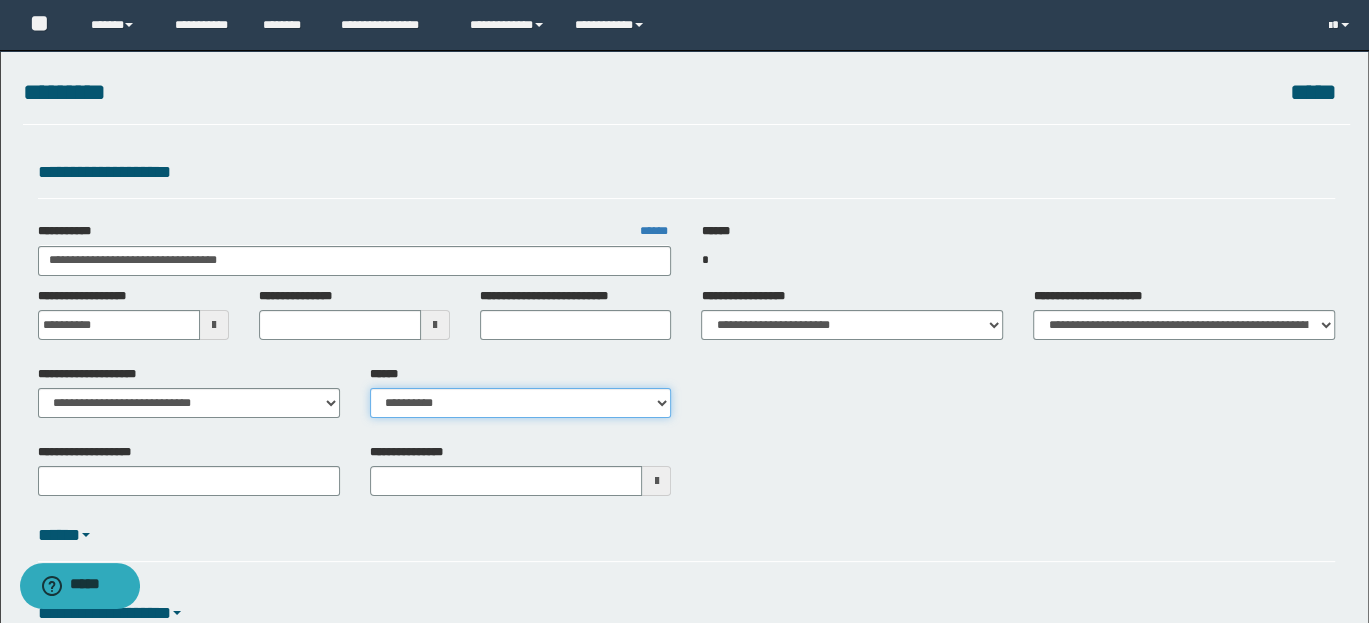 click on "**********" at bounding box center [521, 403] 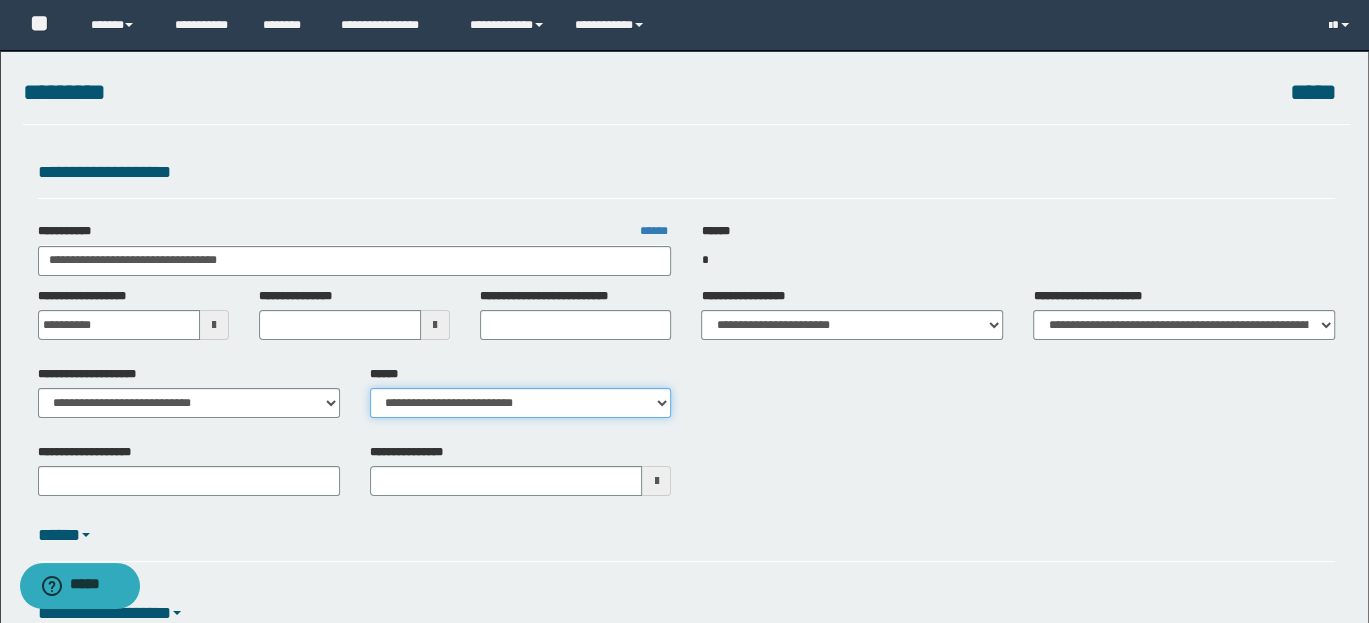 click on "**********" at bounding box center (521, 403) 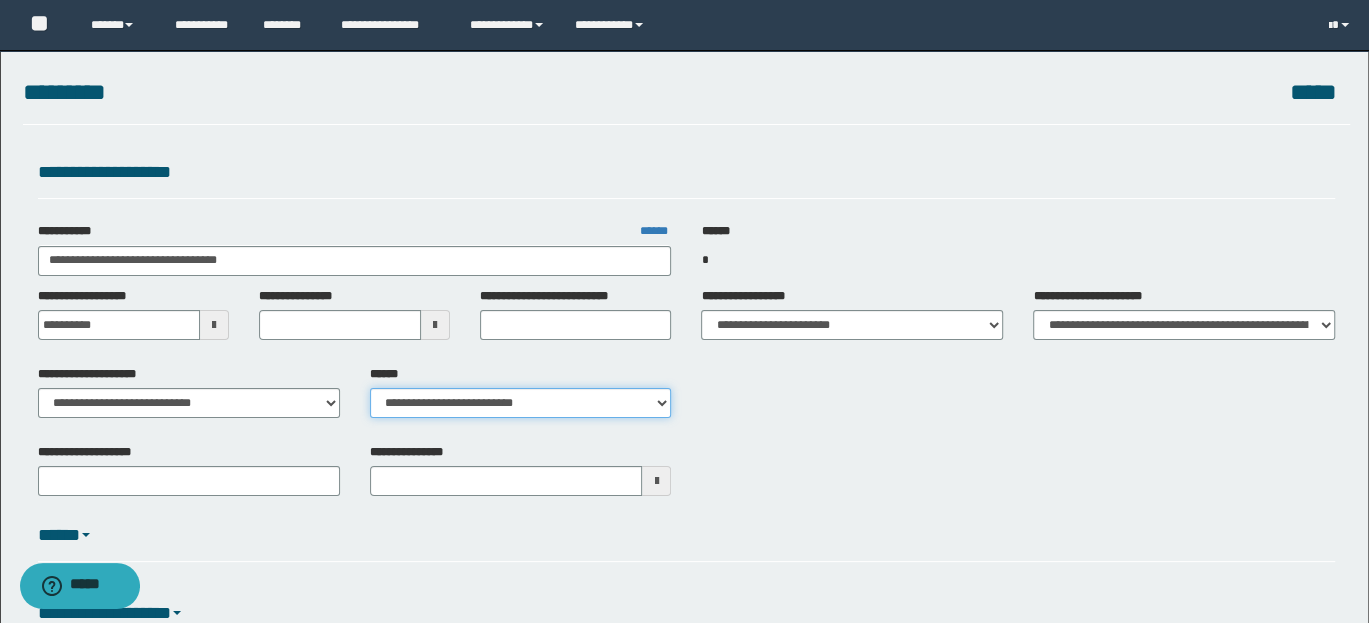 type 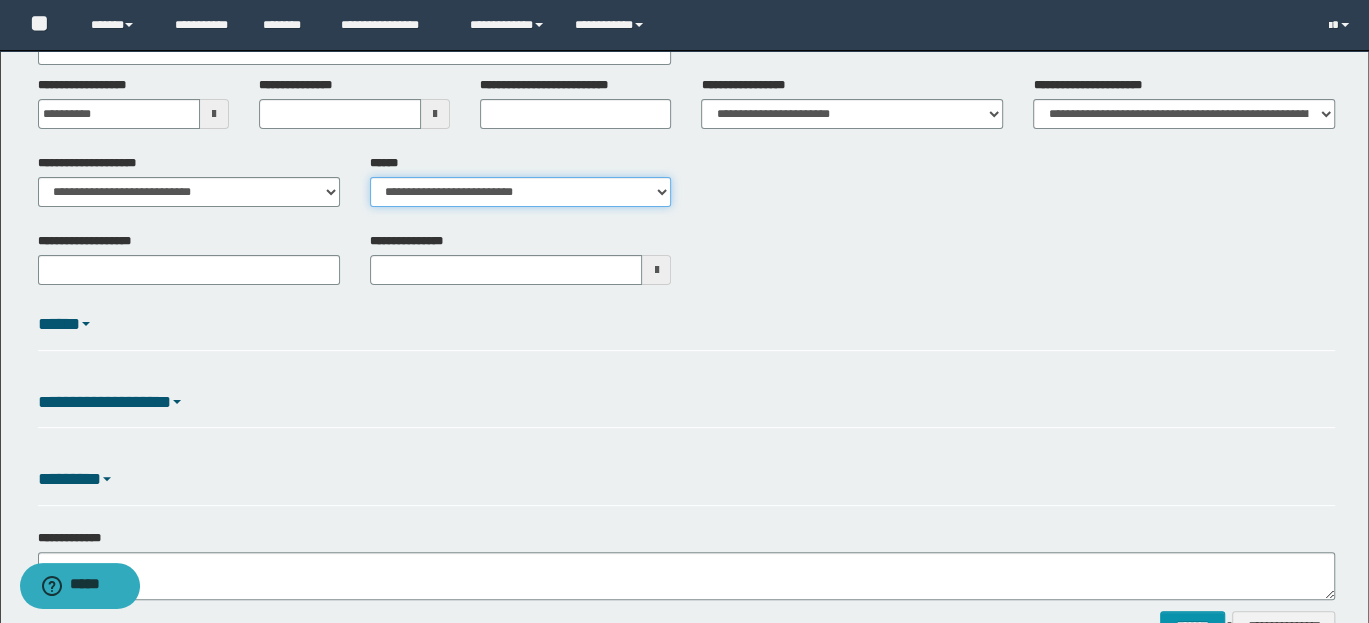 scroll, scrollTop: 333, scrollLeft: 0, axis: vertical 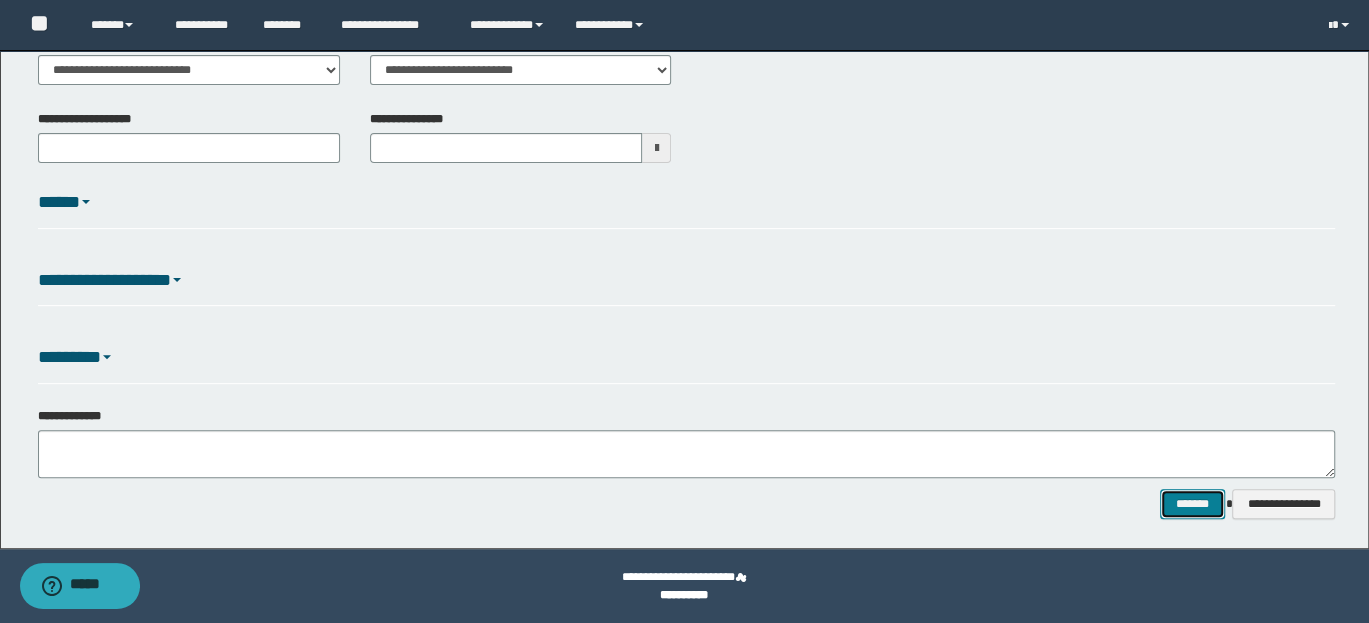 click on "*******" at bounding box center (1192, 503) 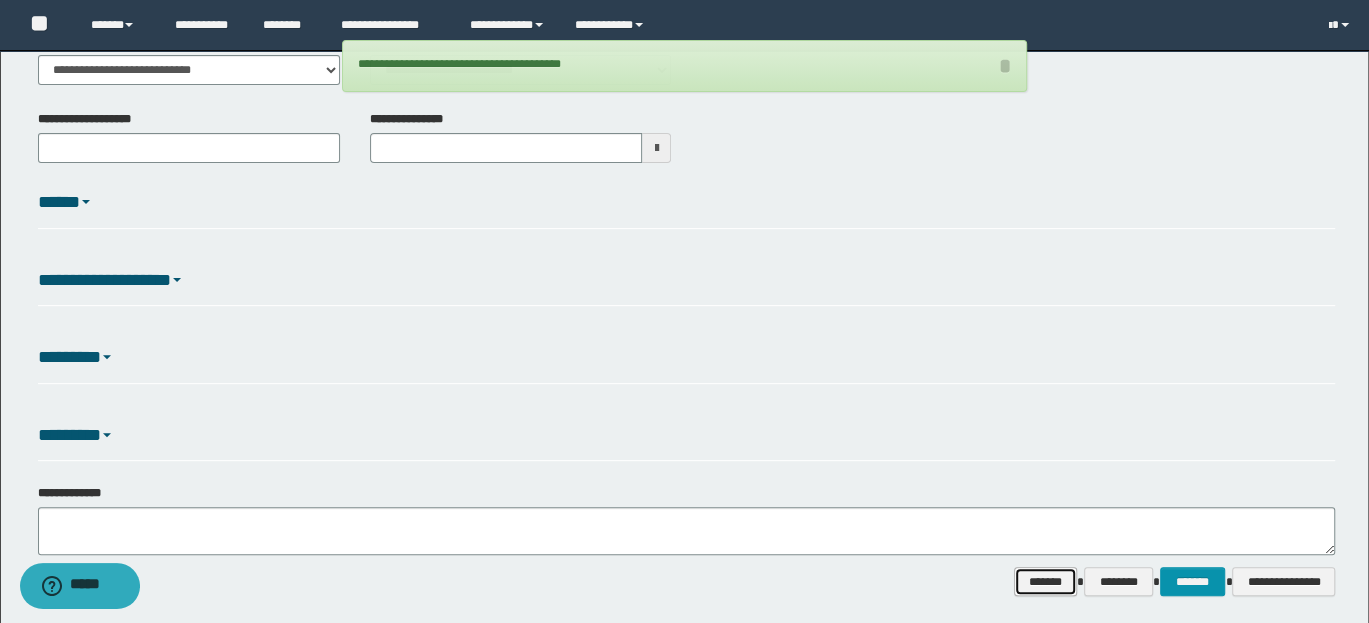 click on "*******" at bounding box center [1045, 581] 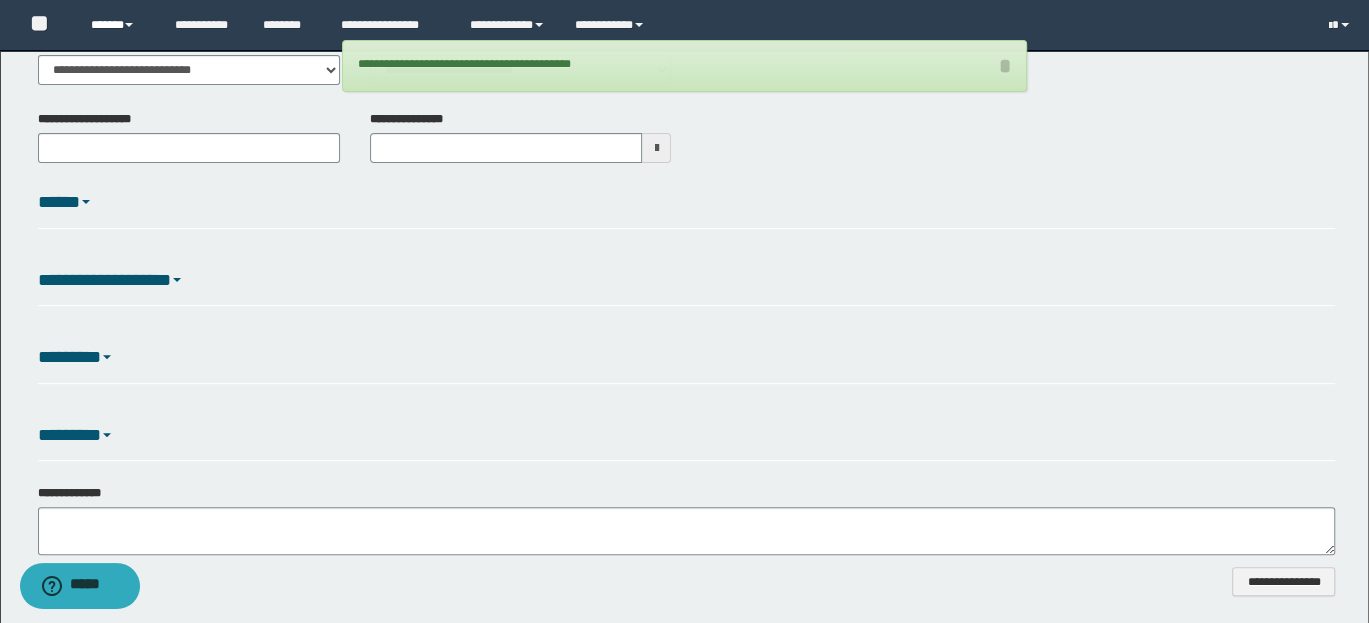 click at bounding box center (129, 25) 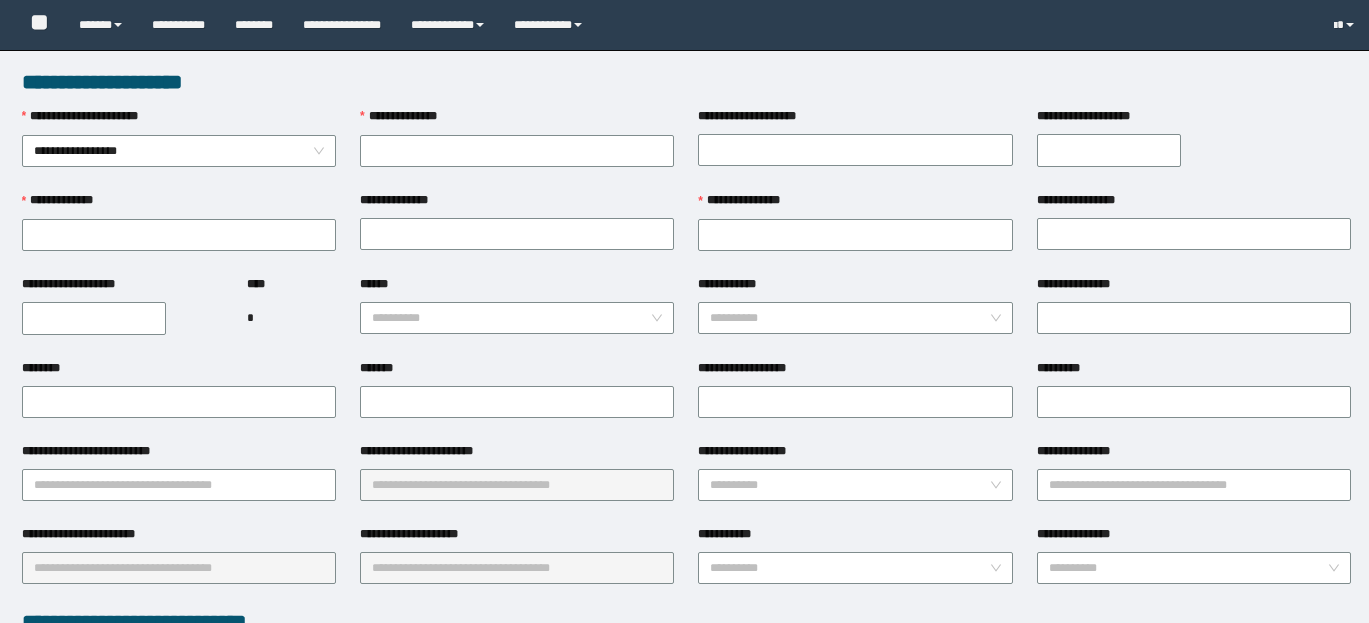scroll, scrollTop: 0, scrollLeft: 0, axis: both 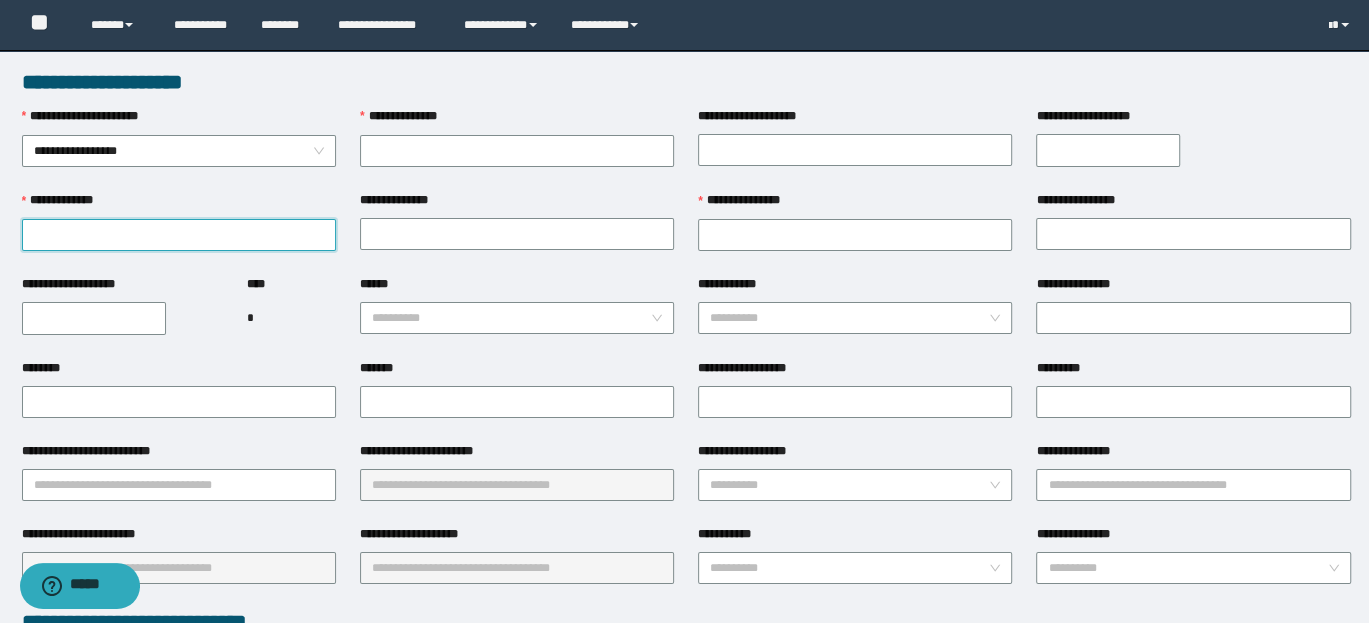 paste on "**********" 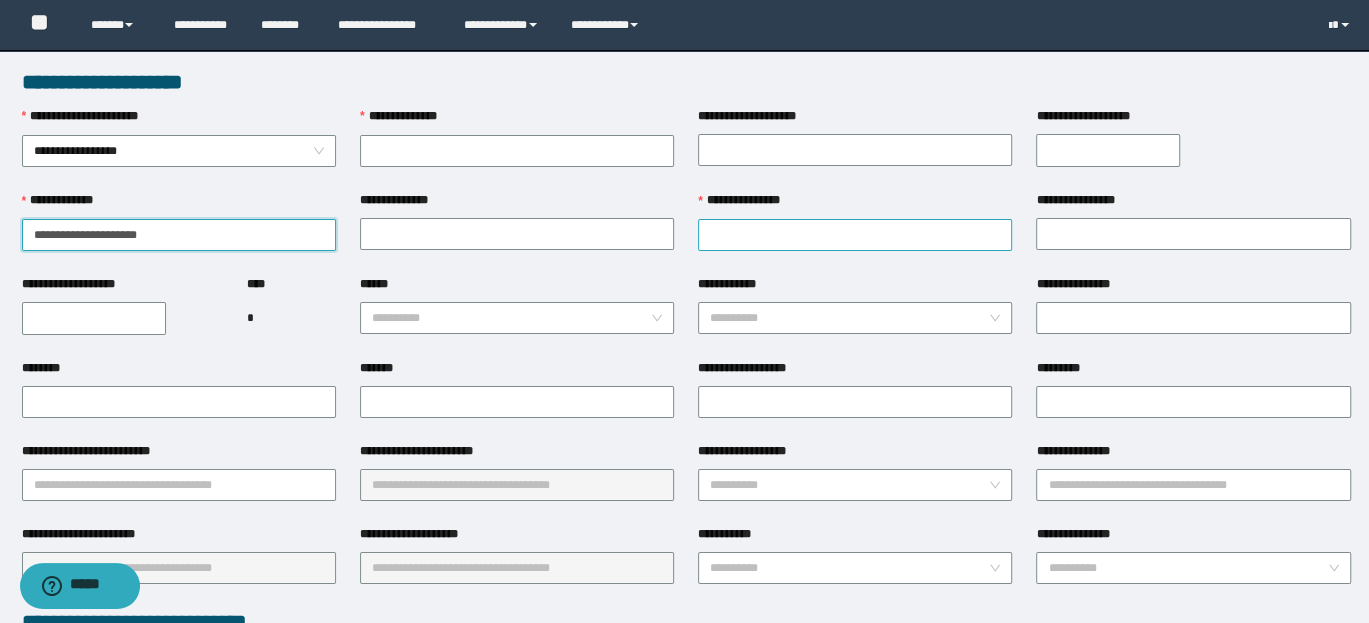 type on "**********" 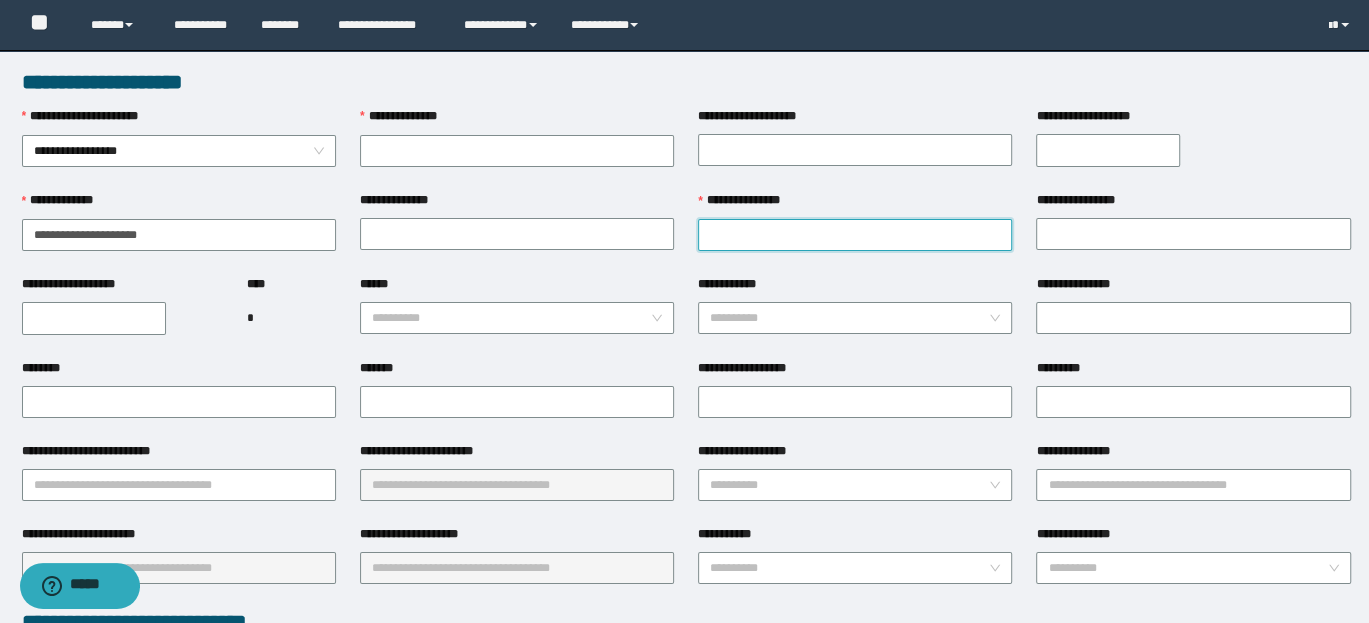 paste on "**********" 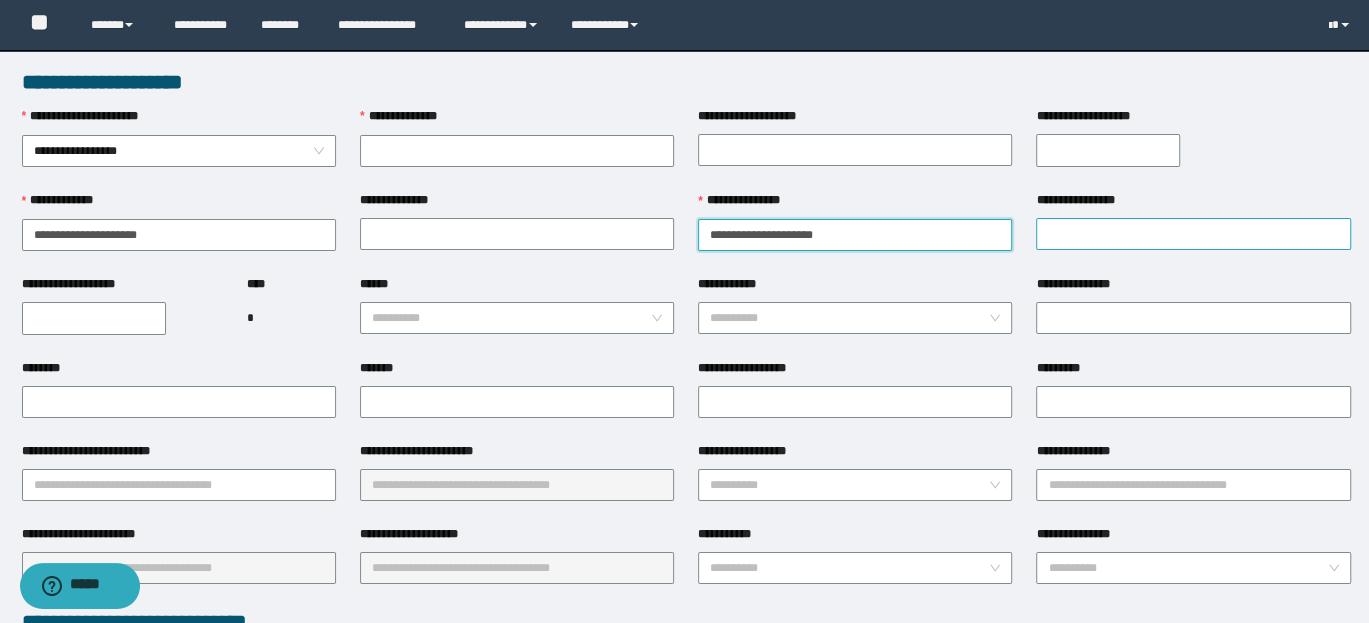 type on "**********" 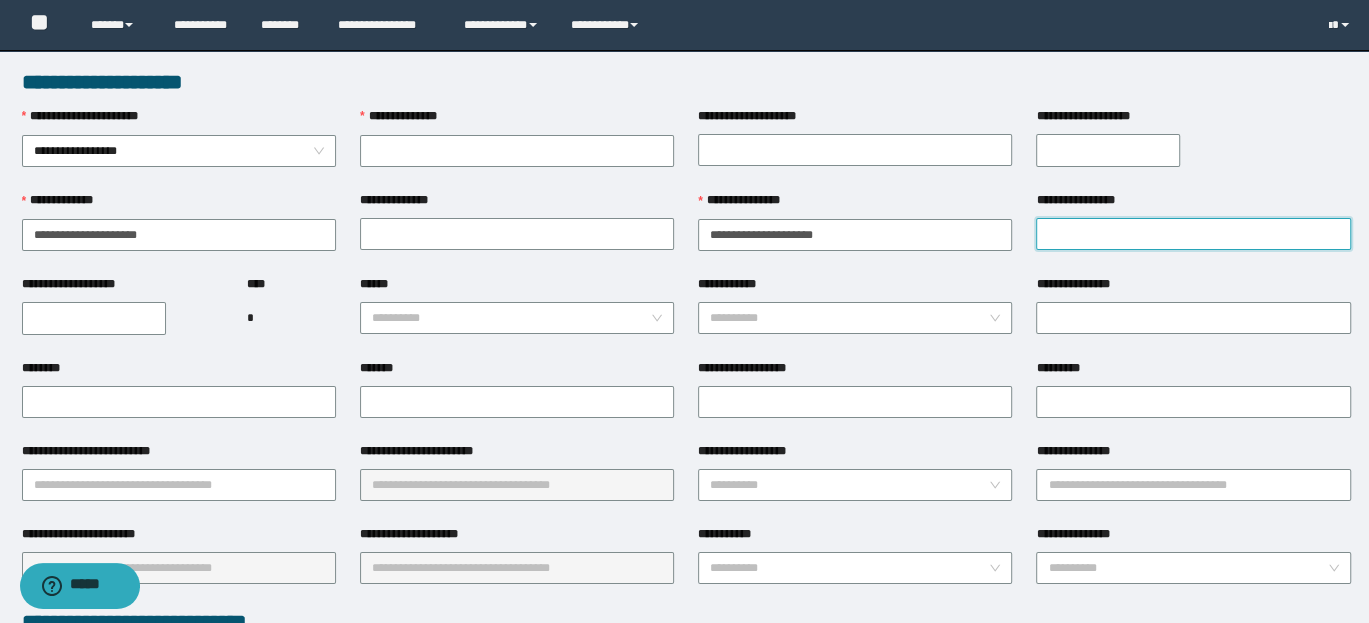 paste on "**********" 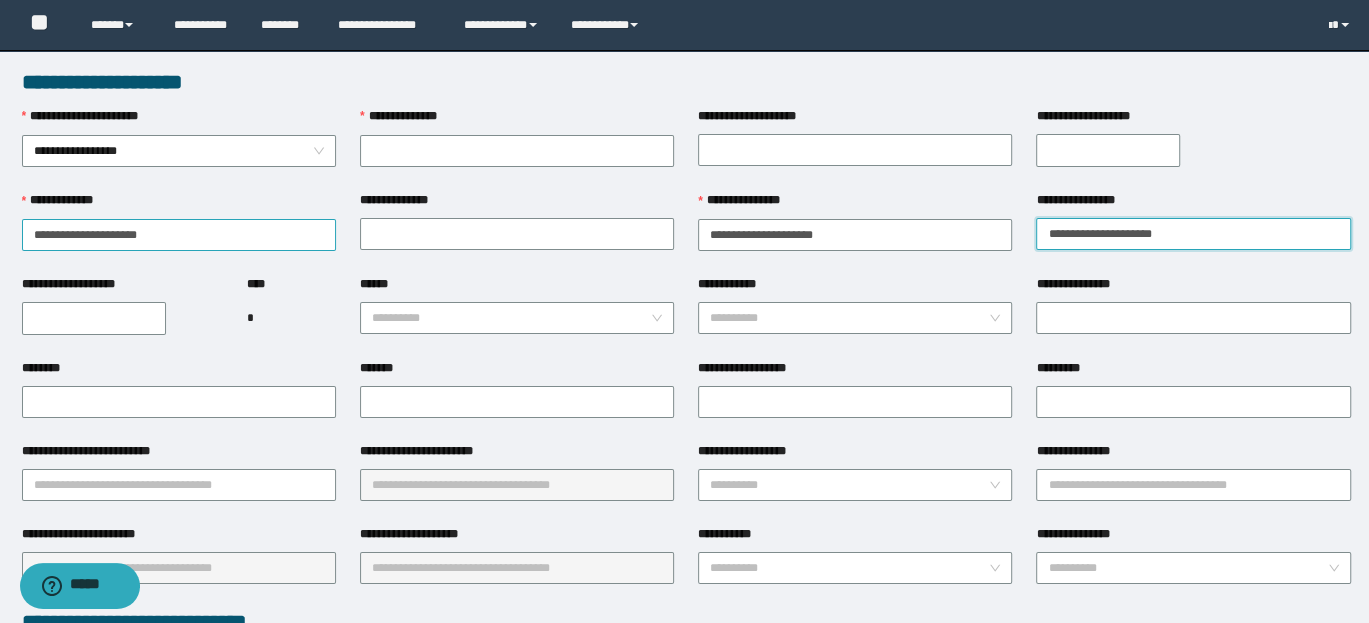 type on "**********" 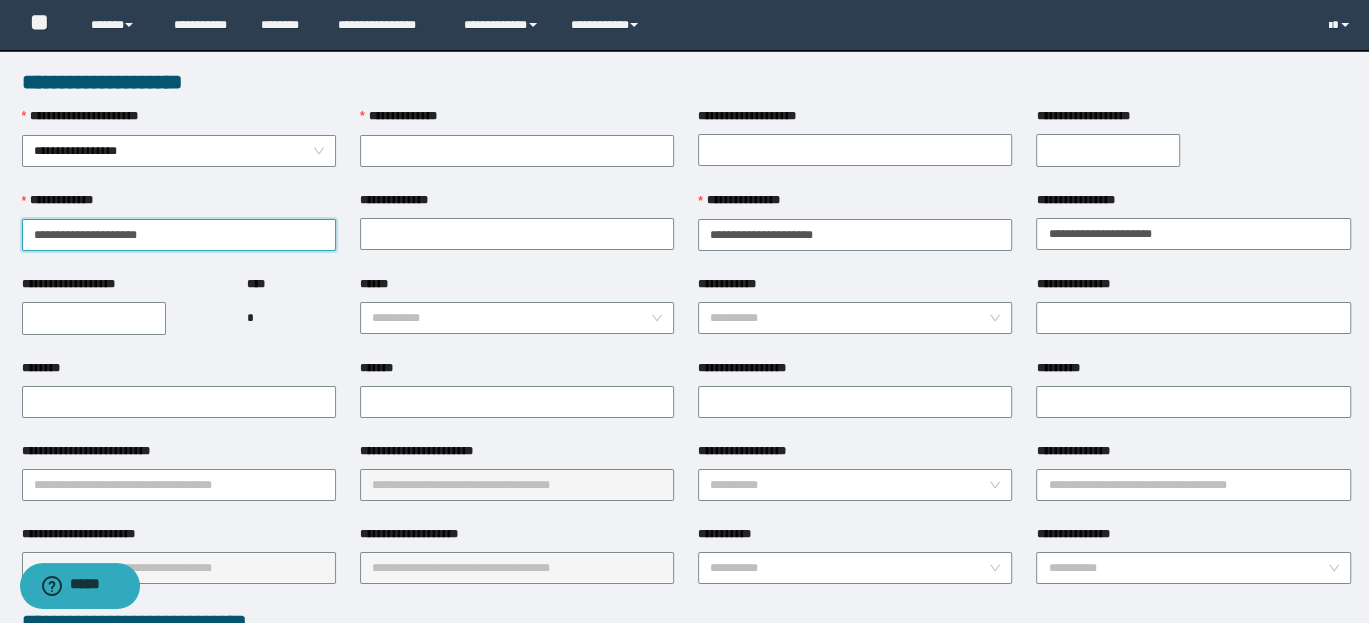 drag, startPoint x: 78, startPoint y: 233, endPoint x: 173, endPoint y: 239, distance: 95.189285 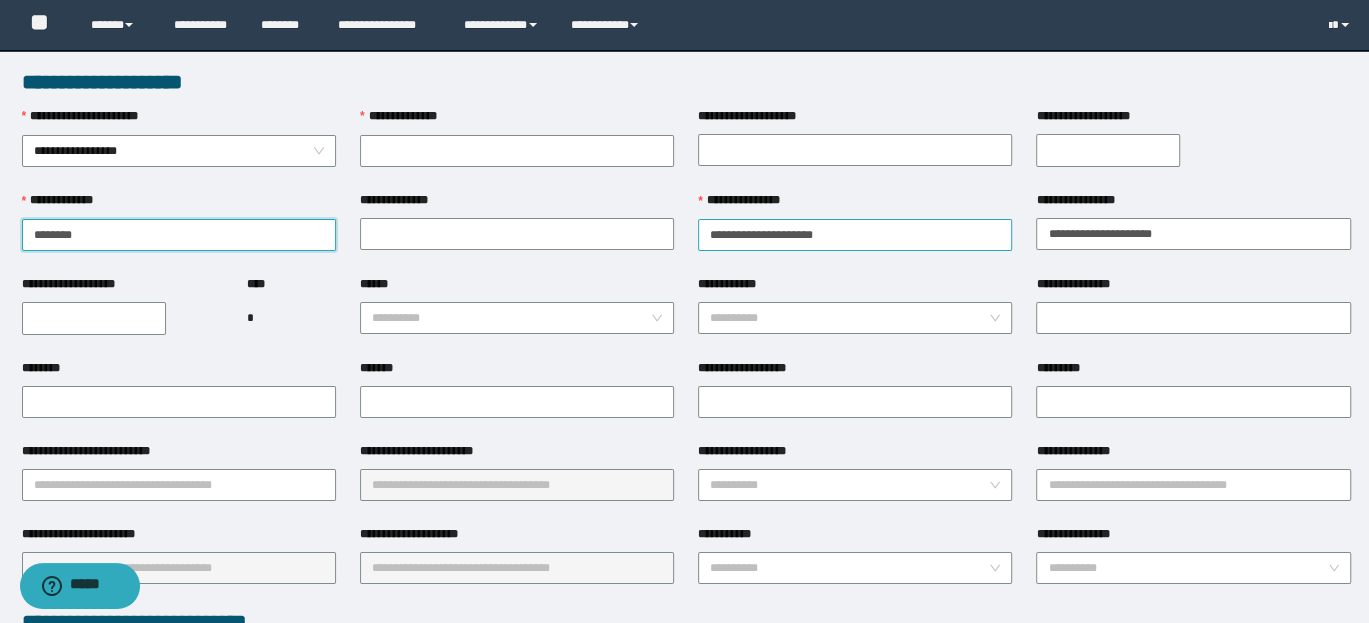 type on "*******" 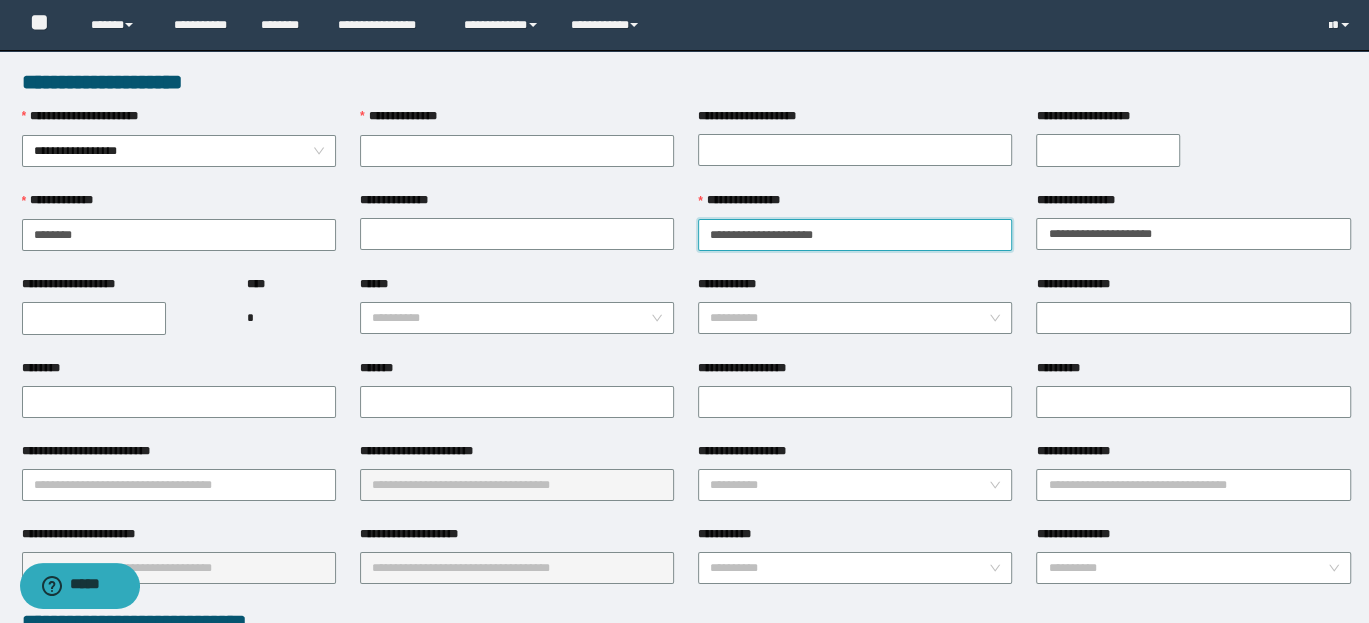drag, startPoint x: 747, startPoint y: 228, endPoint x: 688, endPoint y: 235, distance: 59.413803 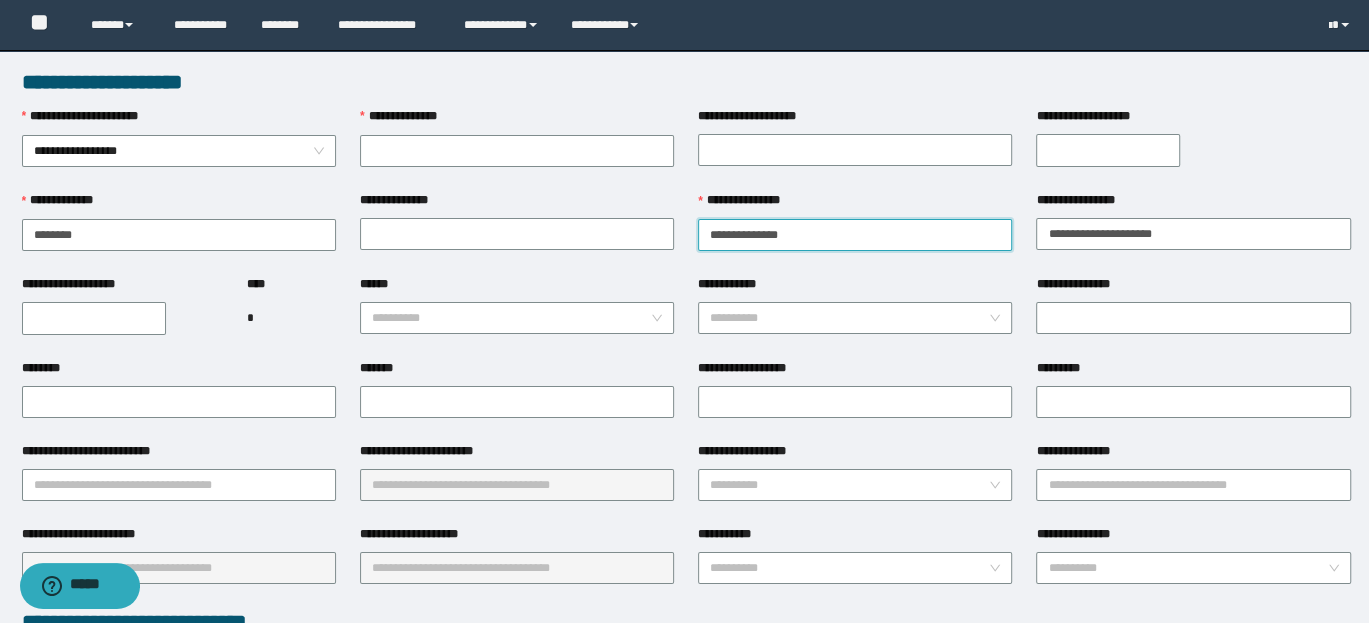 drag, startPoint x: 762, startPoint y: 235, endPoint x: 798, endPoint y: 233, distance: 36.05551 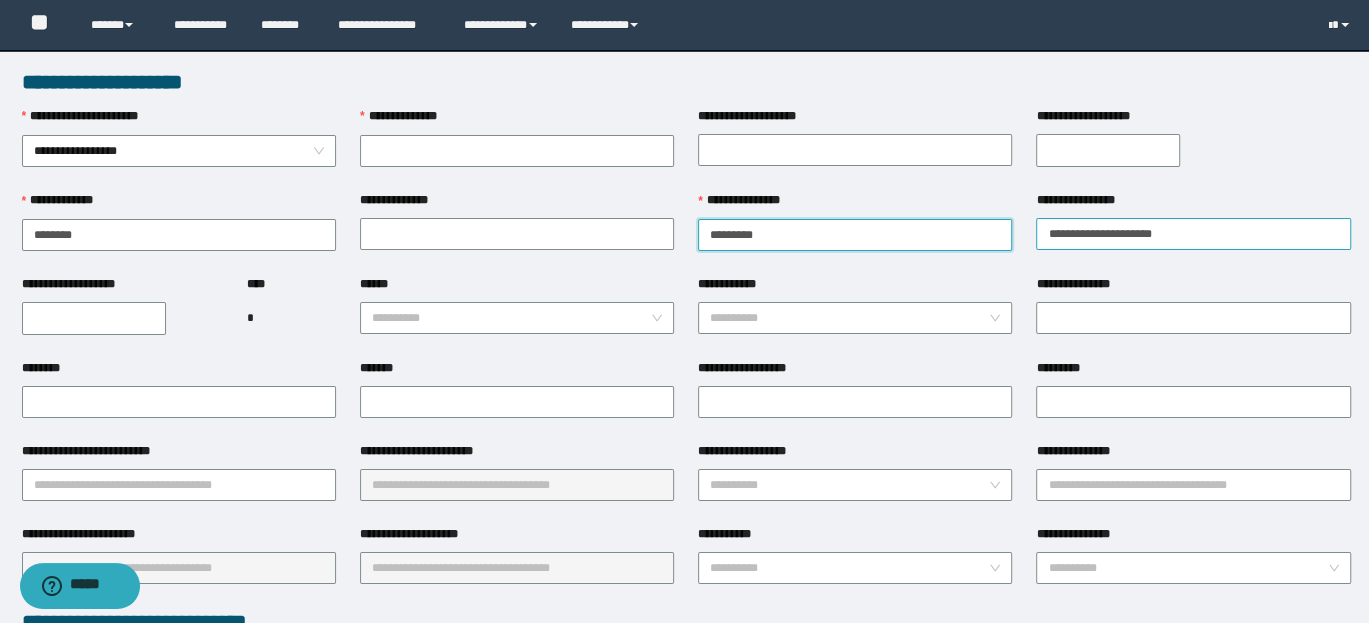 type on "*******" 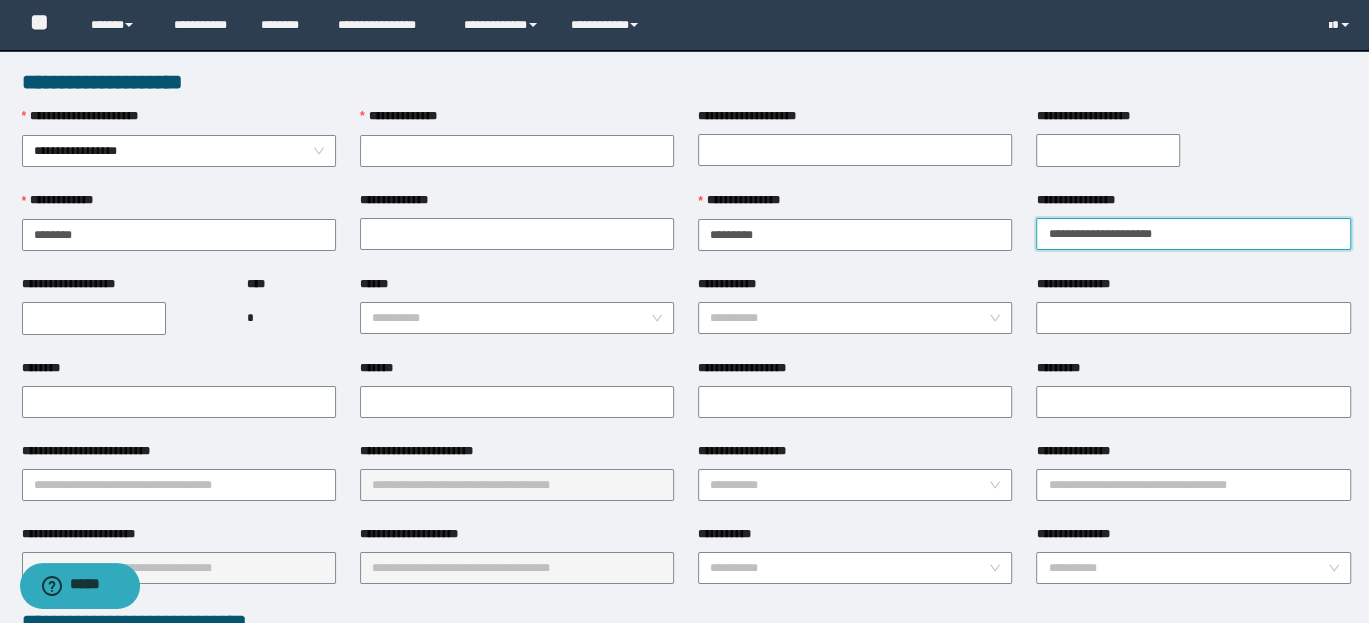 drag, startPoint x: 1138, startPoint y: 233, endPoint x: 1014, endPoint y: 238, distance: 124.10077 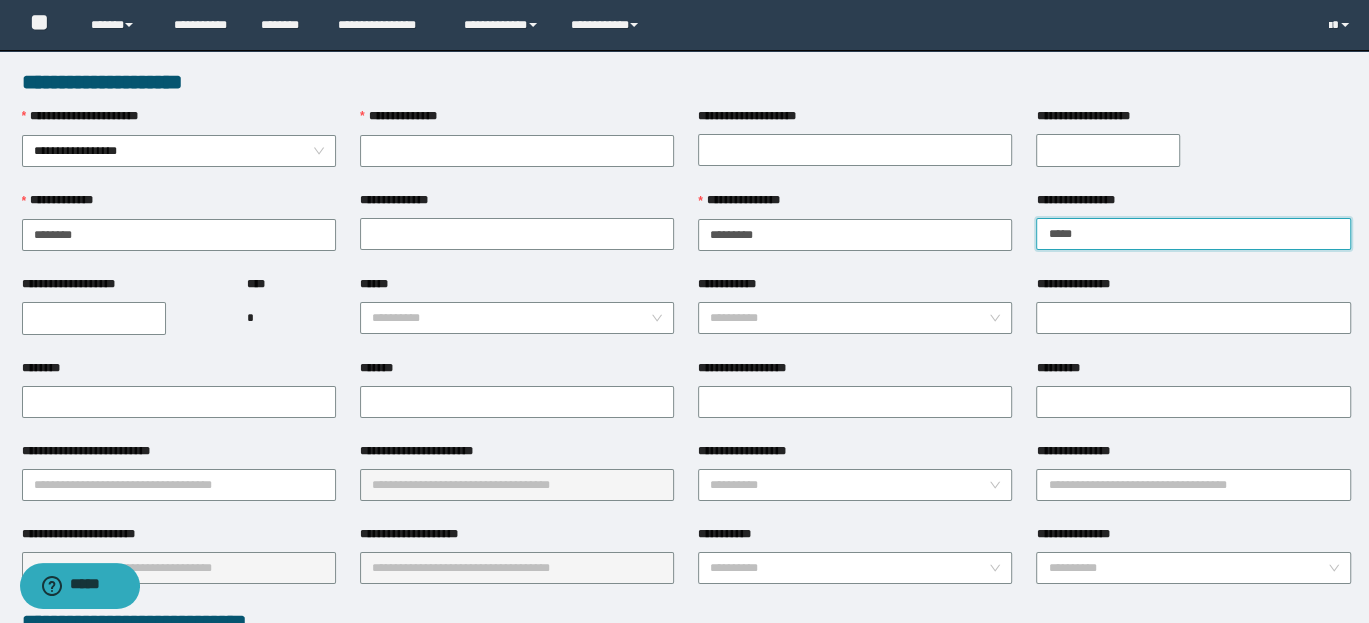 type on "****" 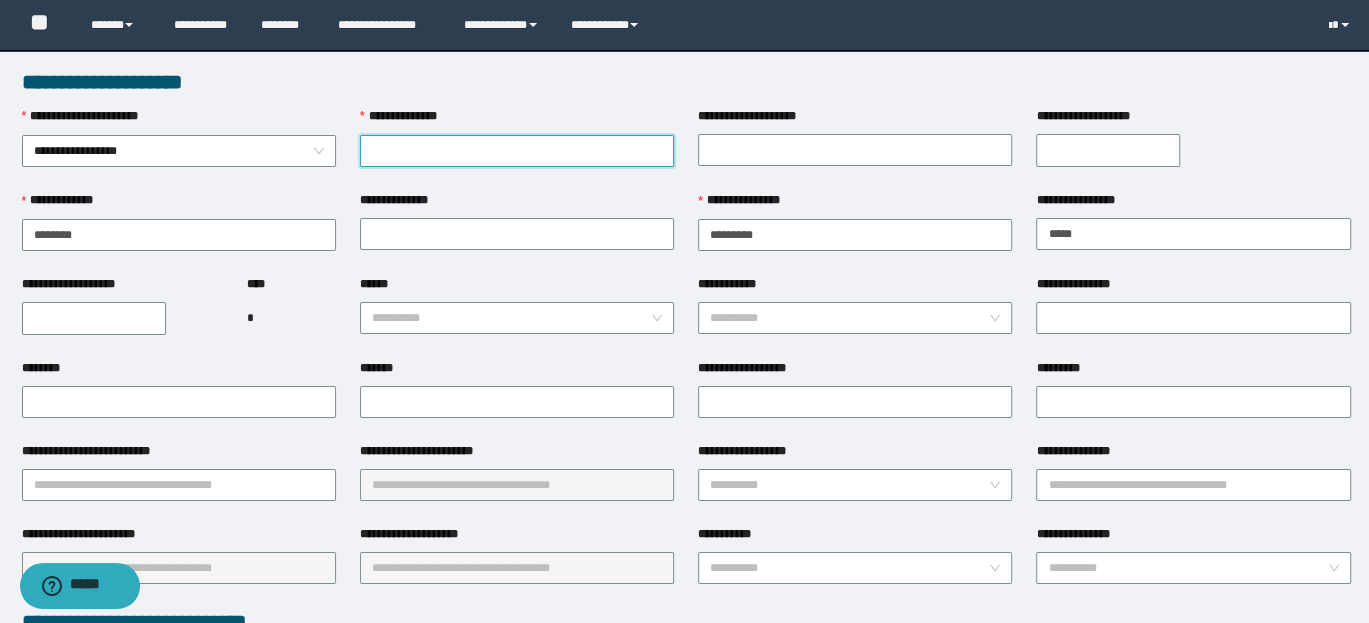 paste on "********" 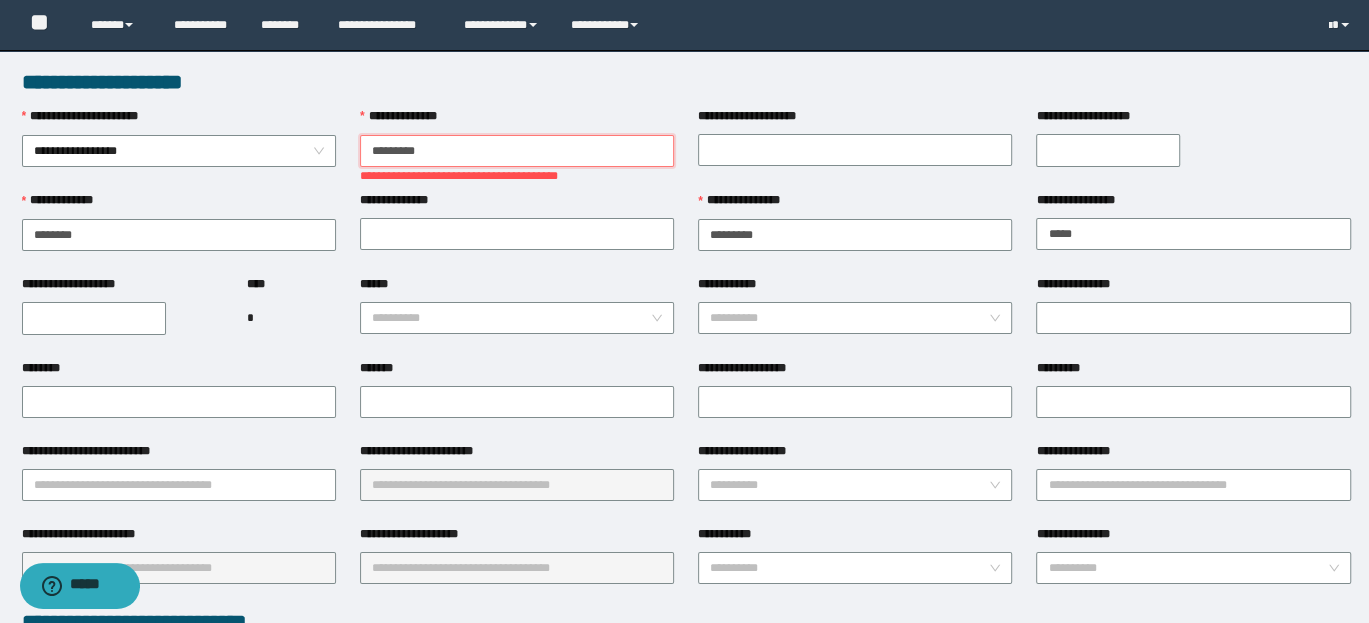 click on "********" at bounding box center (517, 151) 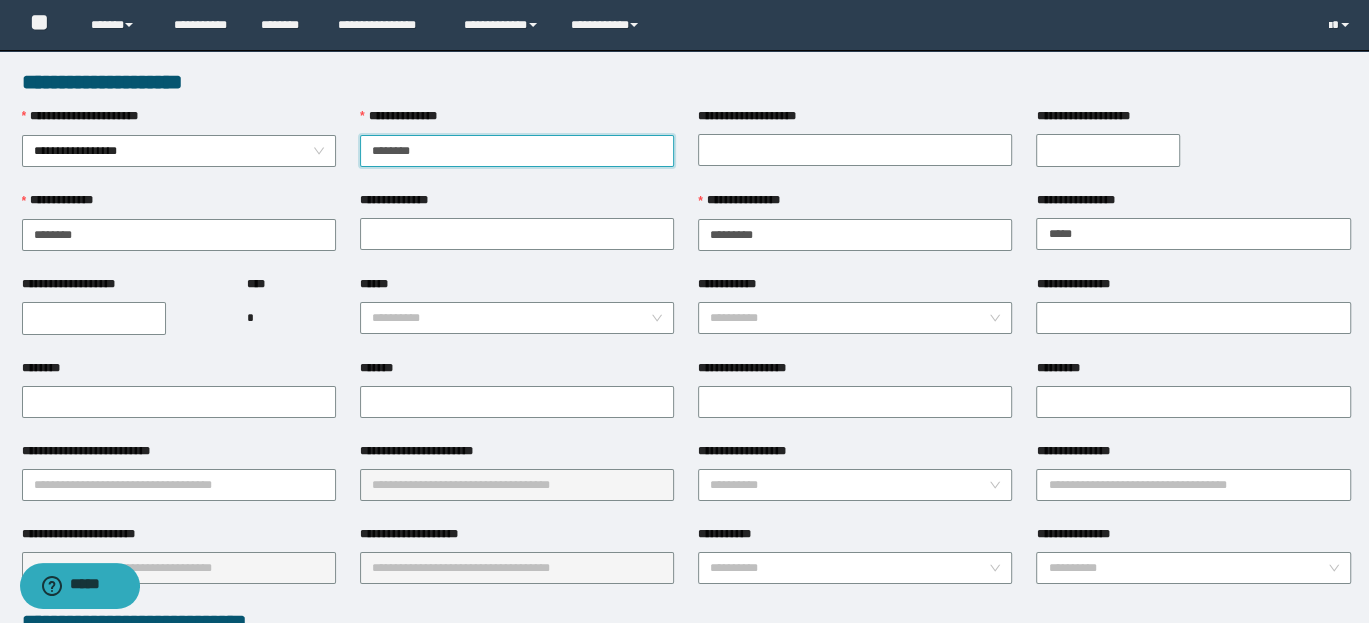 type on "********" 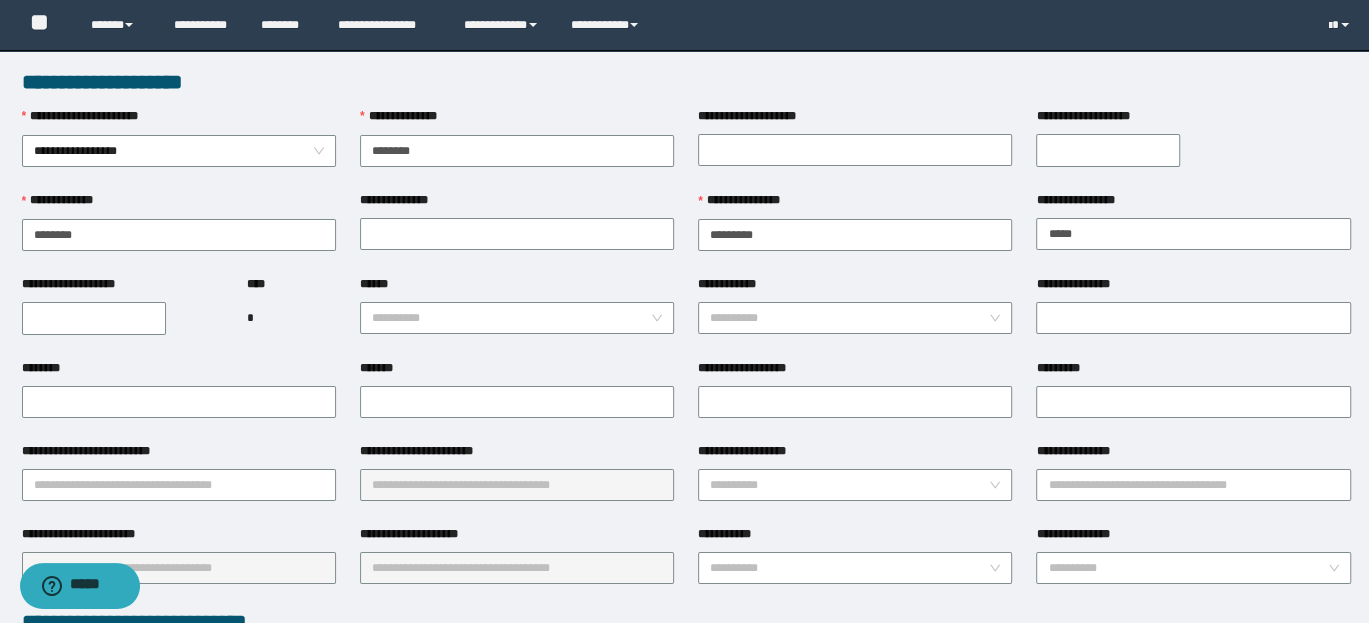 click on "**********" at bounding box center (94, 318) 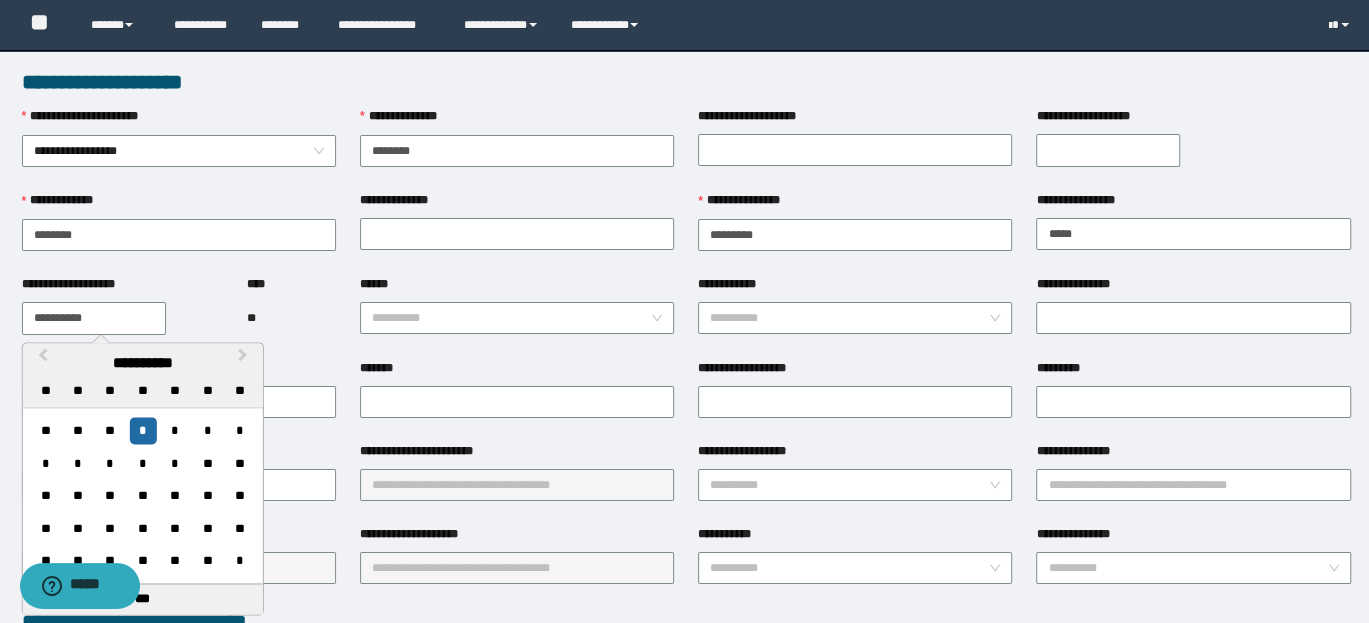 click on "**********" at bounding box center (94, 318) 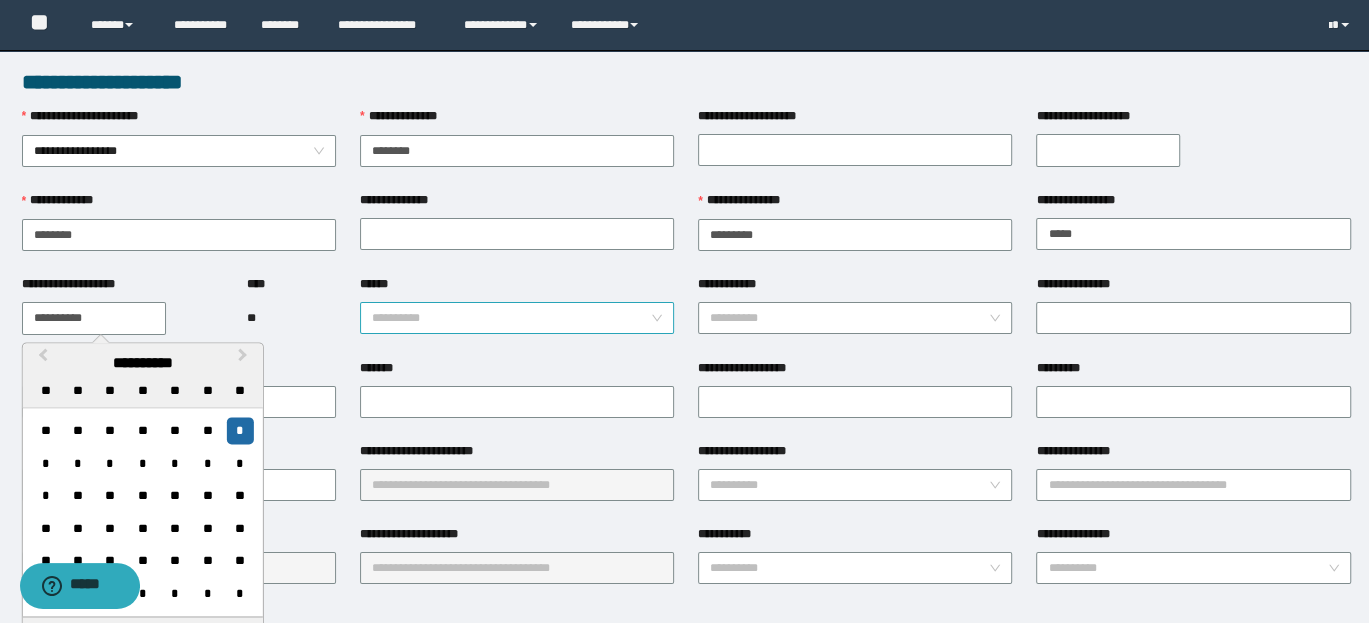 type on "**********" 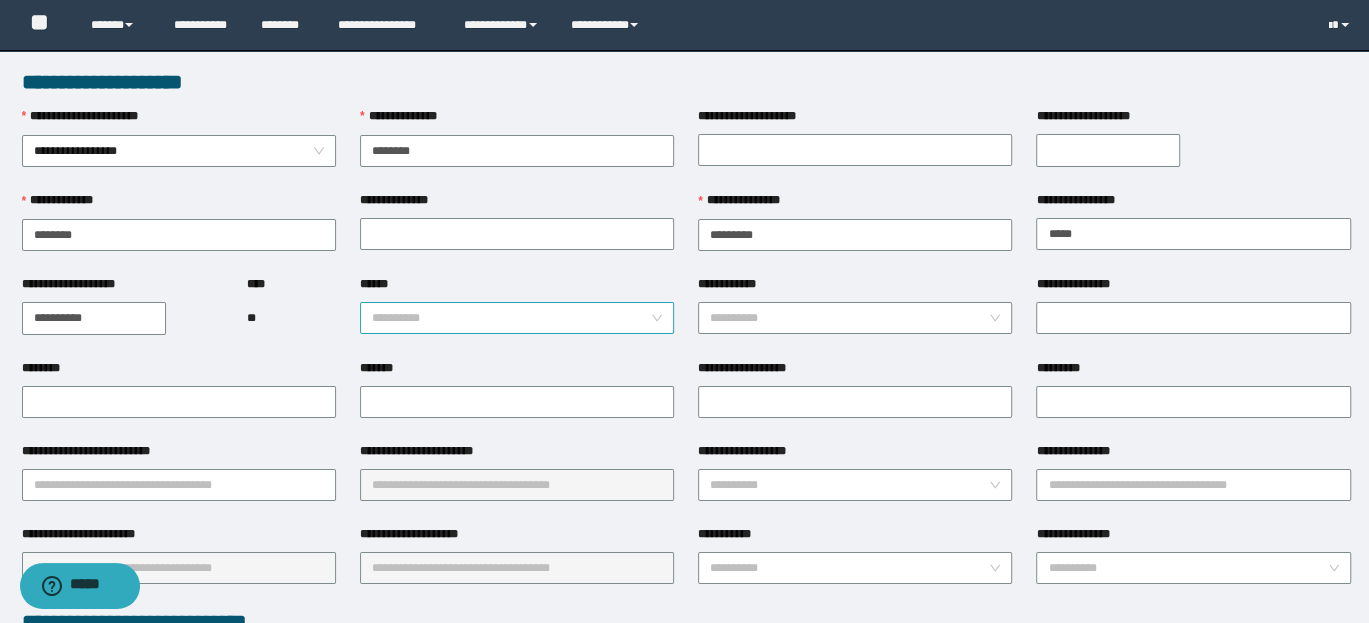 click on "**********" at bounding box center (517, 318) 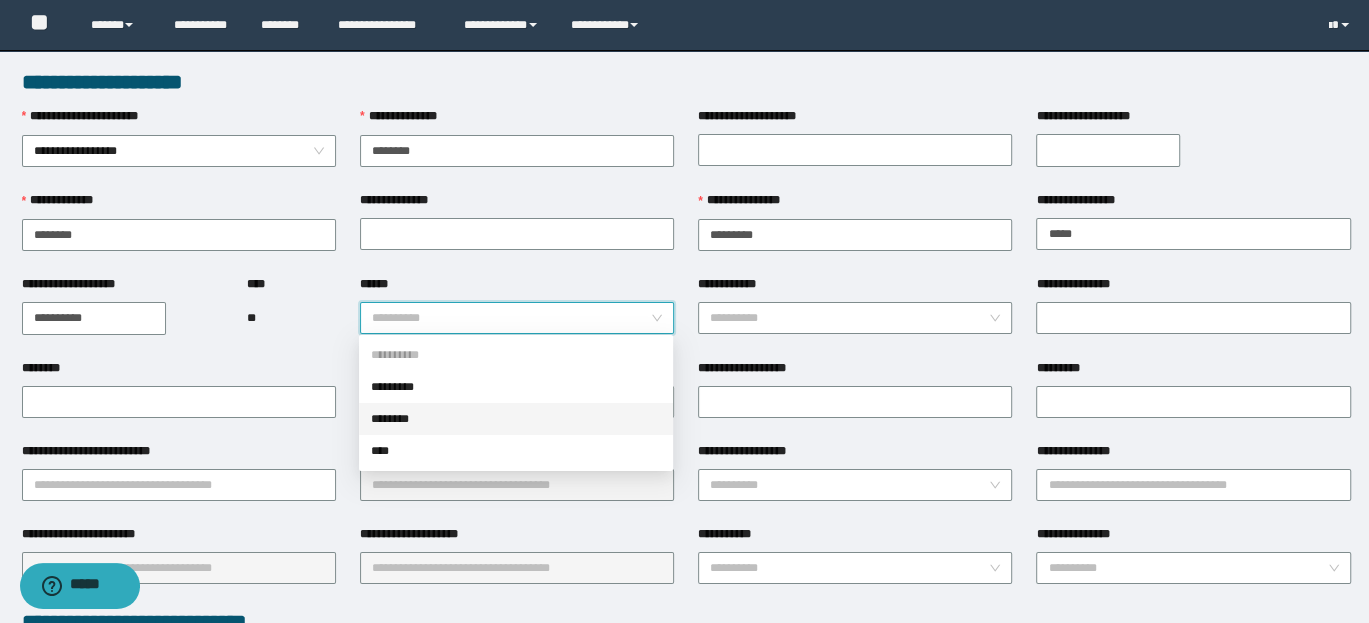 click on "********" at bounding box center (516, 419) 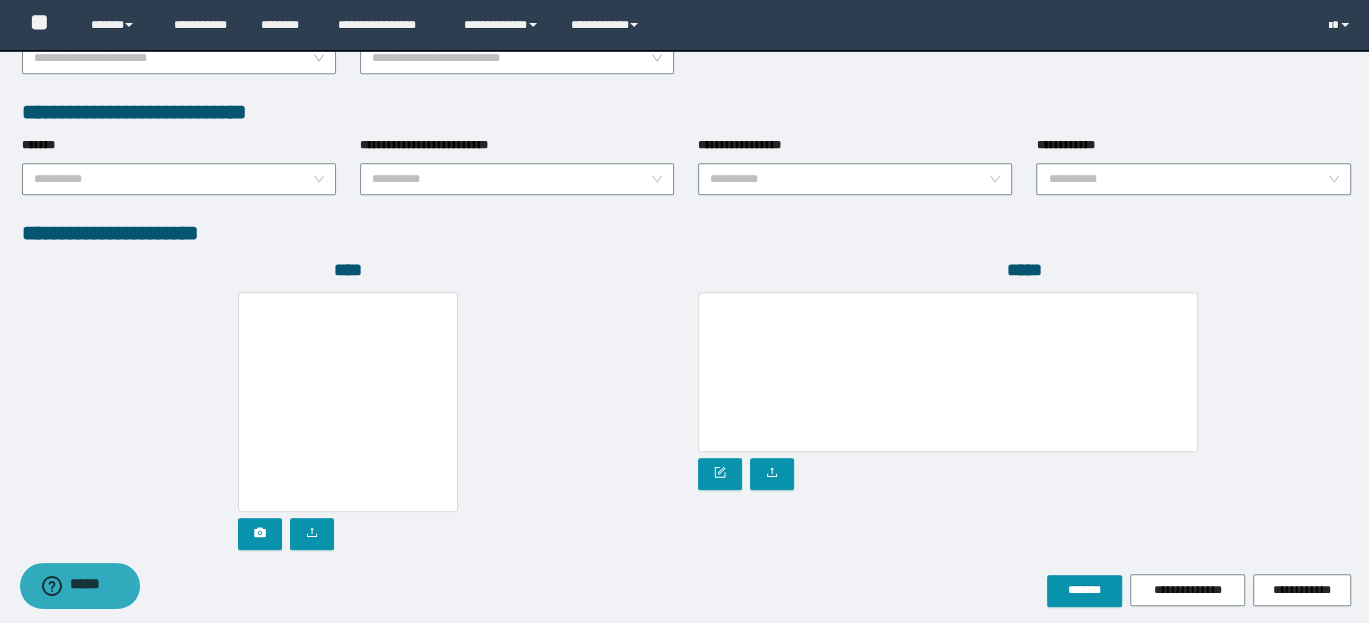scroll, scrollTop: 1077, scrollLeft: 0, axis: vertical 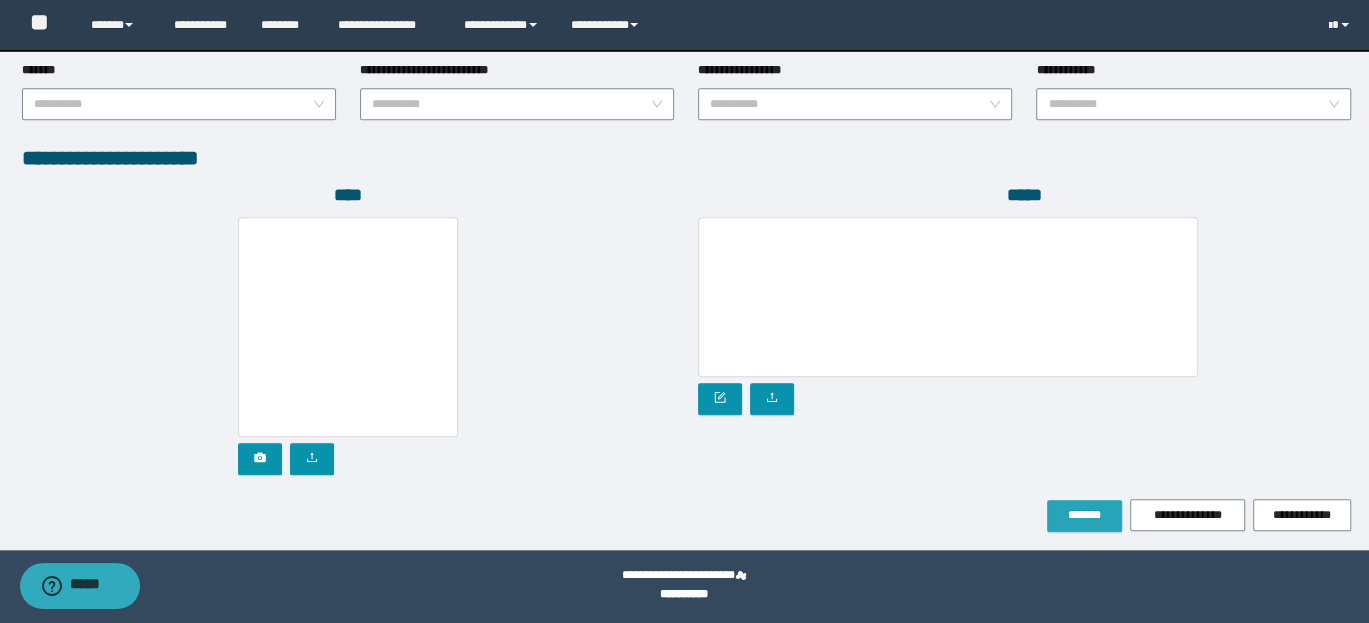 click on "*******" at bounding box center [1084, 515] 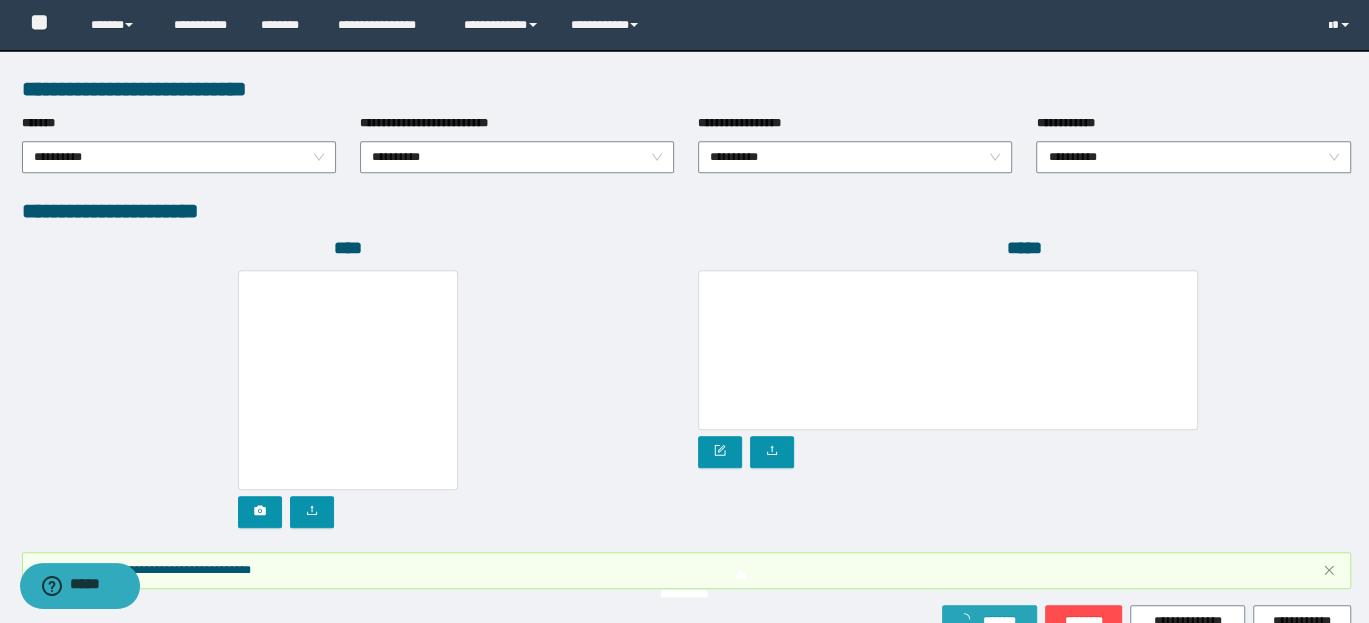 scroll, scrollTop: 1130, scrollLeft: 0, axis: vertical 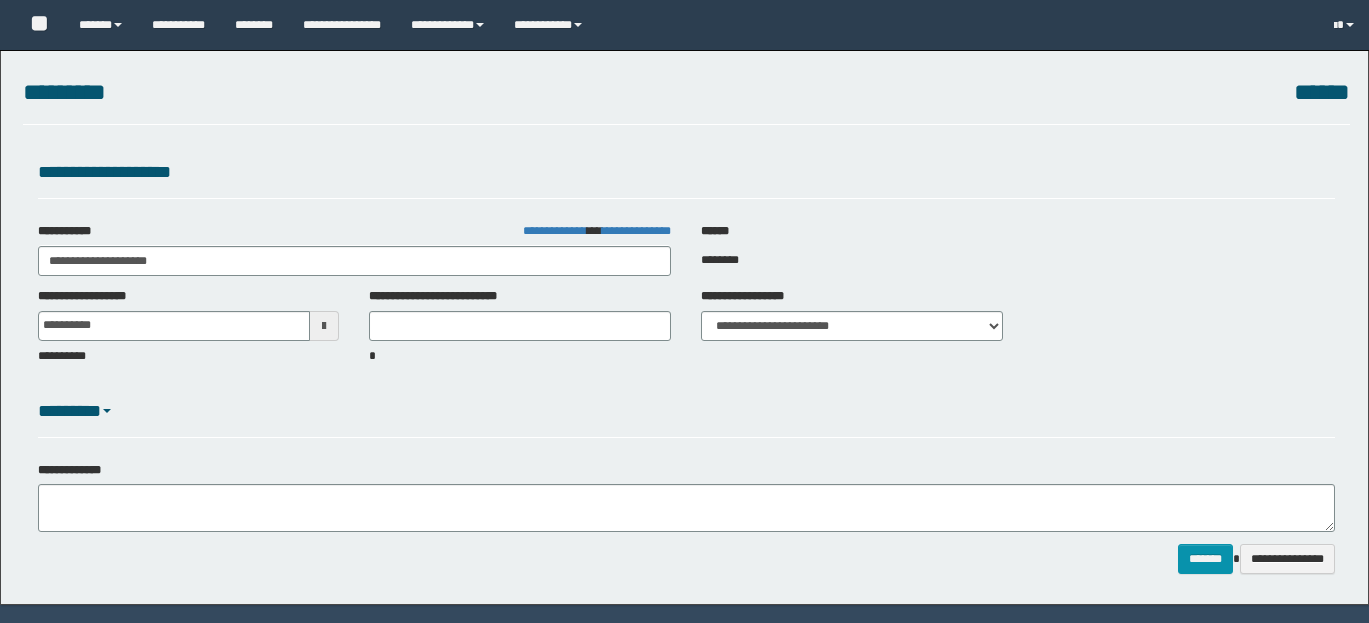select on "*" 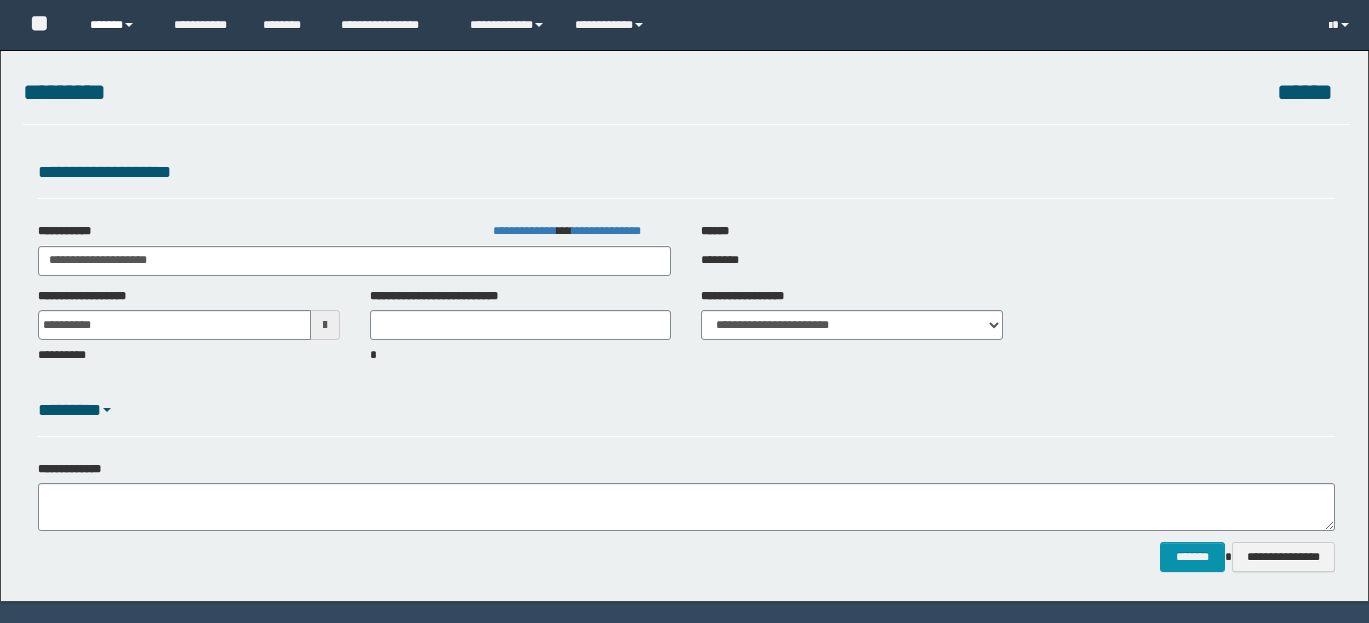 scroll, scrollTop: 36, scrollLeft: 0, axis: vertical 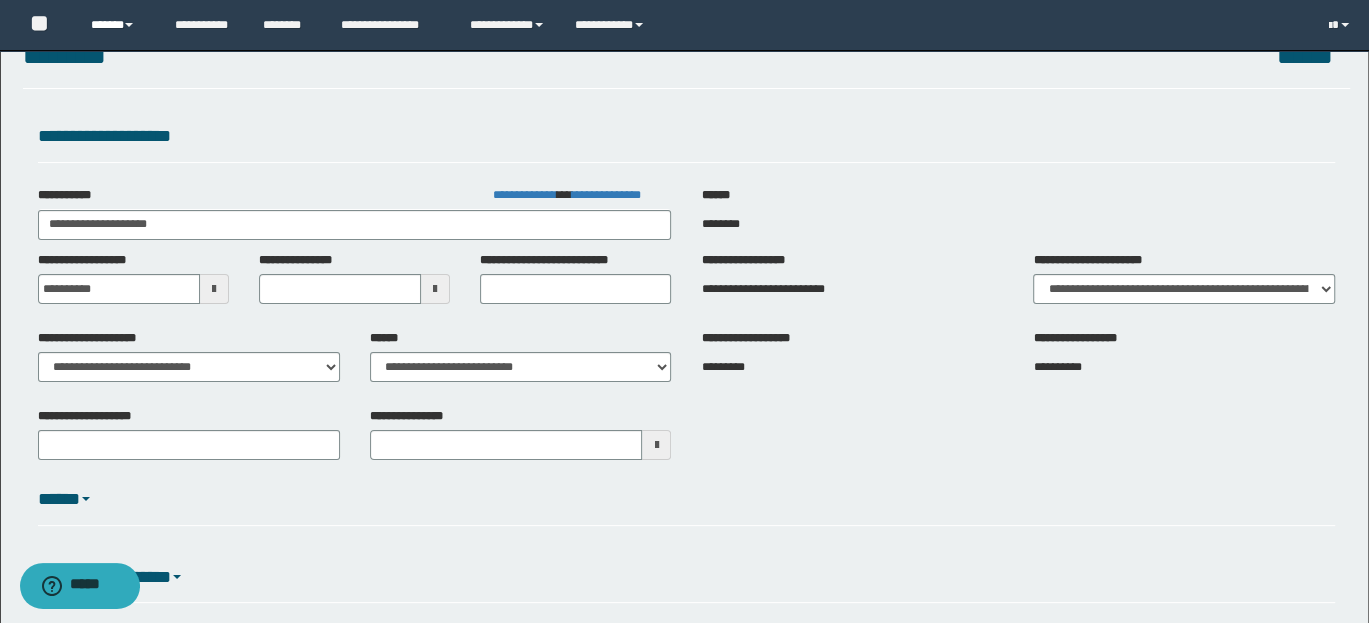click at bounding box center (129, 25) 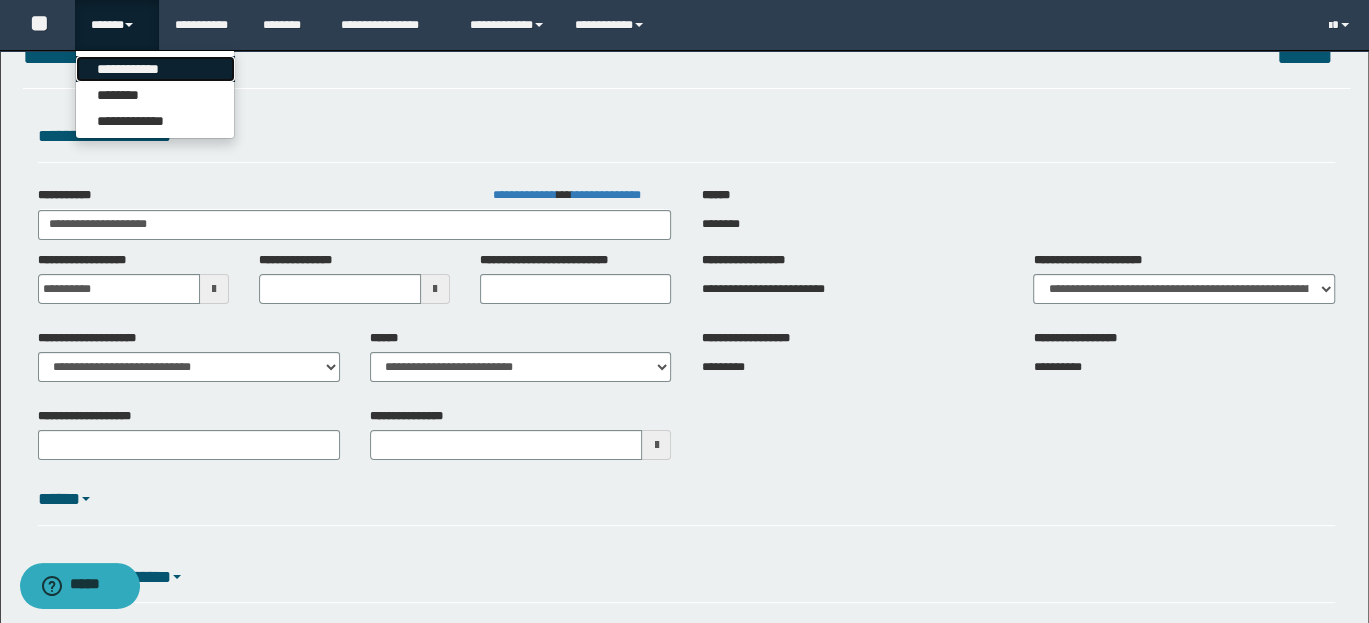 click on "**********" at bounding box center [155, 69] 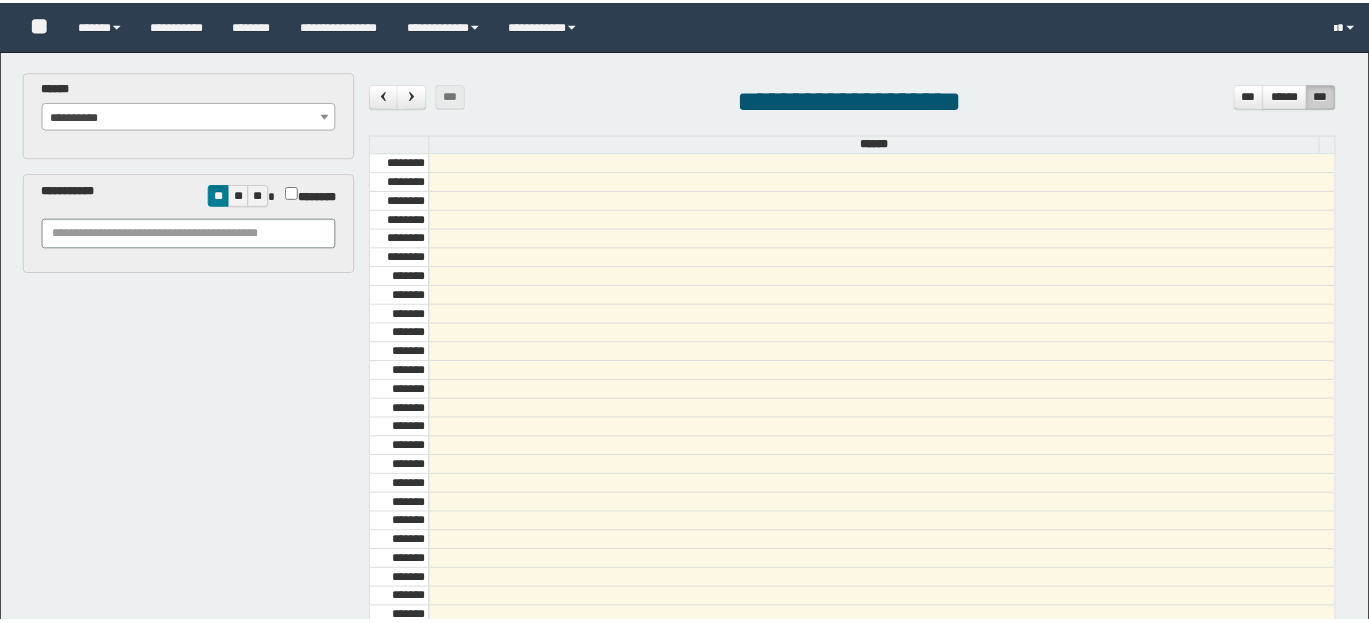 scroll, scrollTop: 0, scrollLeft: 0, axis: both 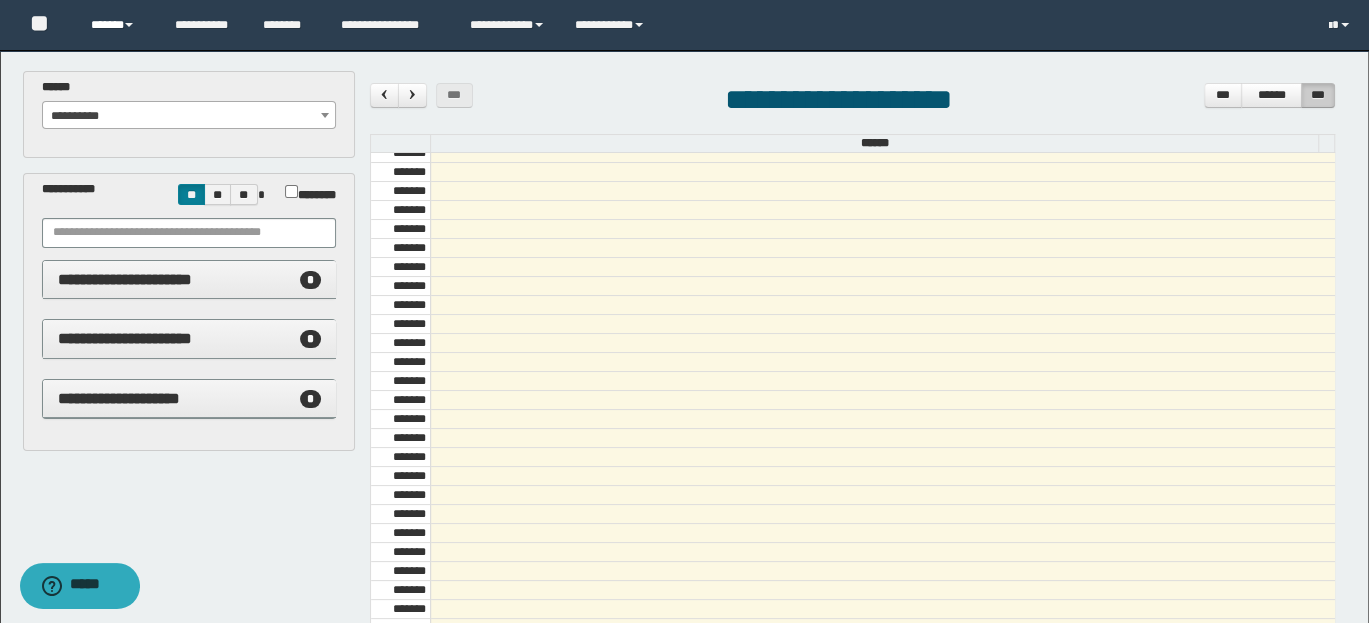 click on "******" at bounding box center (117, 25) 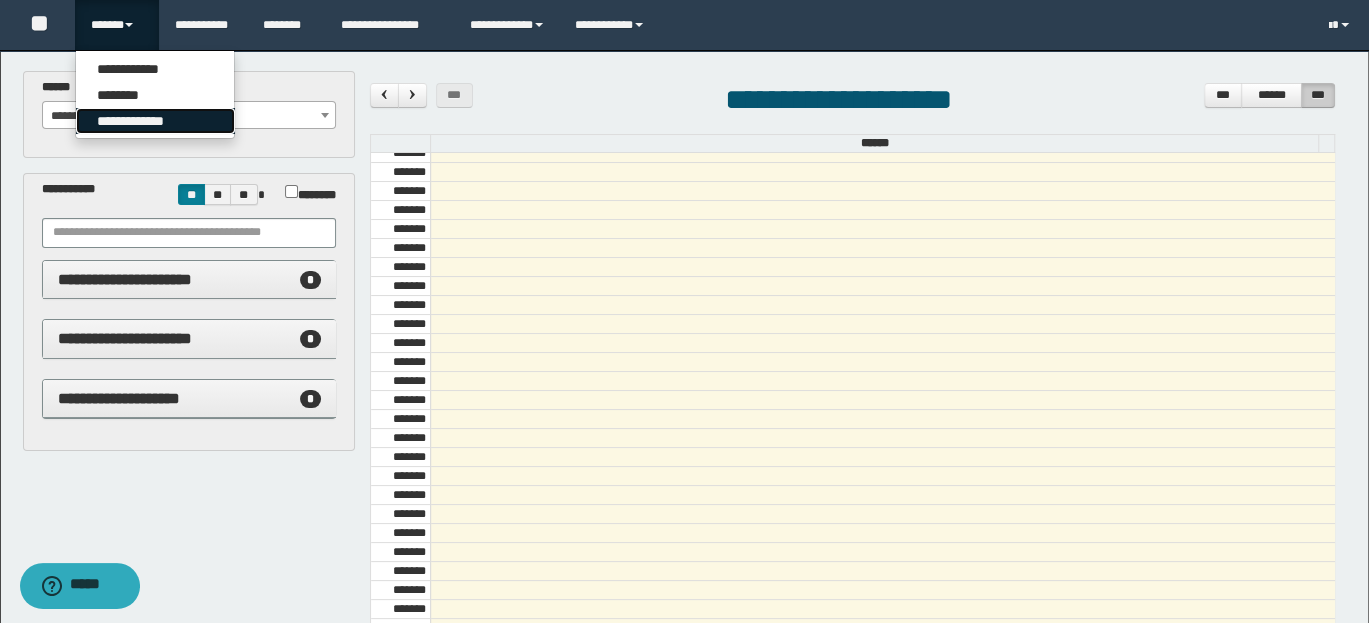 click on "**********" at bounding box center (155, 121) 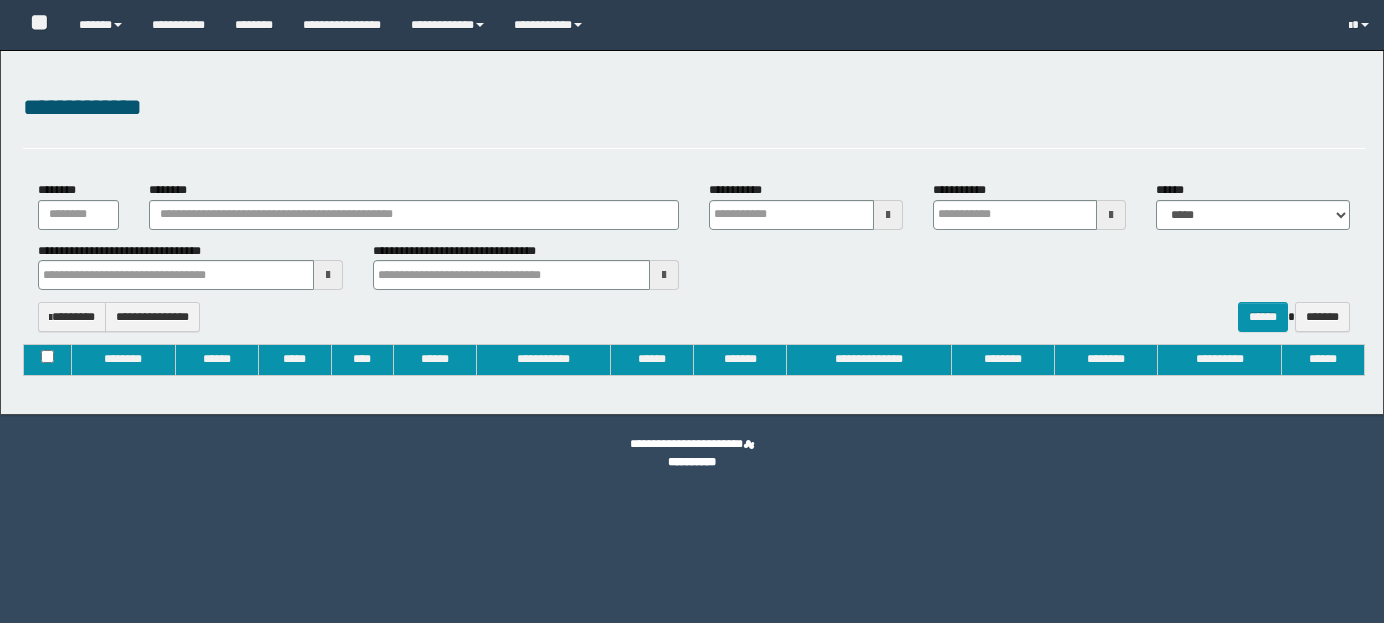 type on "**********" 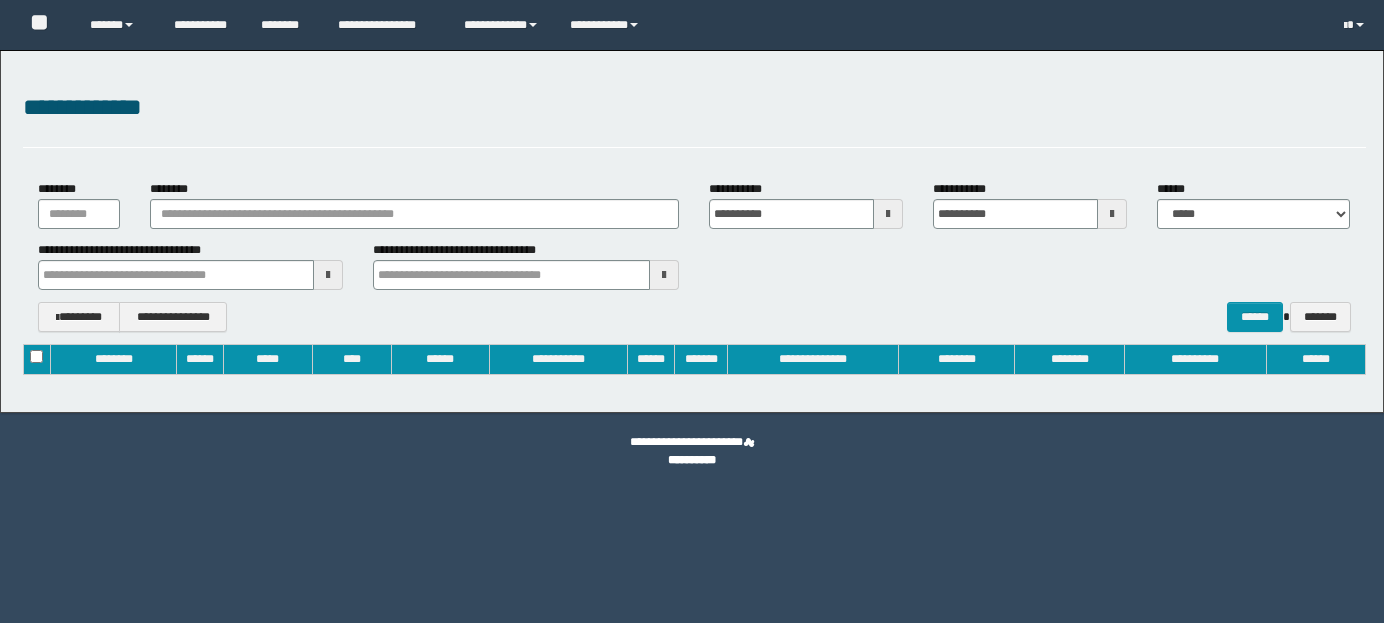scroll, scrollTop: 0, scrollLeft: 0, axis: both 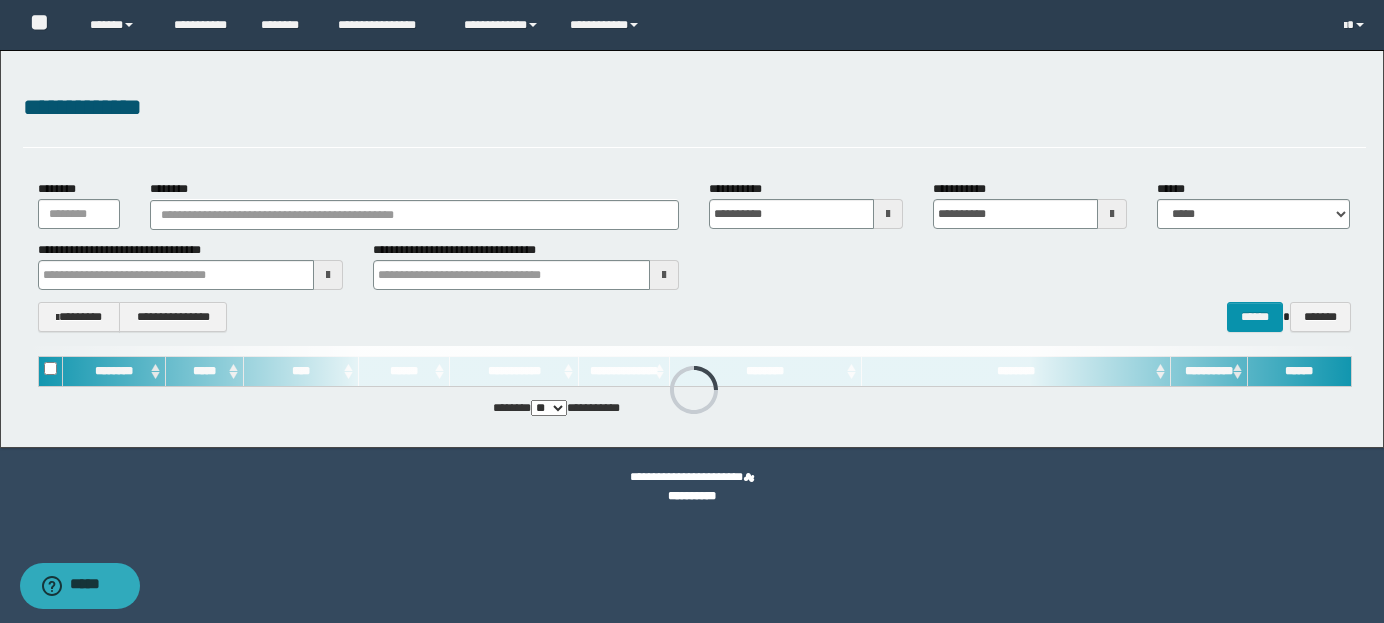 type 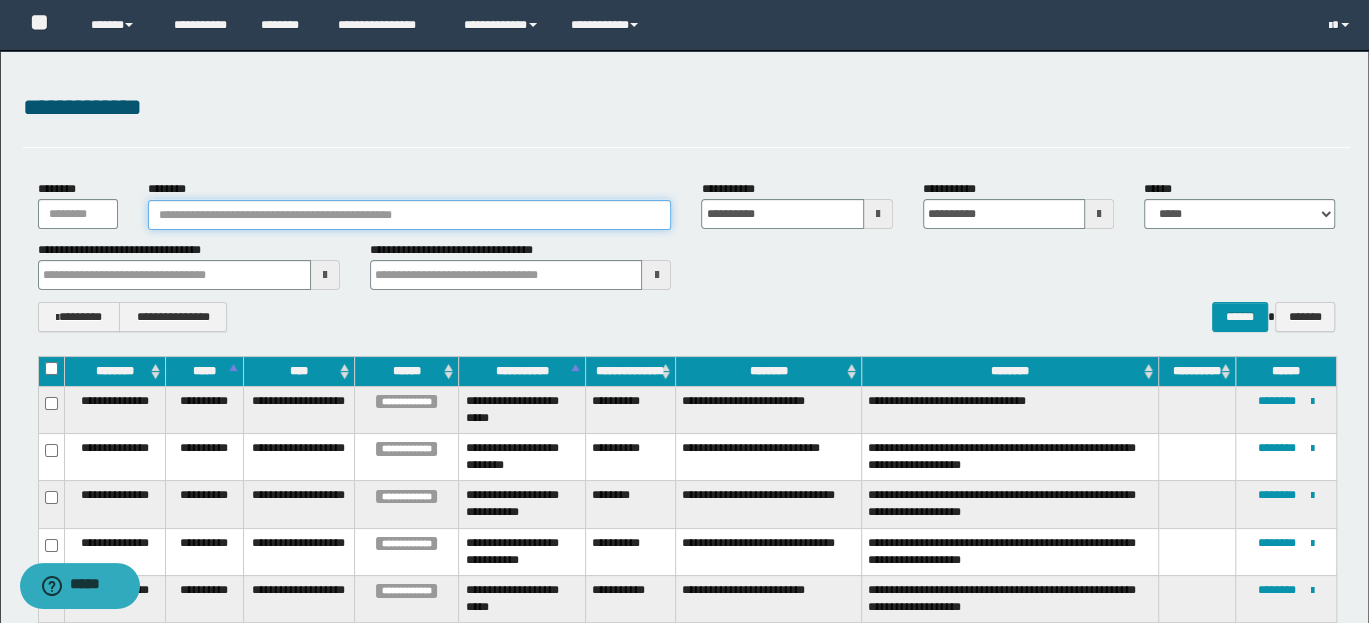click on "********" at bounding box center (409, 215) 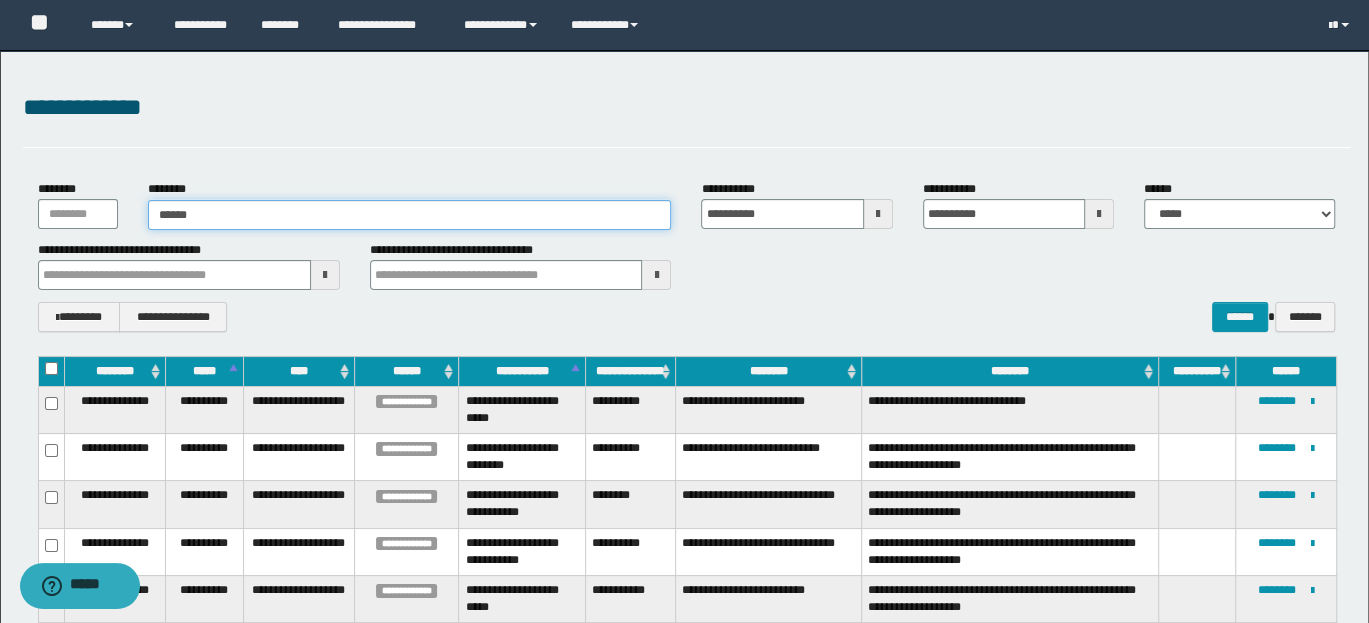 type on "*******" 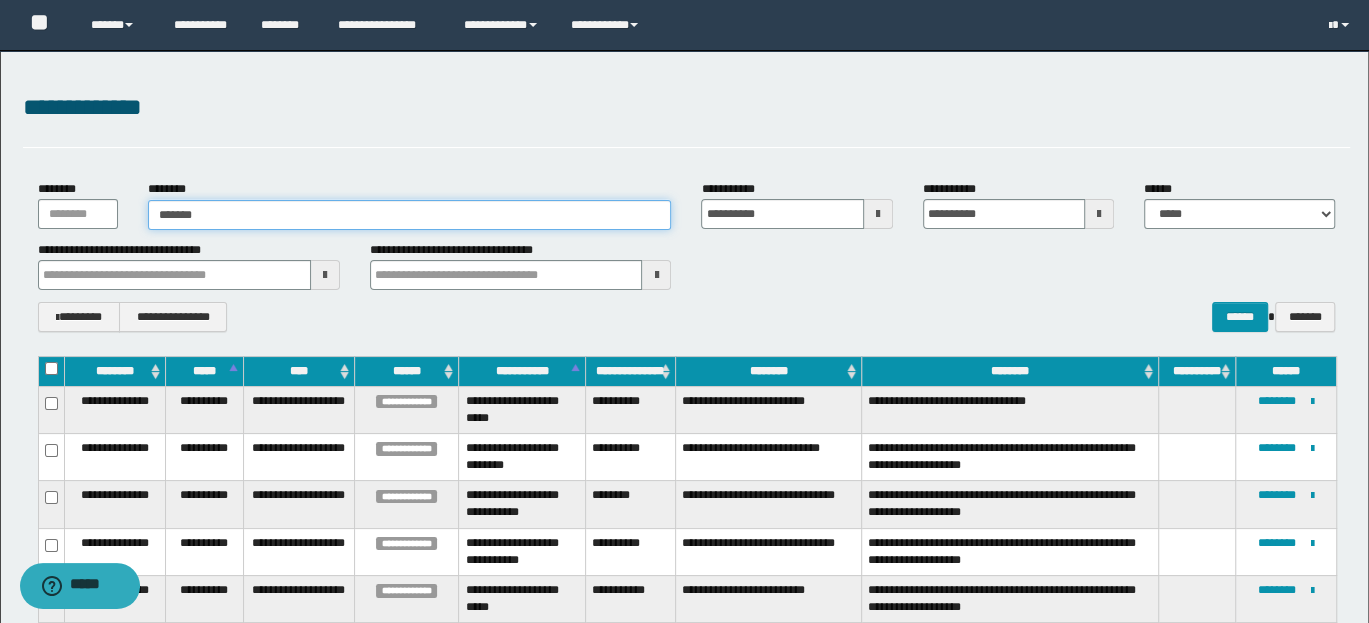 type on "*******" 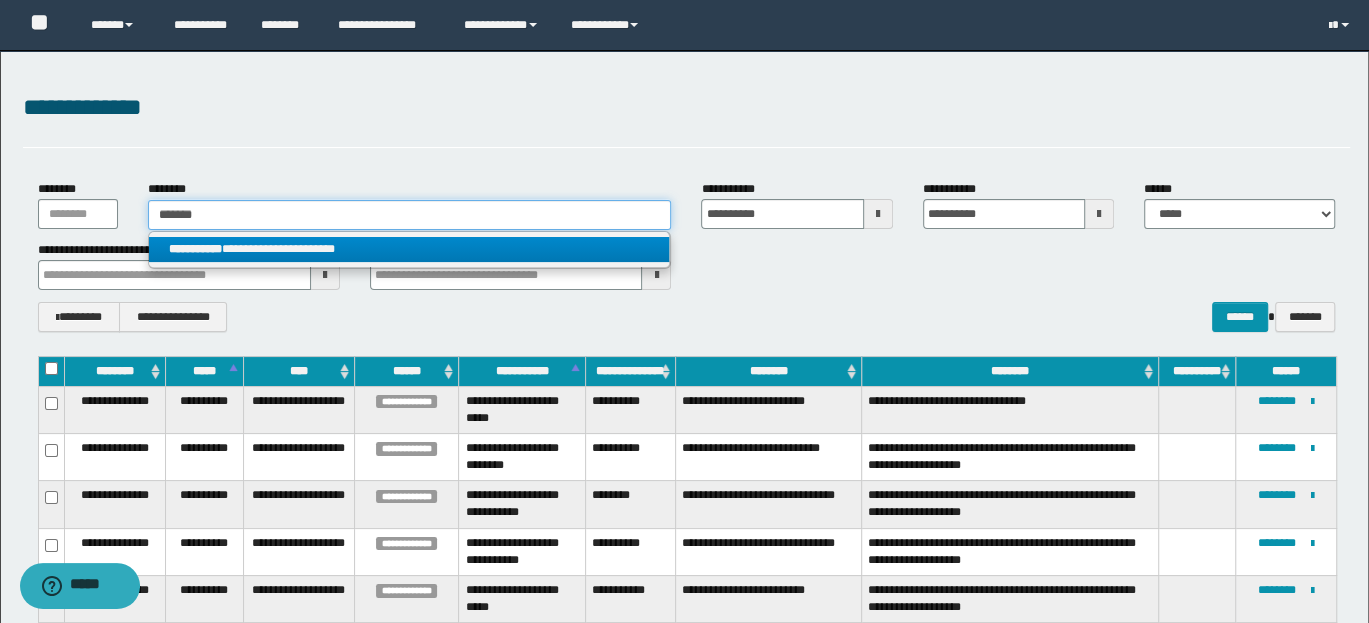 type on "*******" 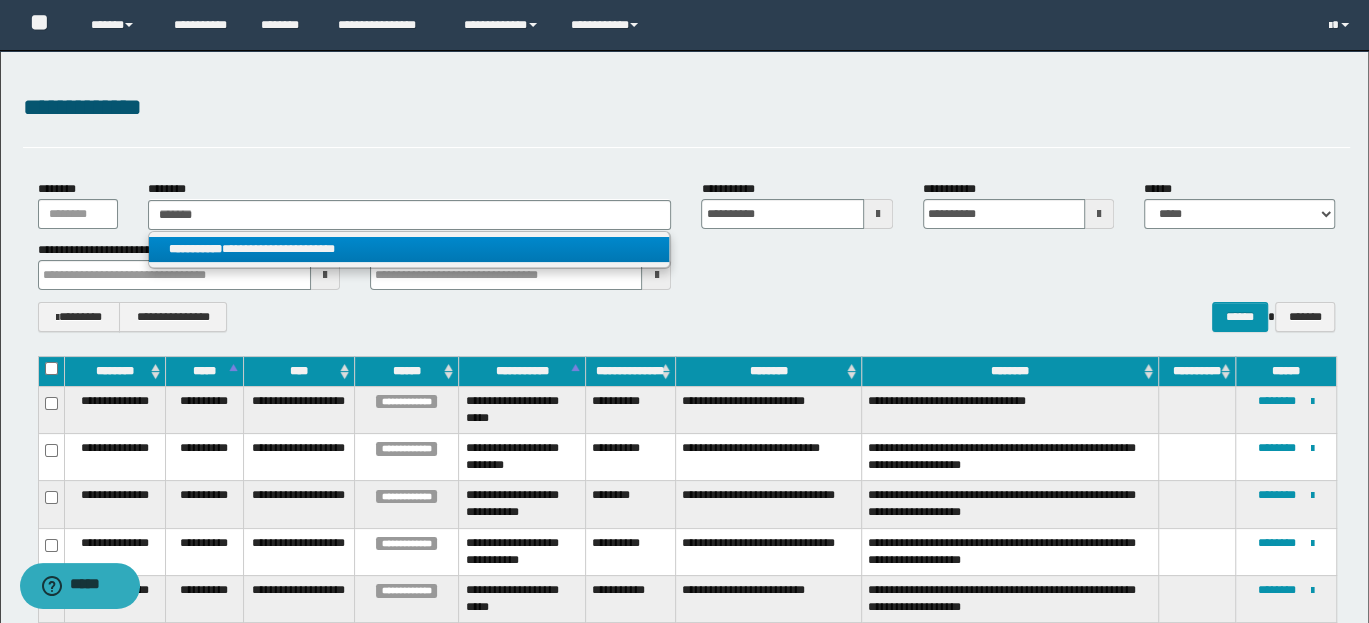 click on "**********" at bounding box center [409, 249] 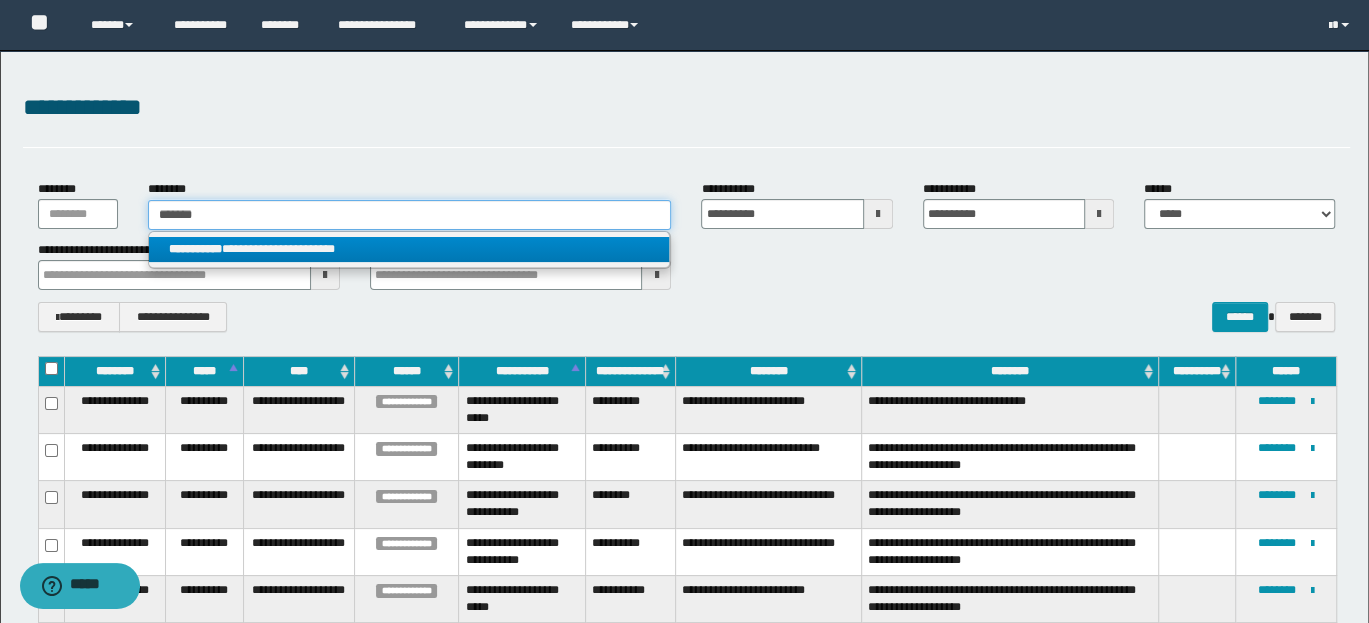 type 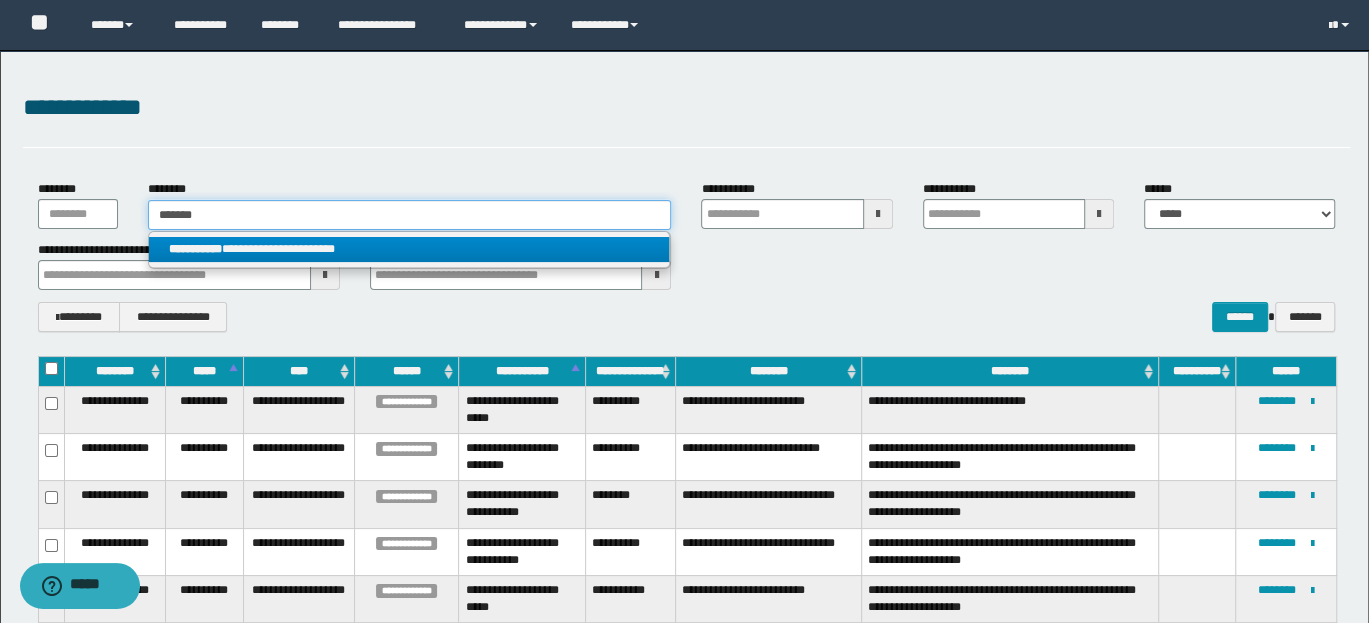 type on "**********" 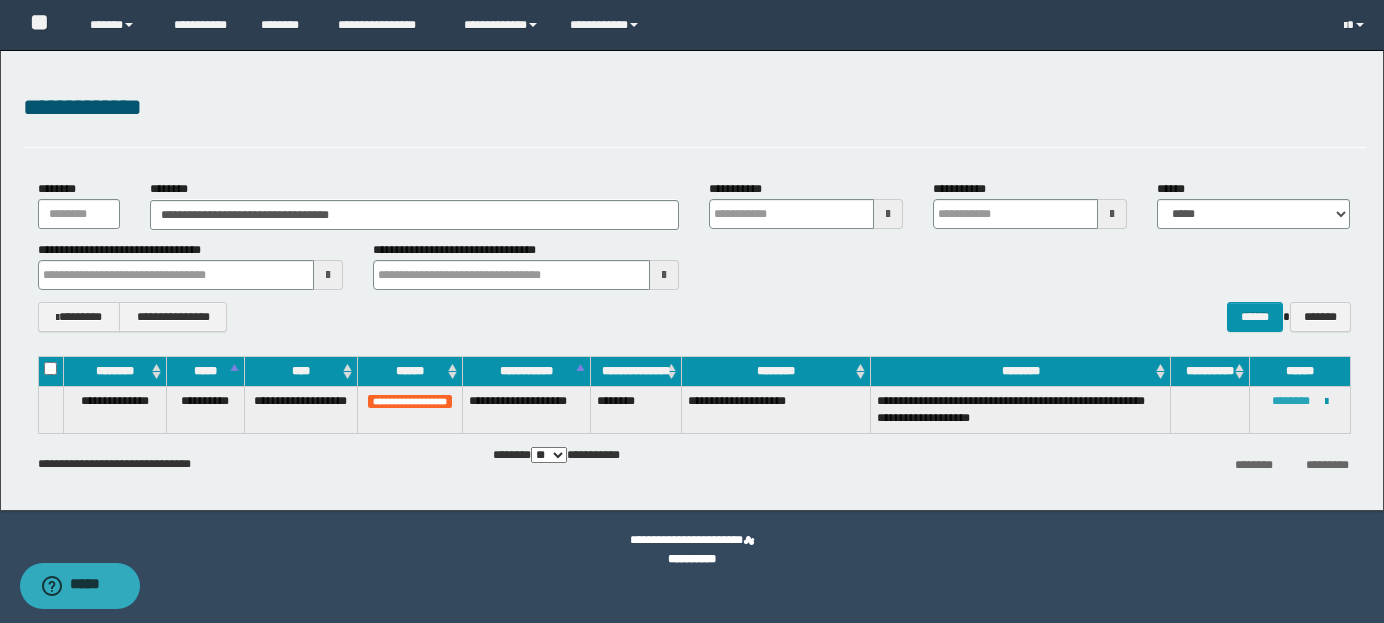 click on "********" at bounding box center (1291, 401) 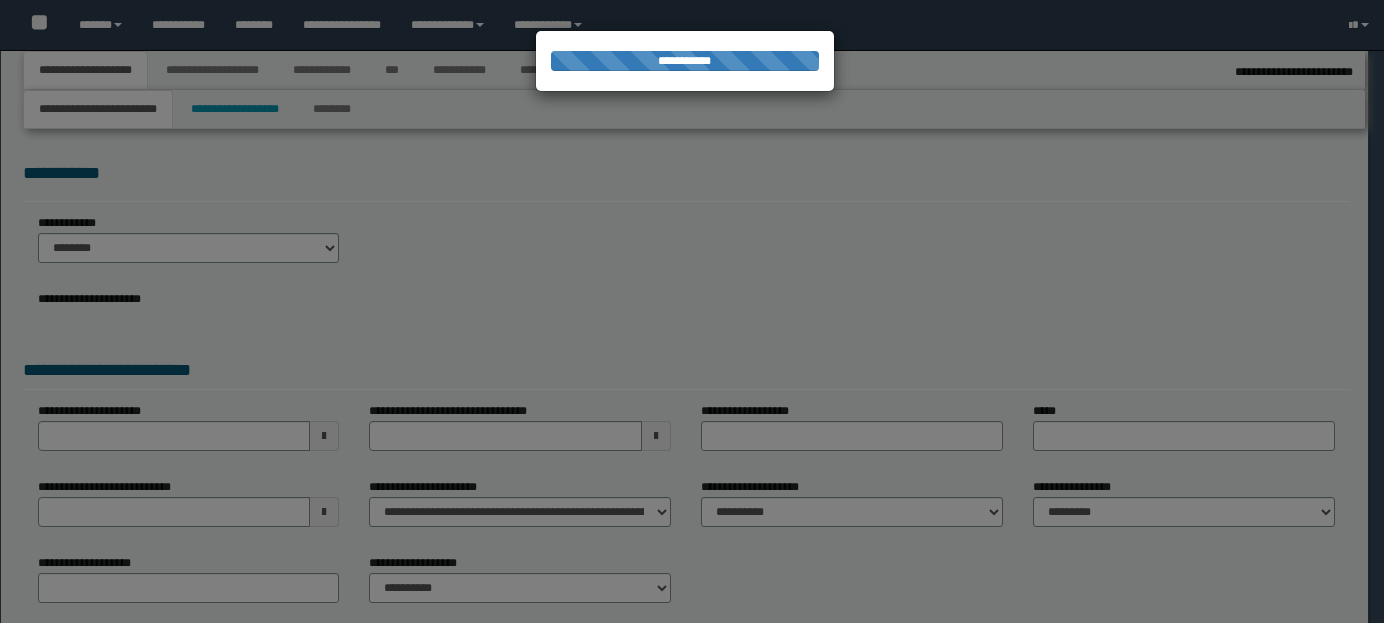 select on "*" 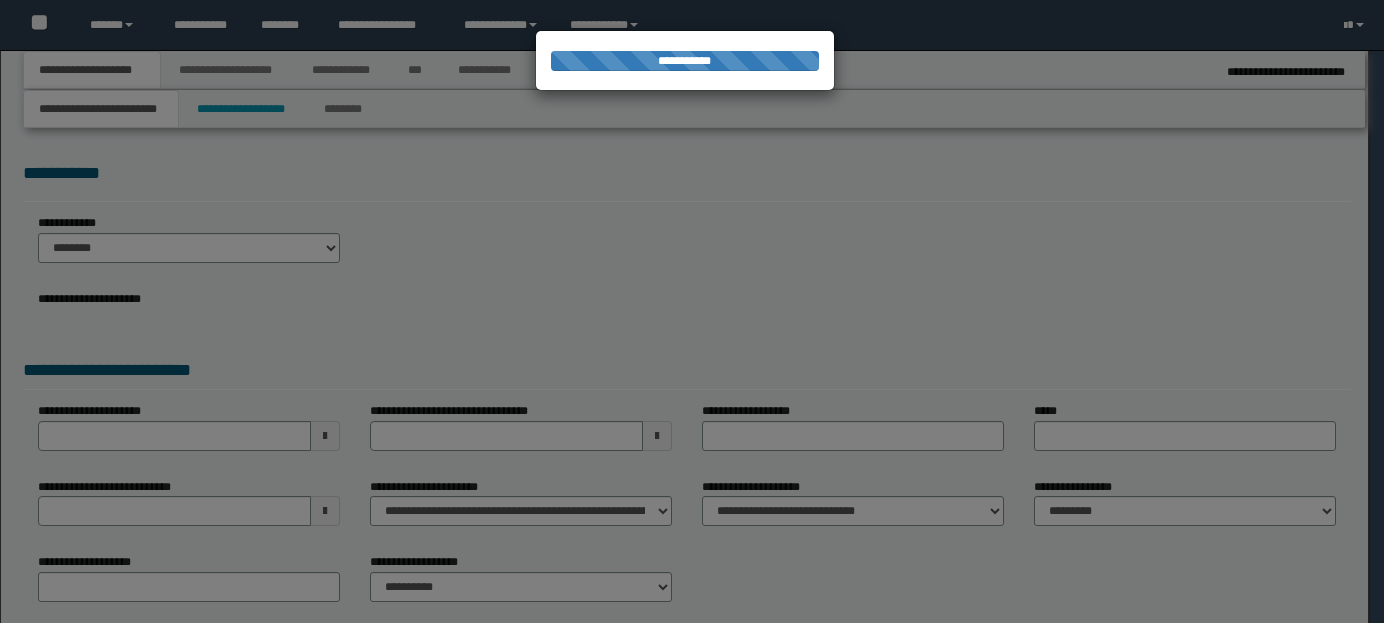 scroll, scrollTop: 0, scrollLeft: 0, axis: both 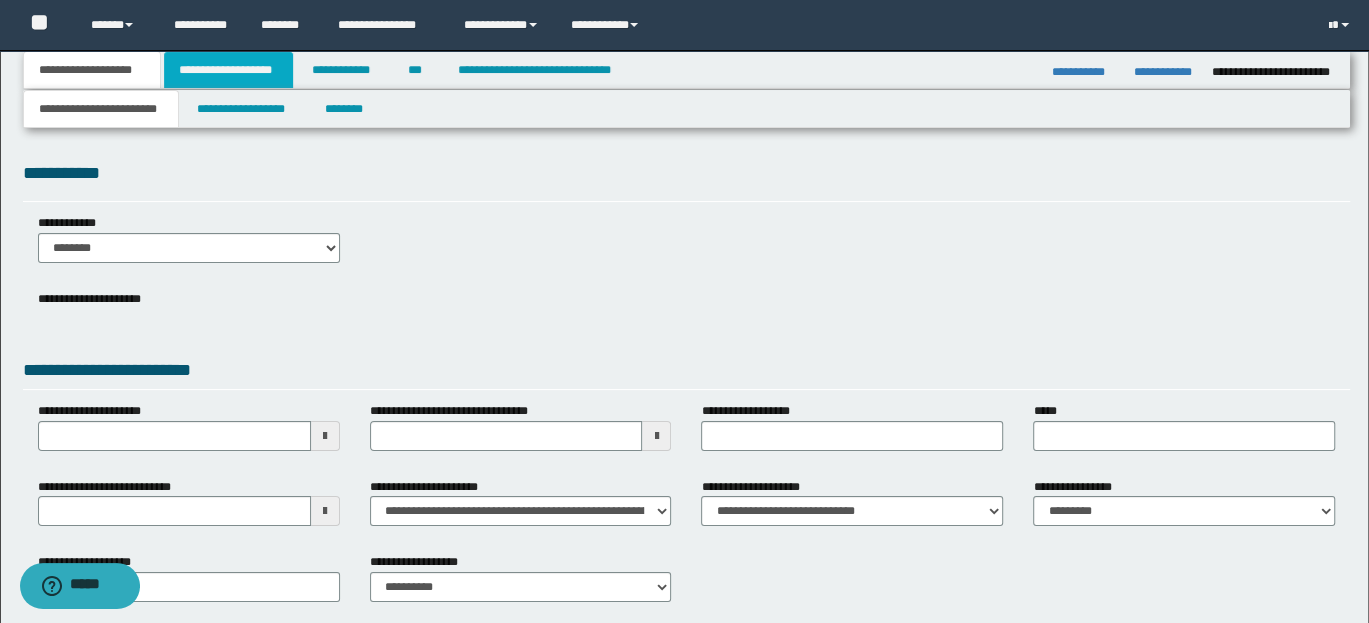 click on "**********" at bounding box center [228, 70] 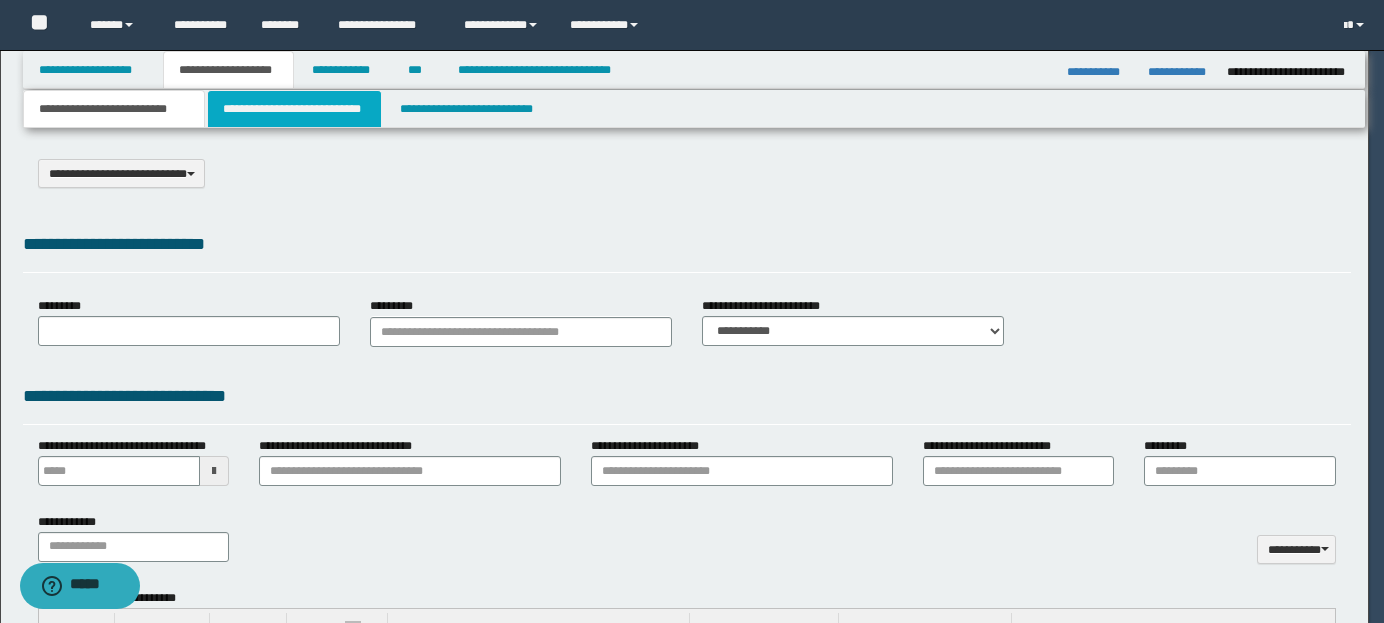 select on "*" 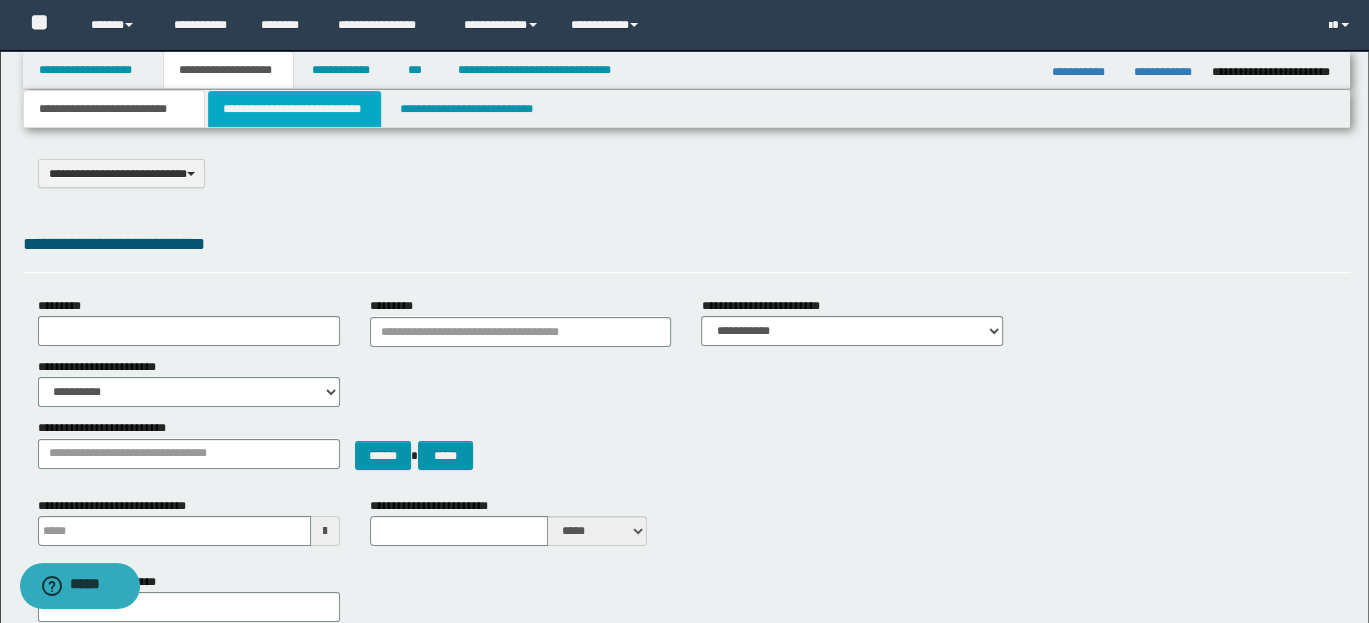 click on "**********" at bounding box center [294, 109] 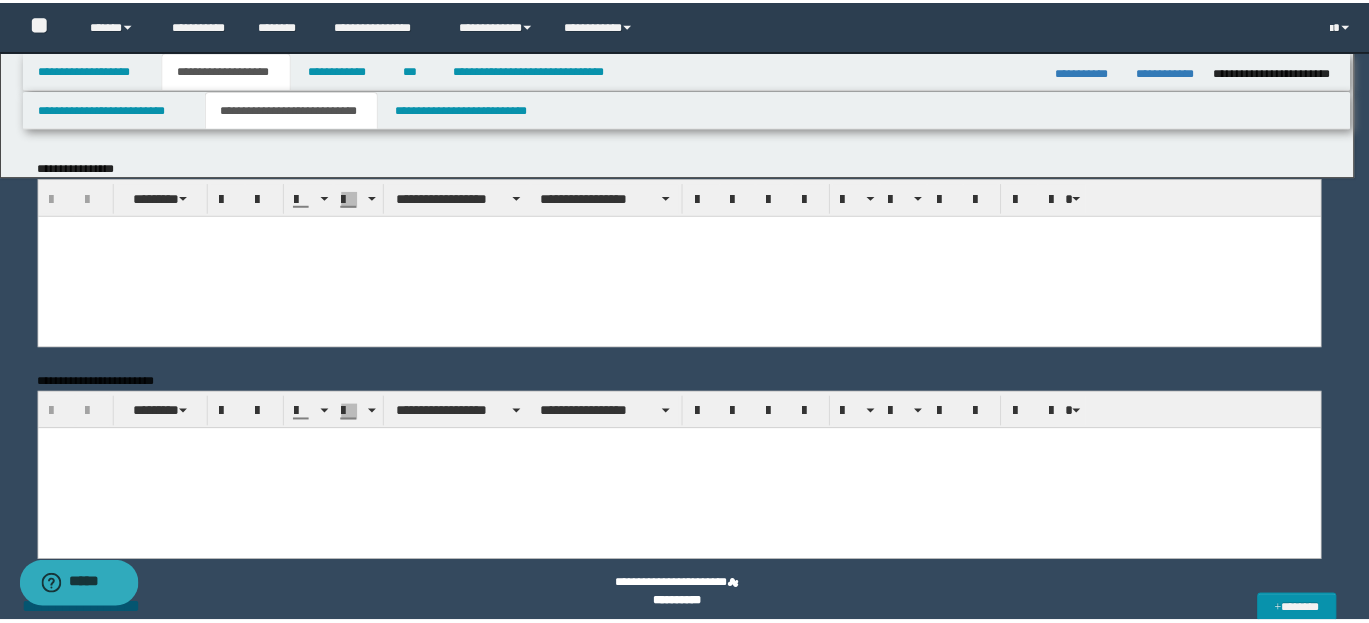 scroll, scrollTop: 0, scrollLeft: 0, axis: both 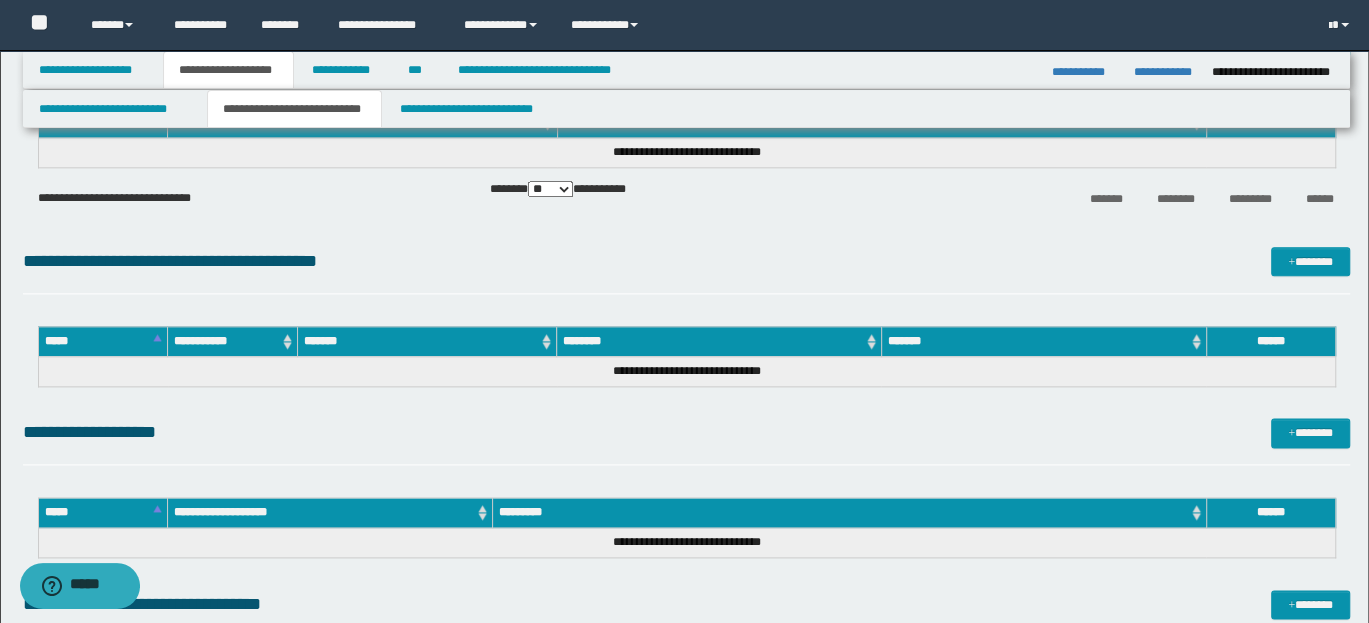 drag, startPoint x: 47, startPoint y: -1105, endPoint x: 689, endPoint y: 426, distance: 1660.1581 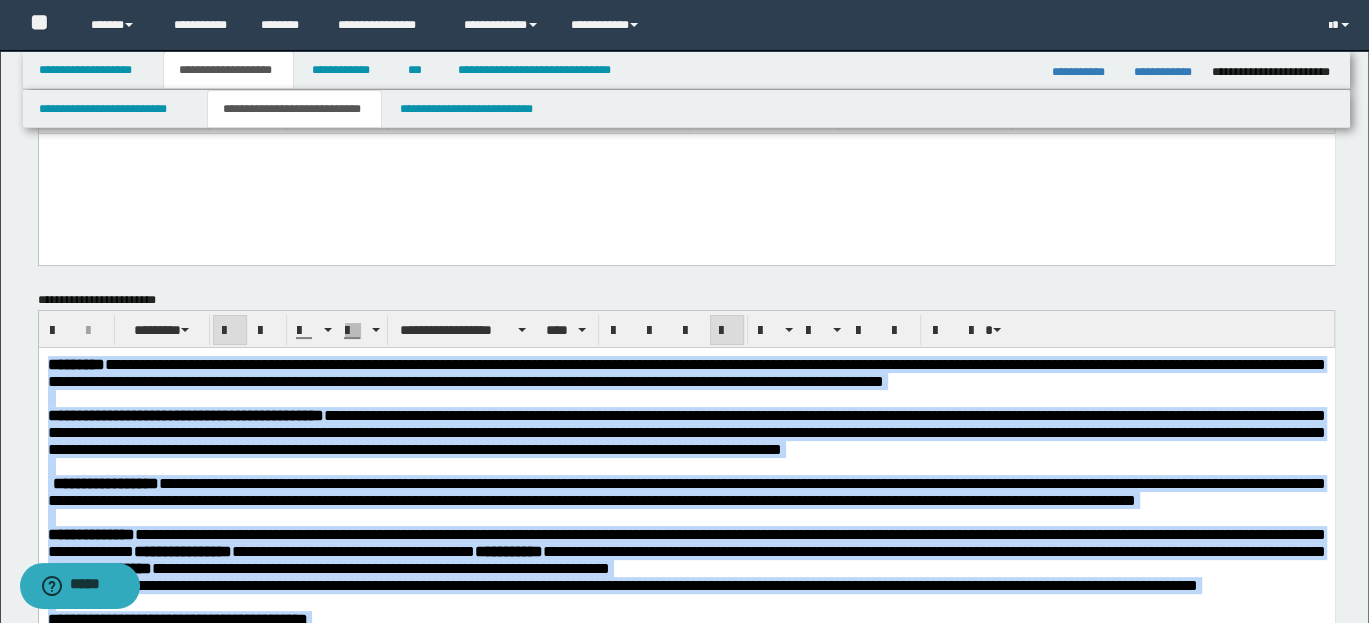 scroll, scrollTop: 69, scrollLeft: 0, axis: vertical 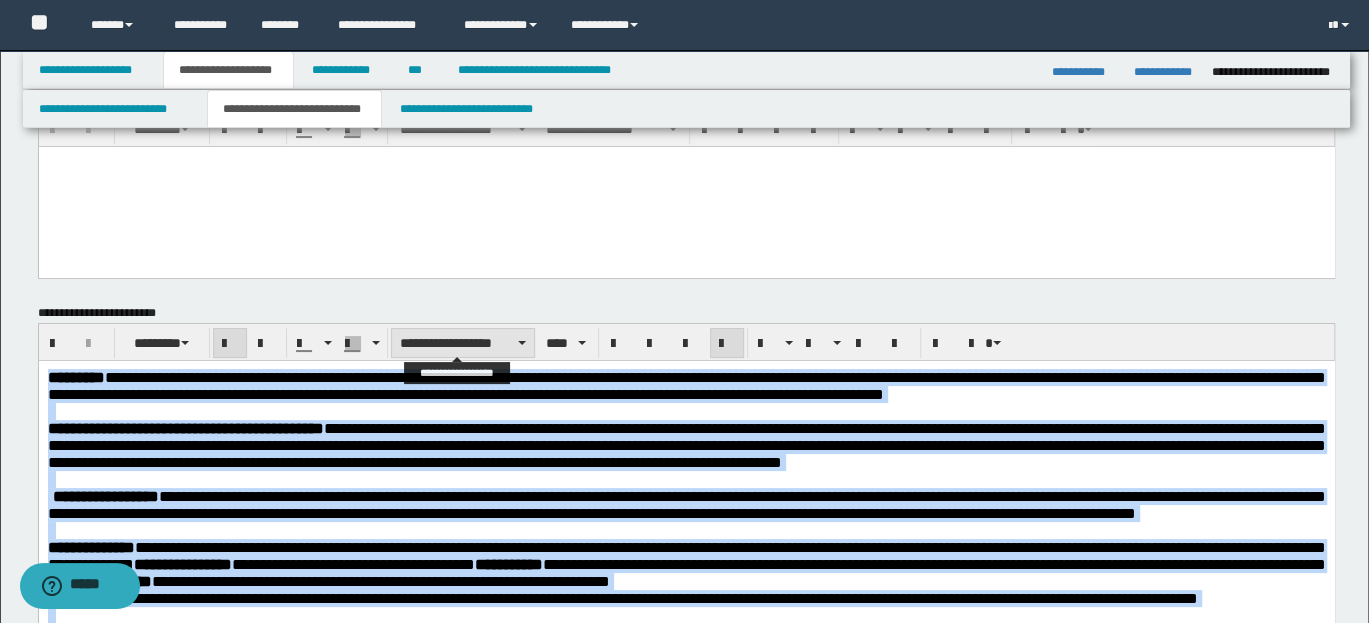 click on "**********" at bounding box center [463, 343] 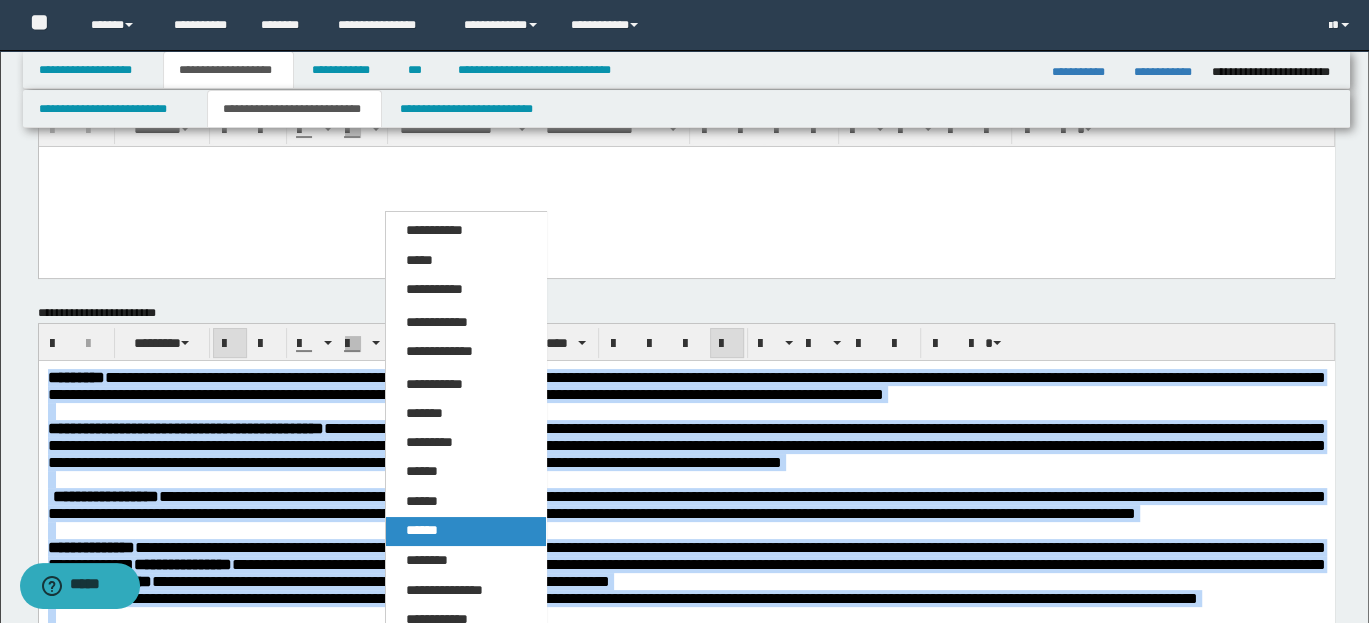 click on "******" at bounding box center [422, 530] 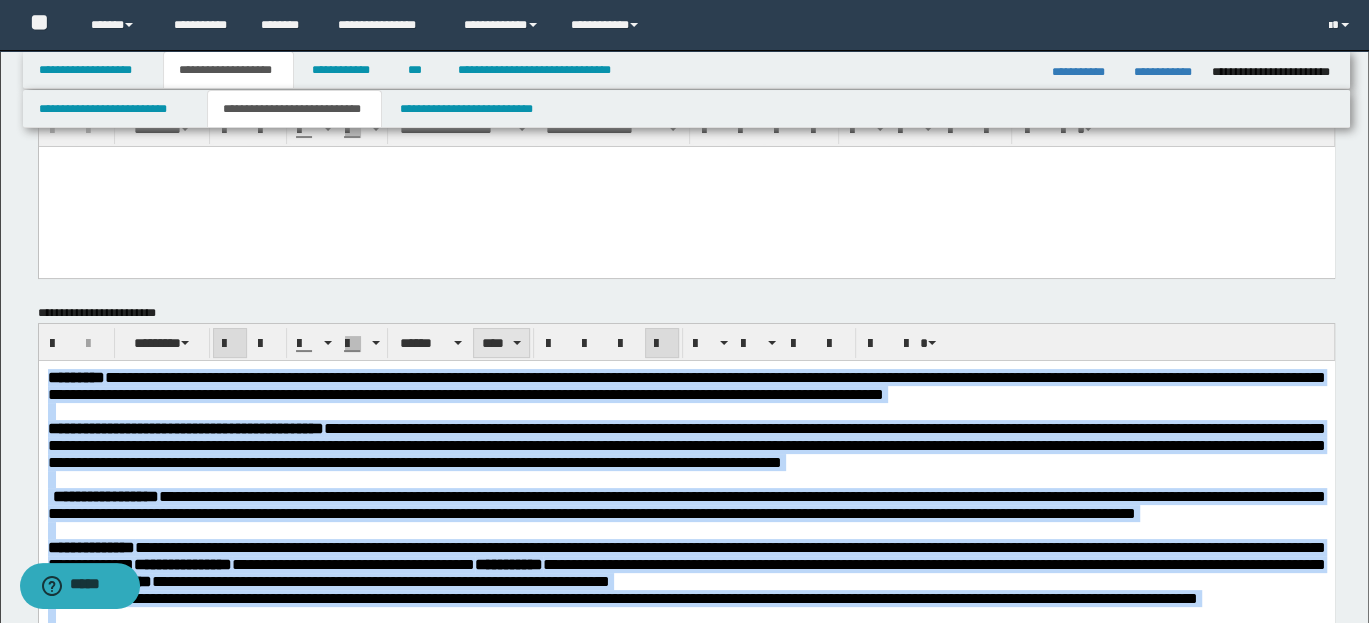 click on "****" at bounding box center (501, 343) 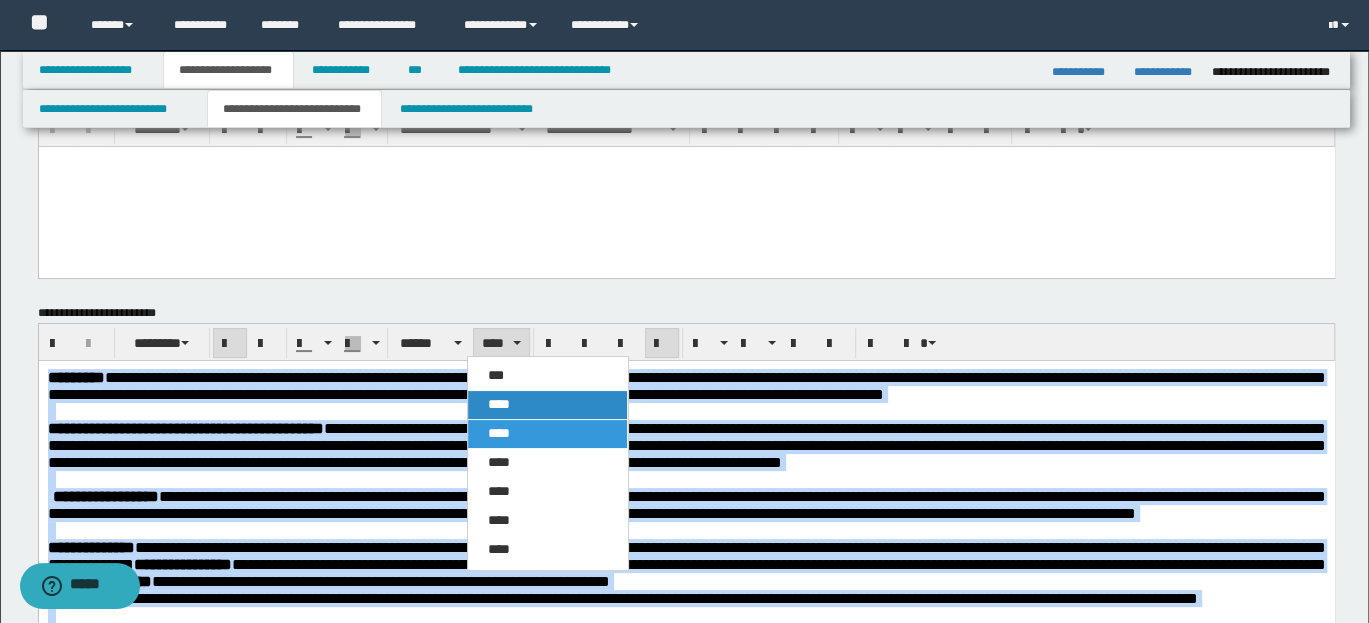 click on "****" at bounding box center [499, 404] 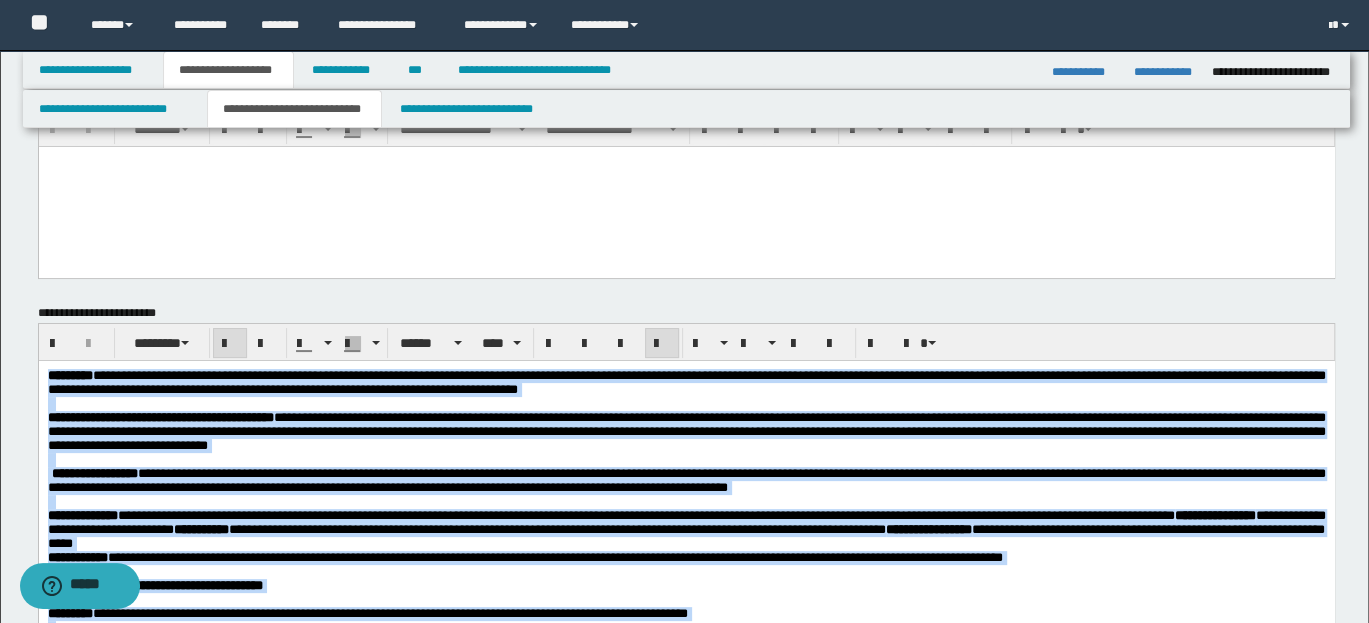 click at bounding box center [686, 404] 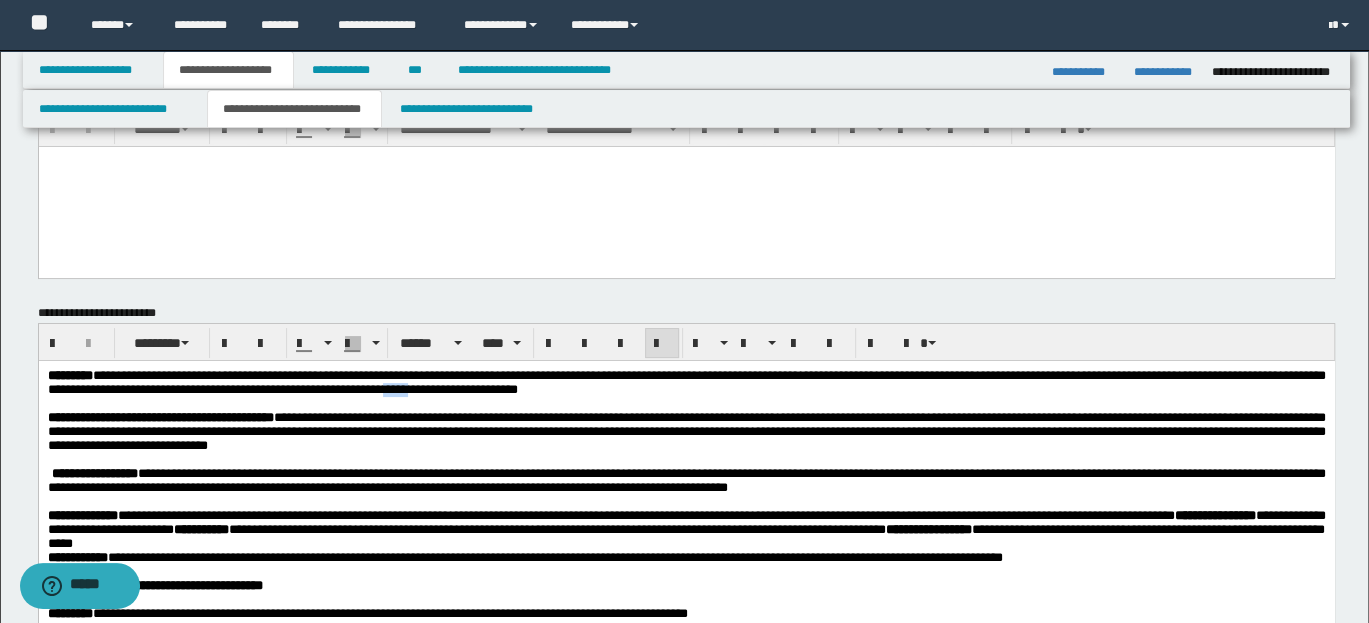 type 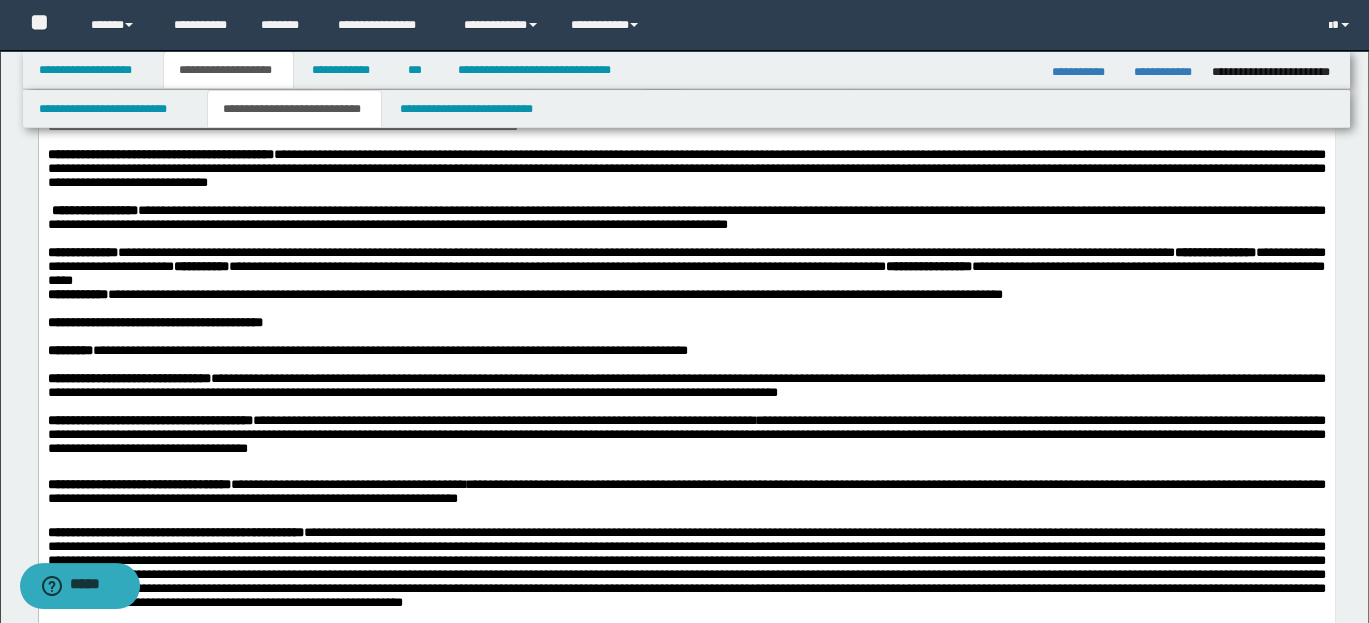 scroll, scrollTop: 341, scrollLeft: 0, axis: vertical 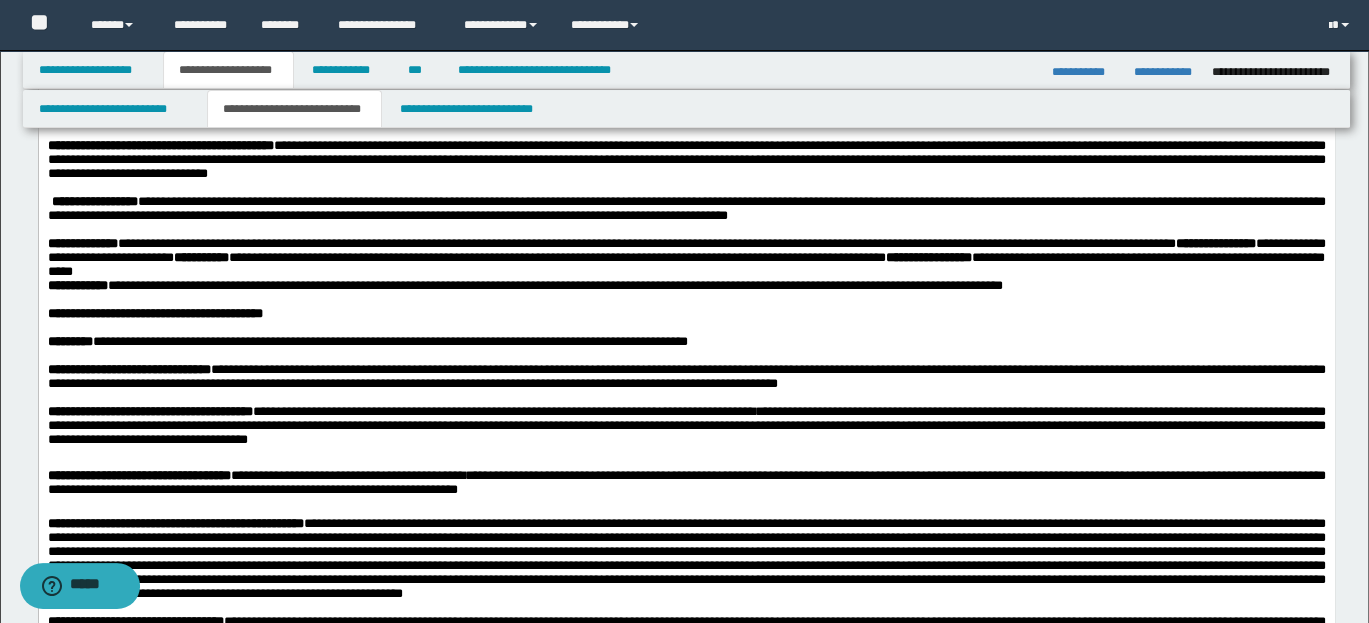 click on "**********" at bounding box center [686, 258] 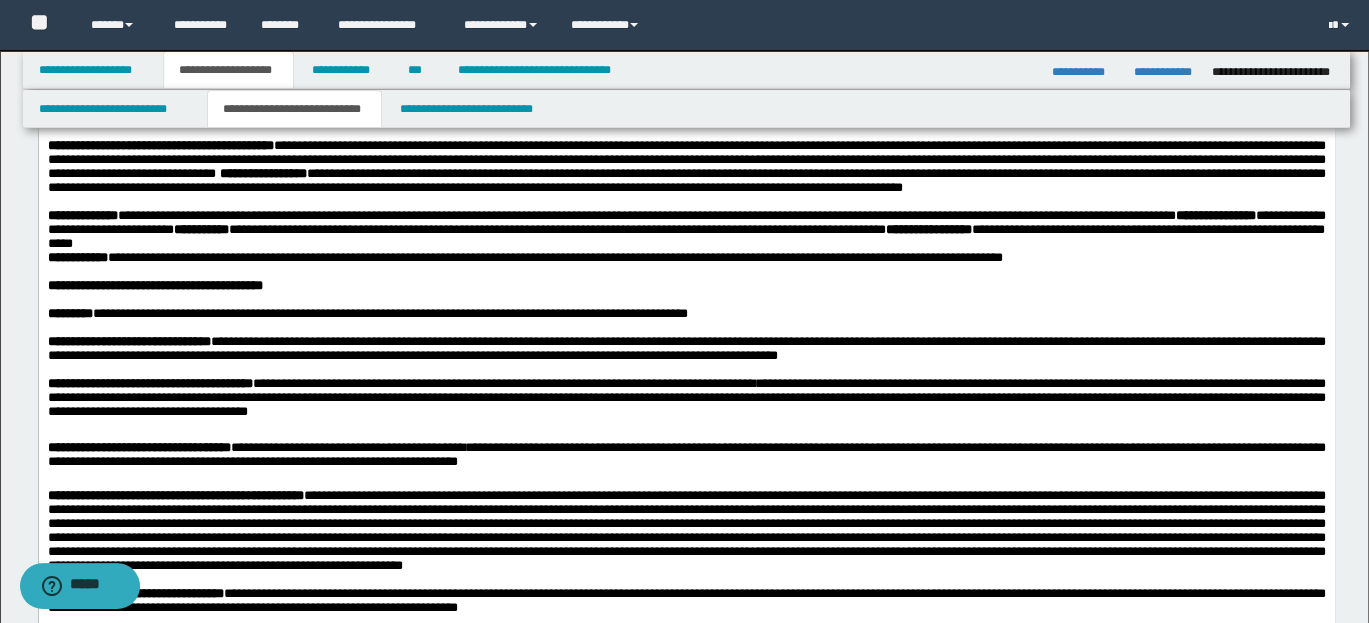 click on "**********" at bounding box center [686, 167] 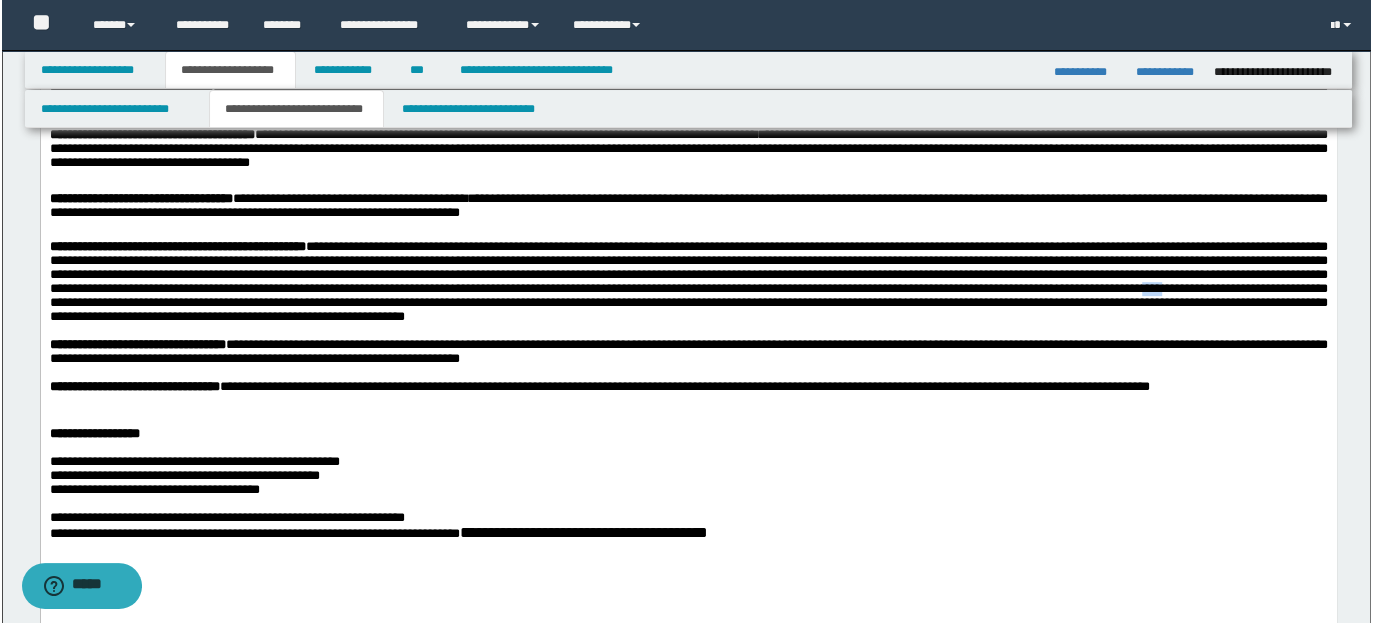 scroll, scrollTop: 776, scrollLeft: 0, axis: vertical 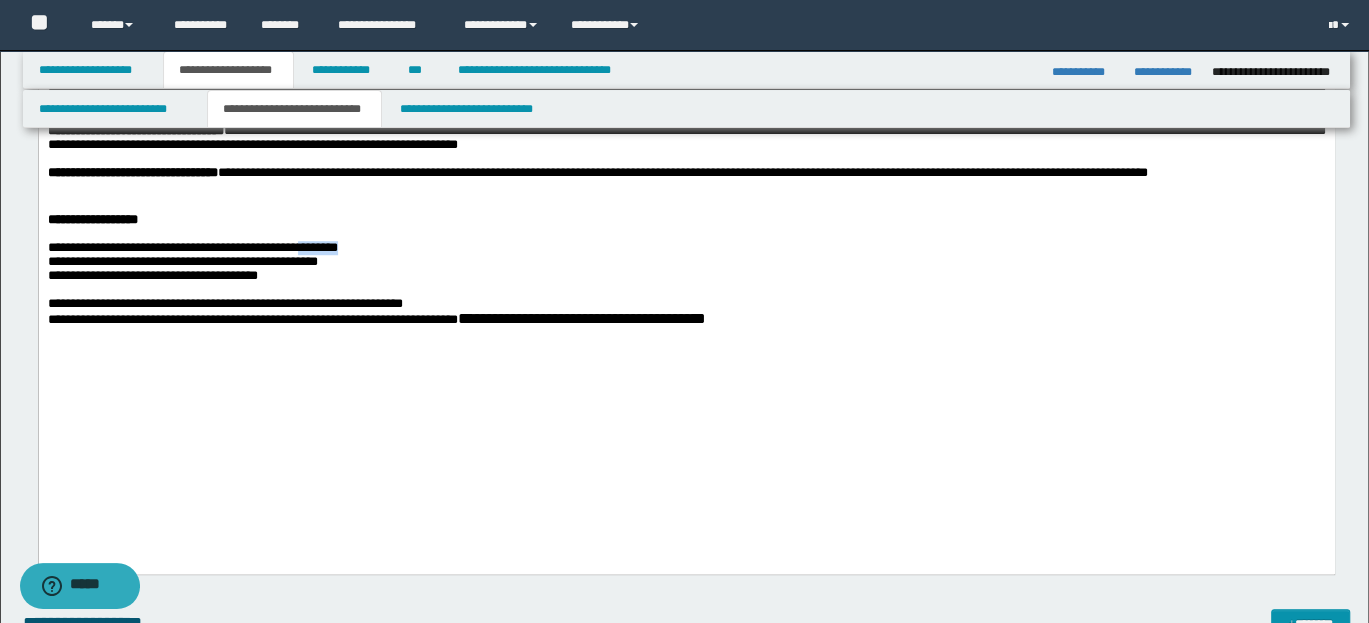 drag, startPoint x: 421, startPoint y: 373, endPoint x: 493, endPoint y: 370, distance: 72.06247 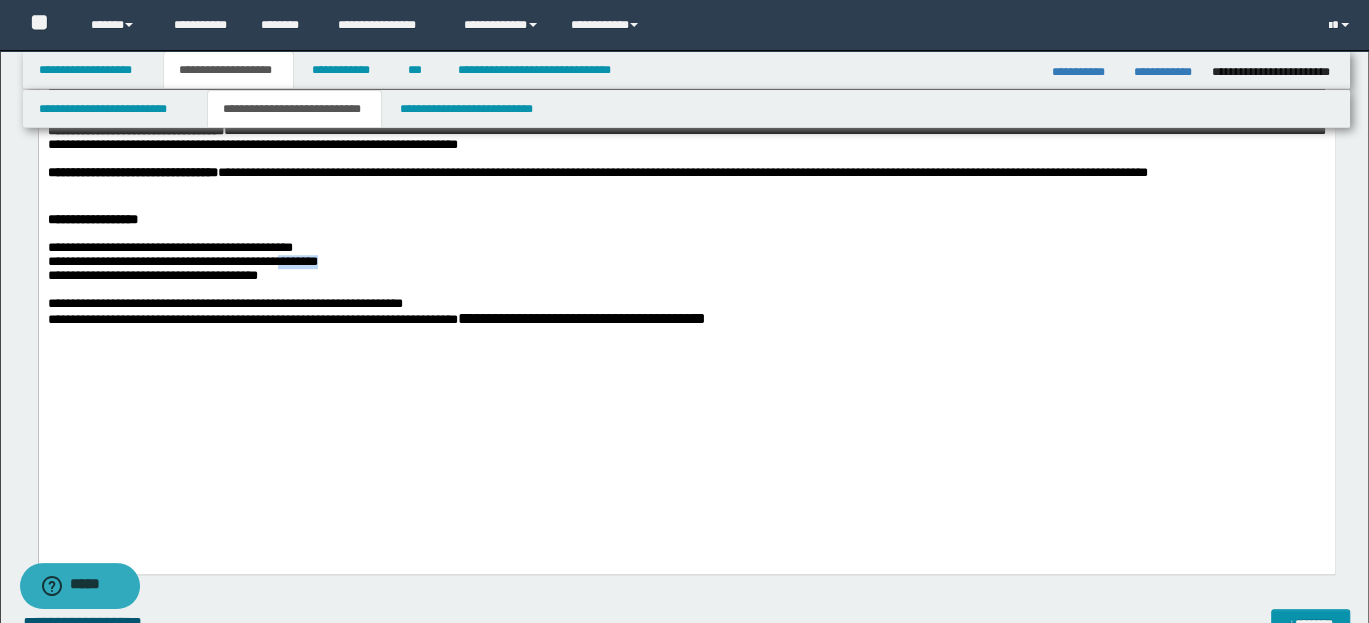 drag, startPoint x: 385, startPoint y: 390, endPoint x: 443, endPoint y: 387, distance: 58.077534 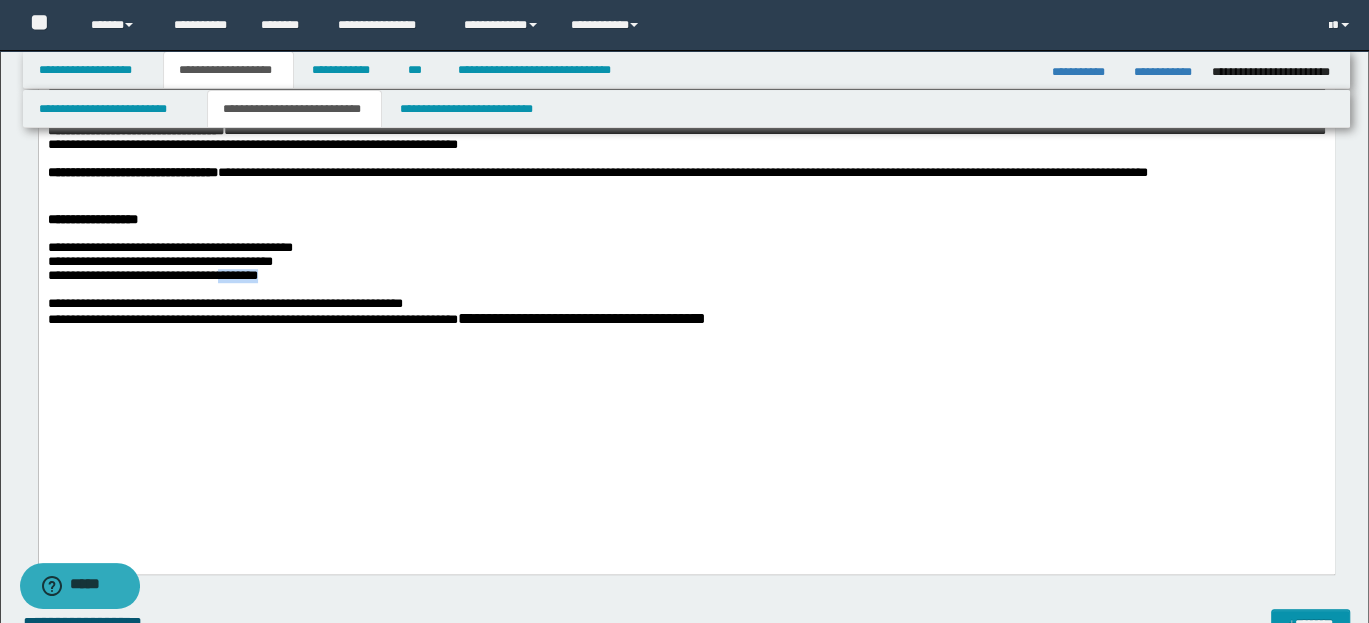 drag, startPoint x: 310, startPoint y: 409, endPoint x: 378, endPoint y: 414, distance: 68.18358 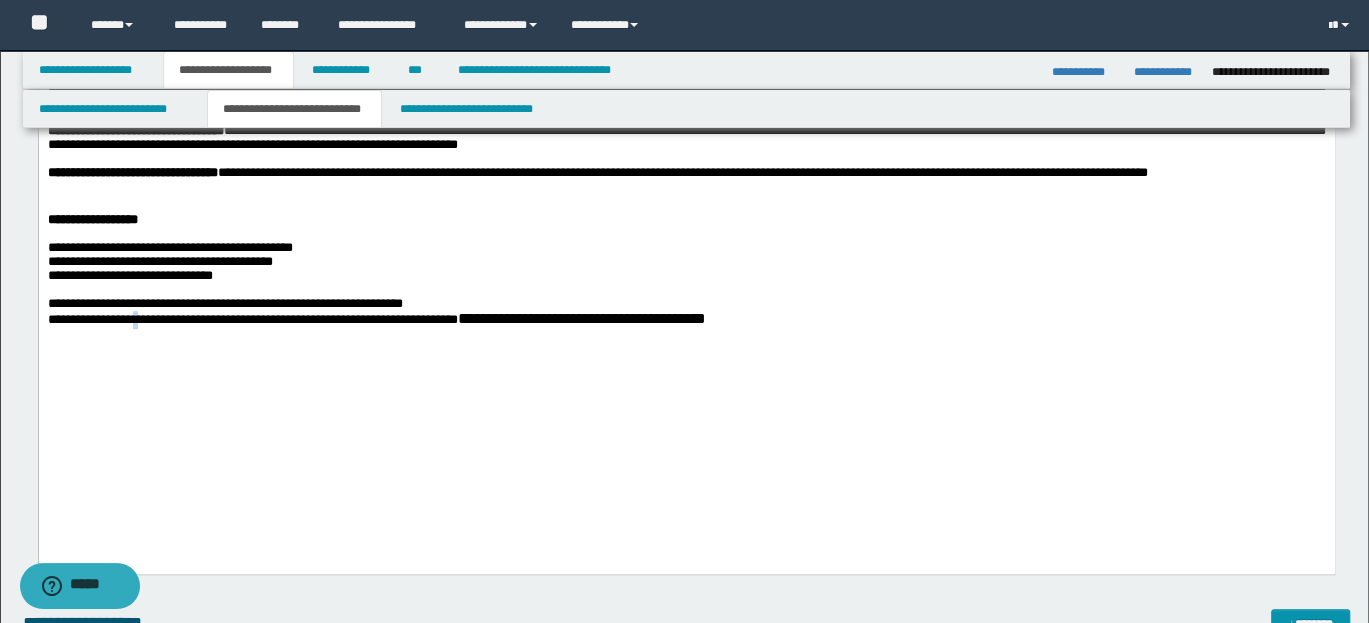 drag, startPoint x: 67, startPoint y: 459, endPoint x: 151, endPoint y: 498, distance: 92.61209 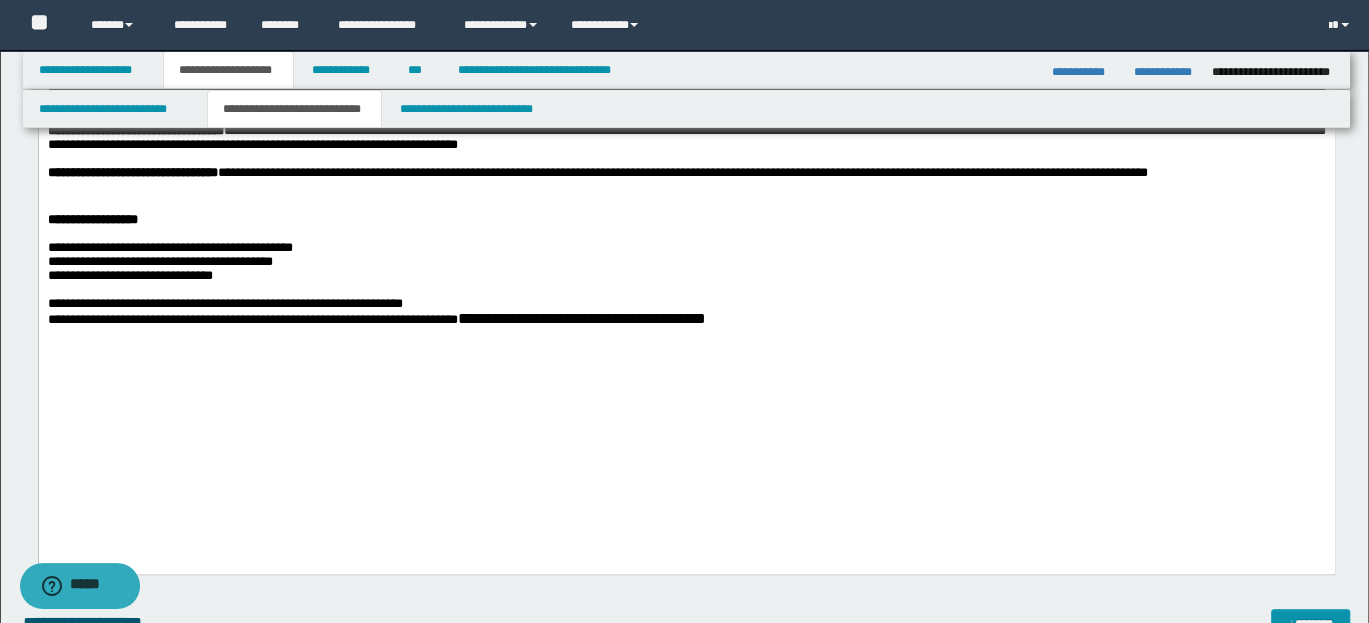 click on "**********" at bounding box center (252, 320) 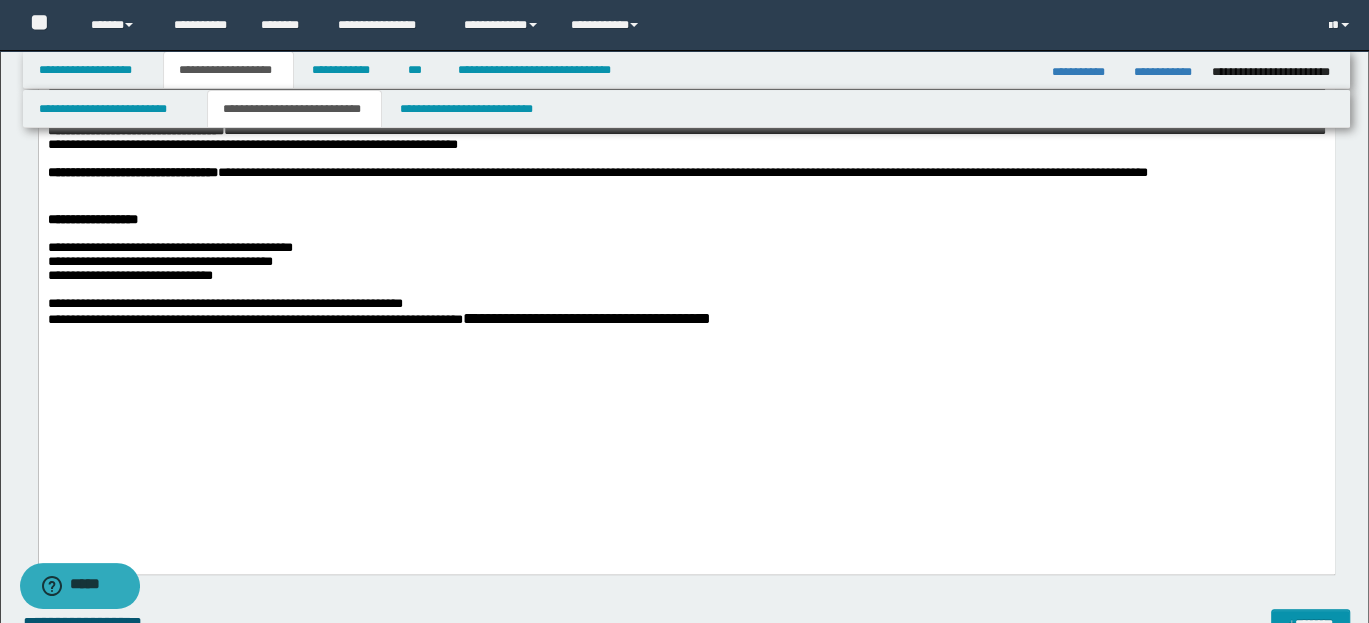 click on "**********" at bounding box center [686, 21] 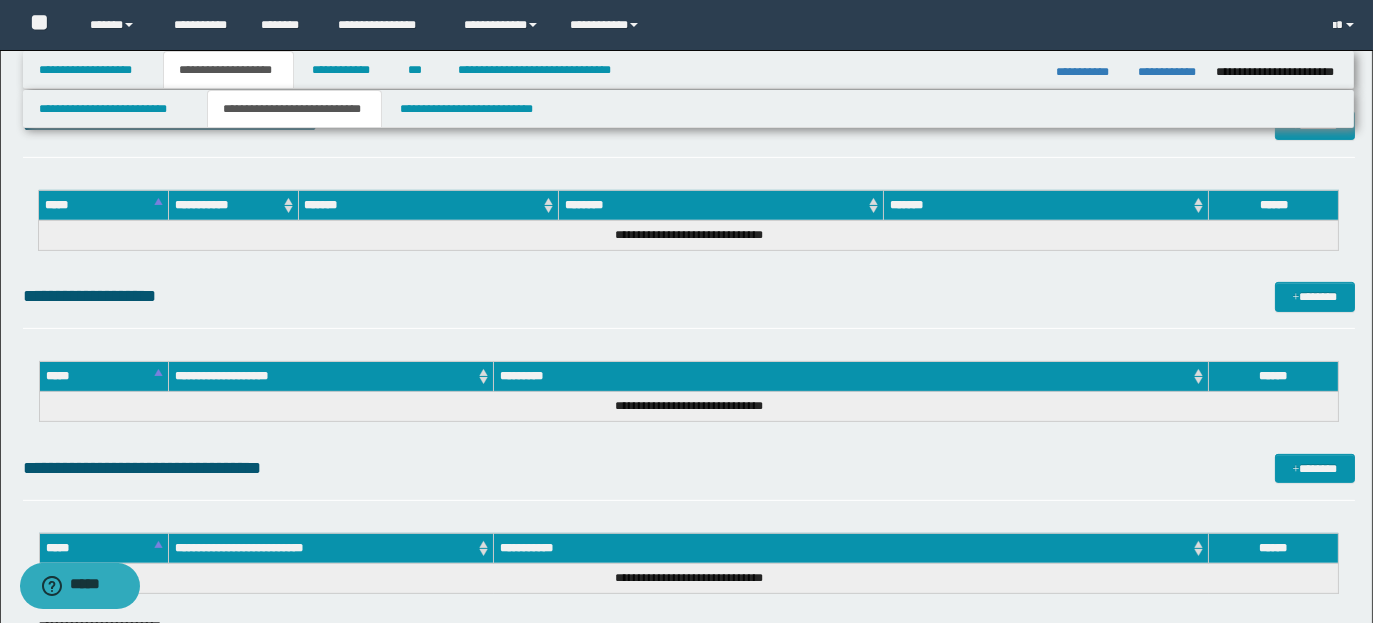 scroll, scrollTop: 1600, scrollLeft: 0, axis: vertical 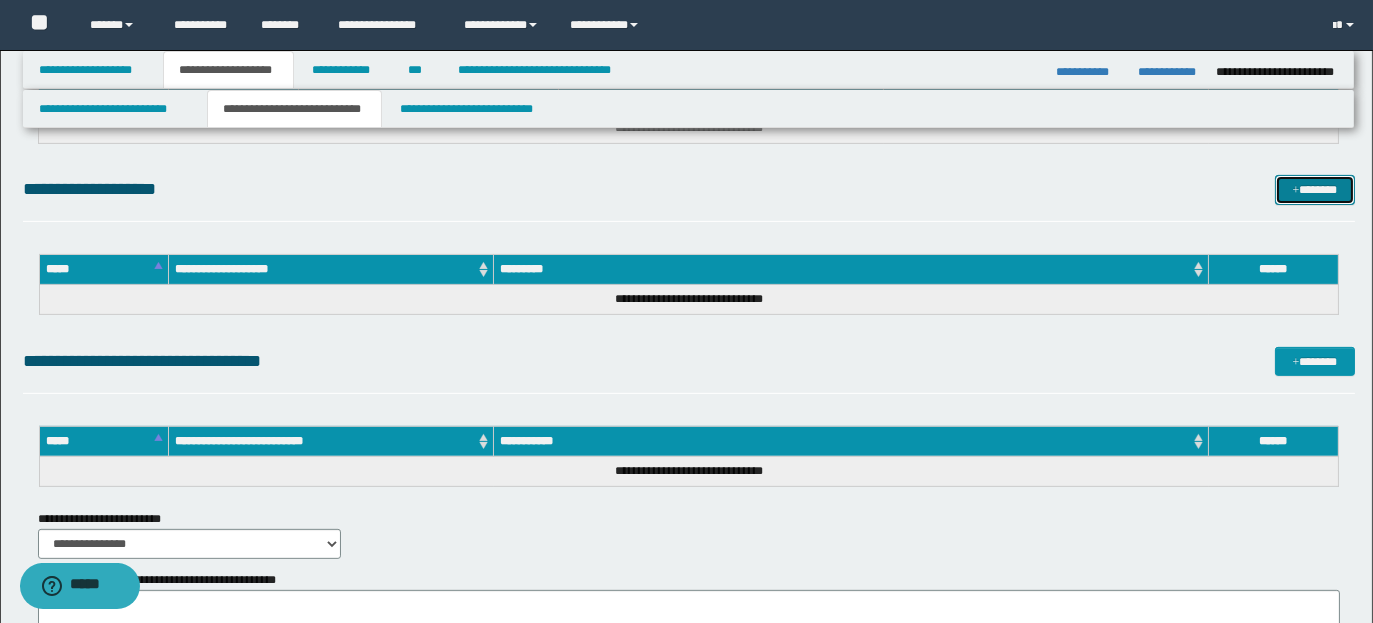 click on "*******" at bounding box center (1314, 189) 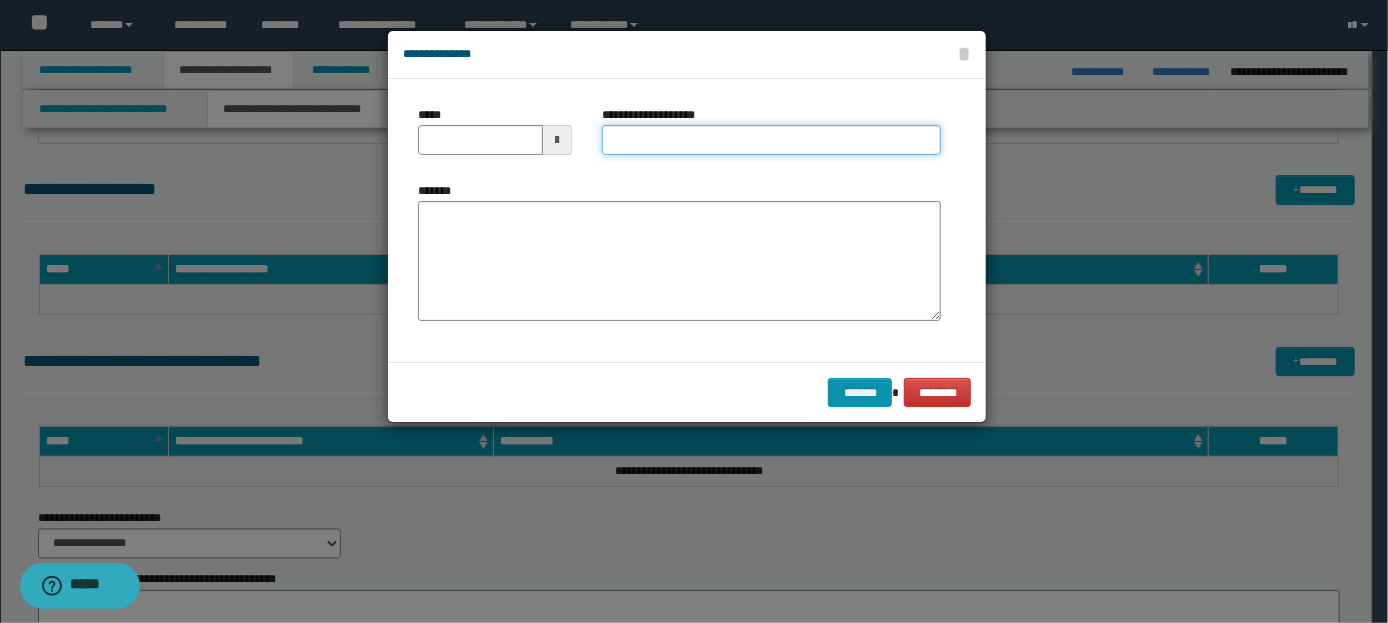 paste on "**********" 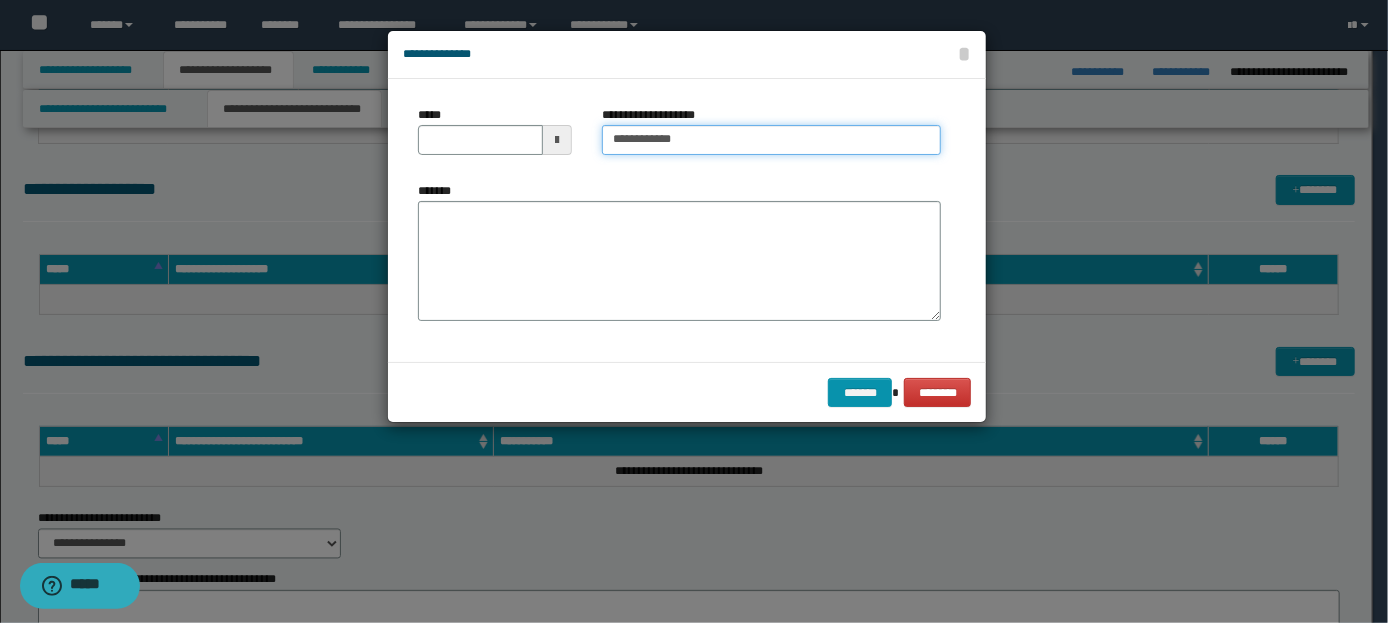 type on "**********" 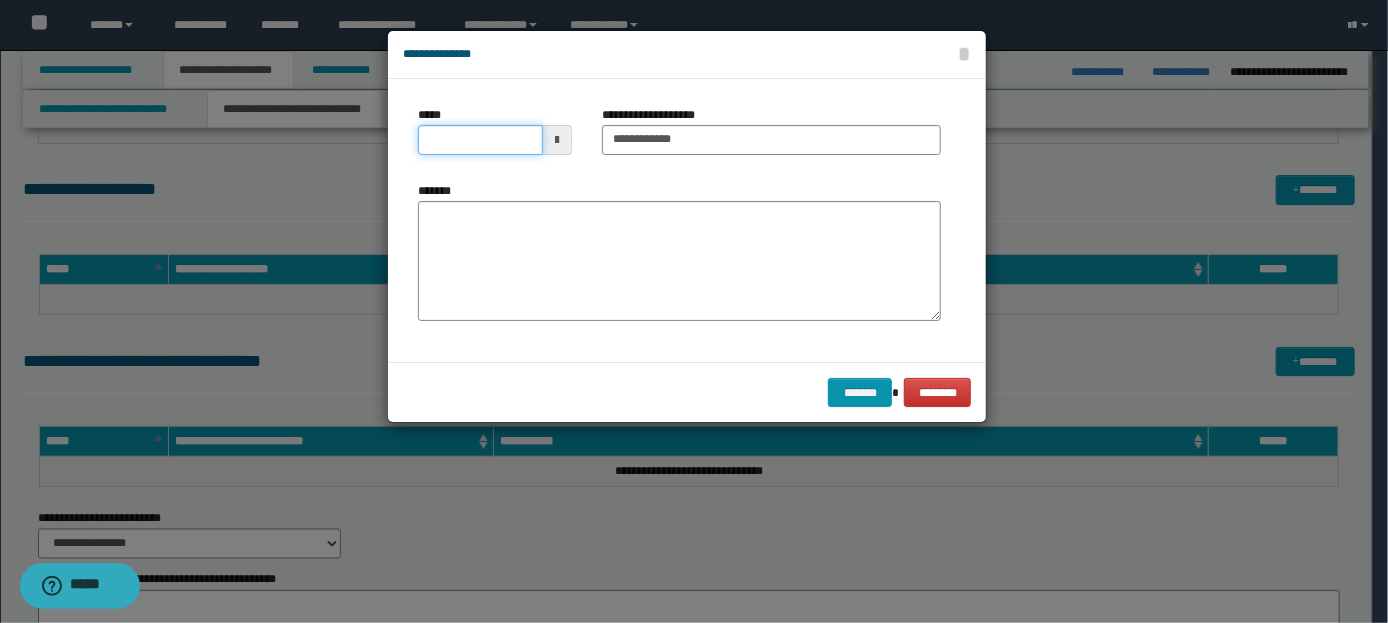 click on "*****" at bounding box center [480, 140] 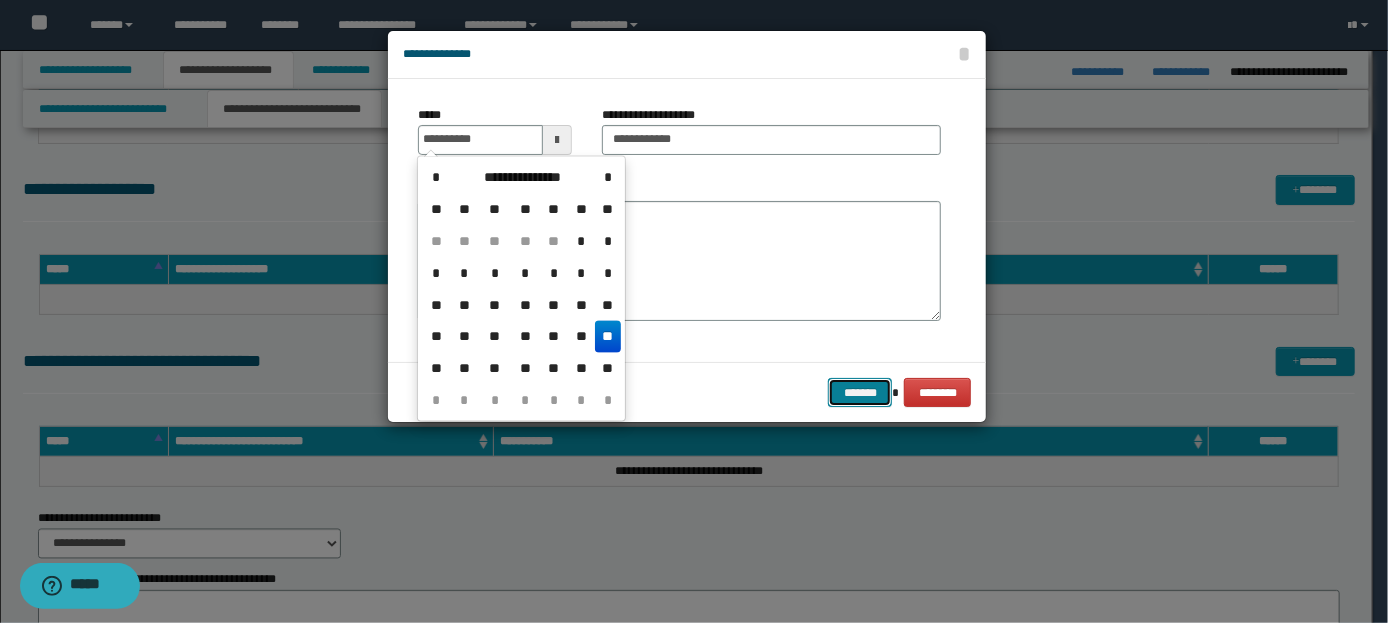 type on "**********" 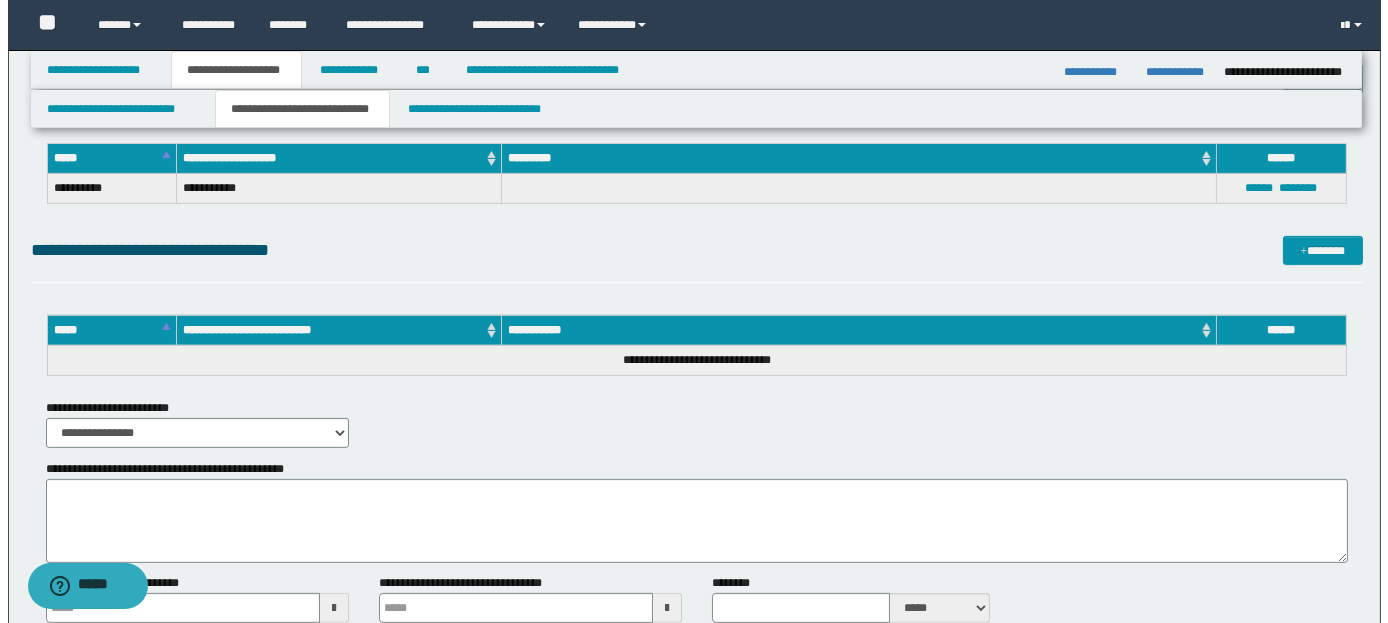 scroll, scrollTop: 1775, scrollLeft: 0, axis: vertical 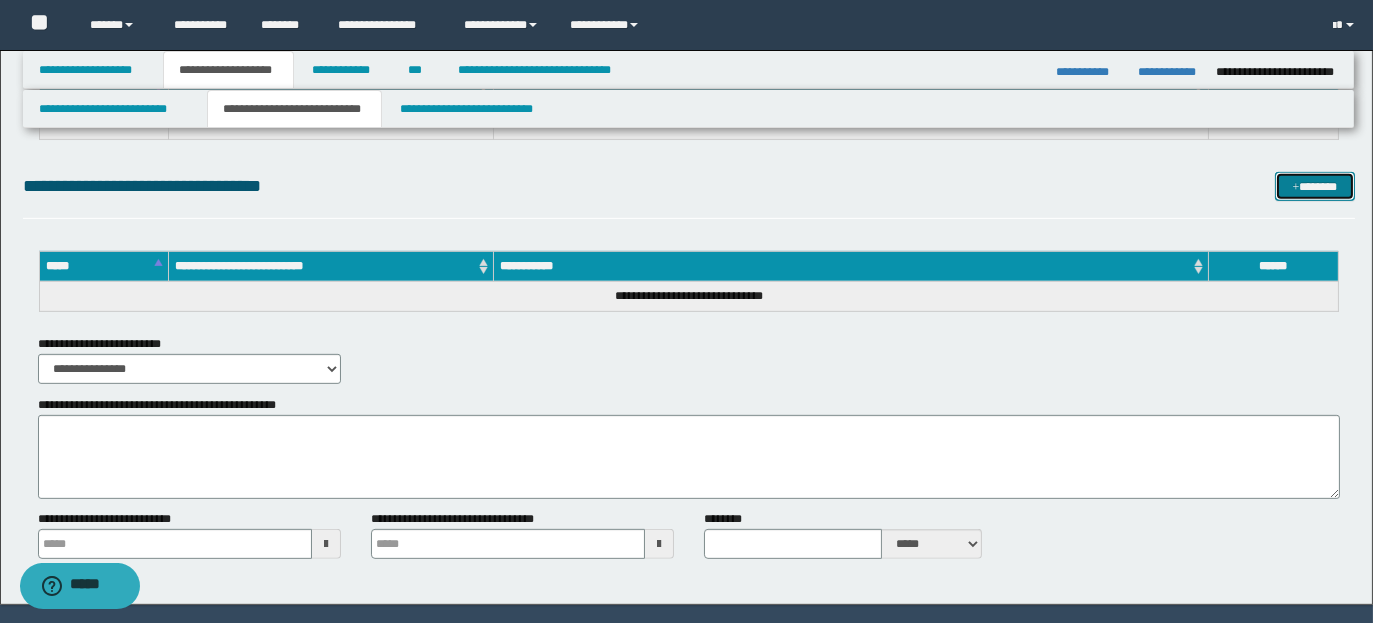 click on "*******" at bounding box center (1314, 186) 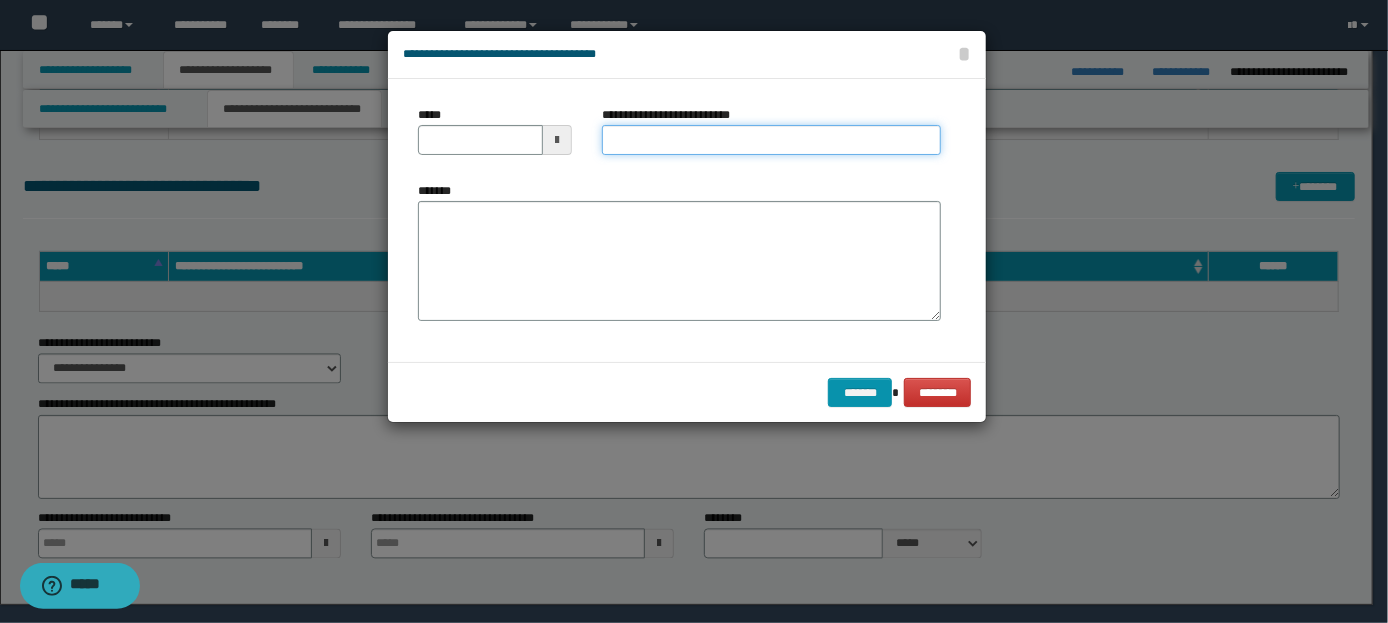 paste on "**********" 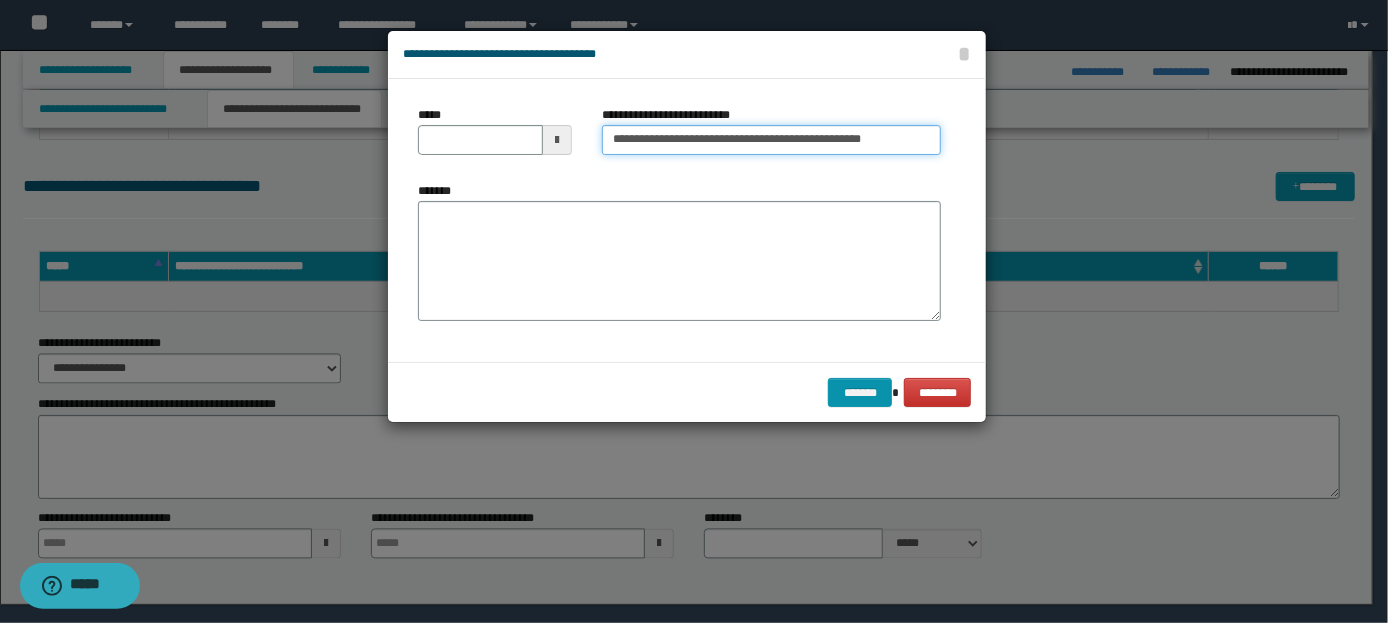 scroll, scrollTop: 0, scrollLeft: 9, axis: horizontal 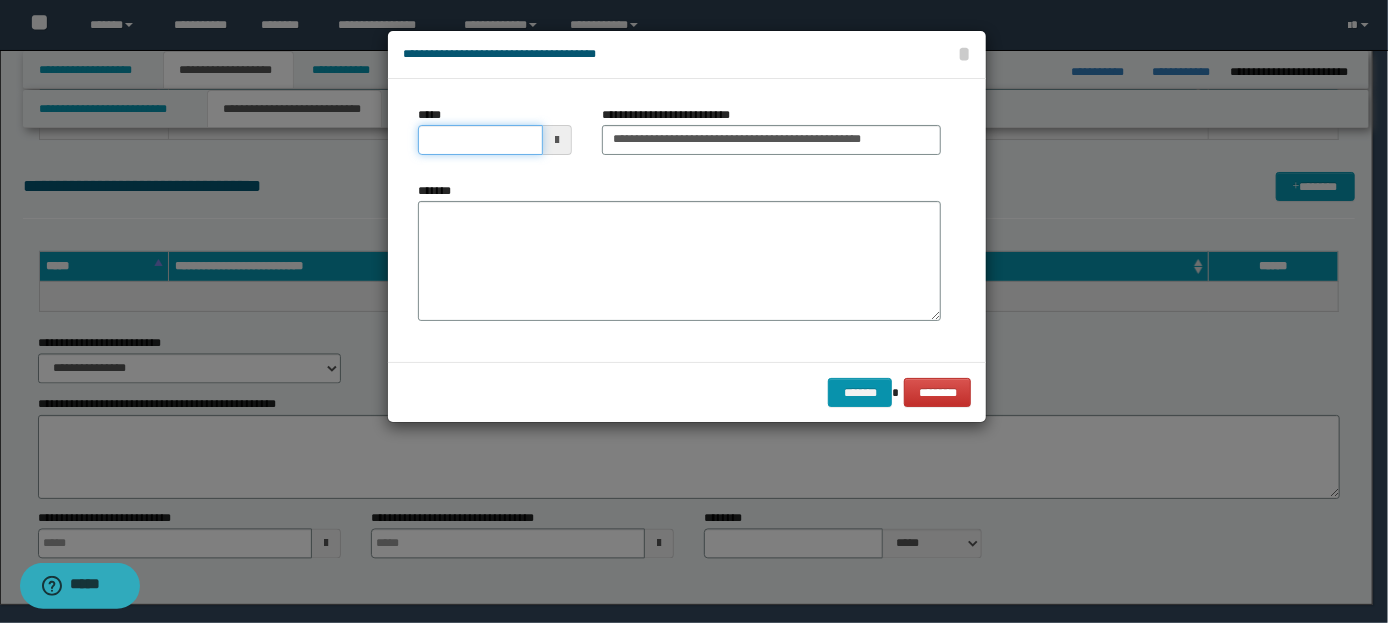 click on "*****" at bounding box center (480, 140) 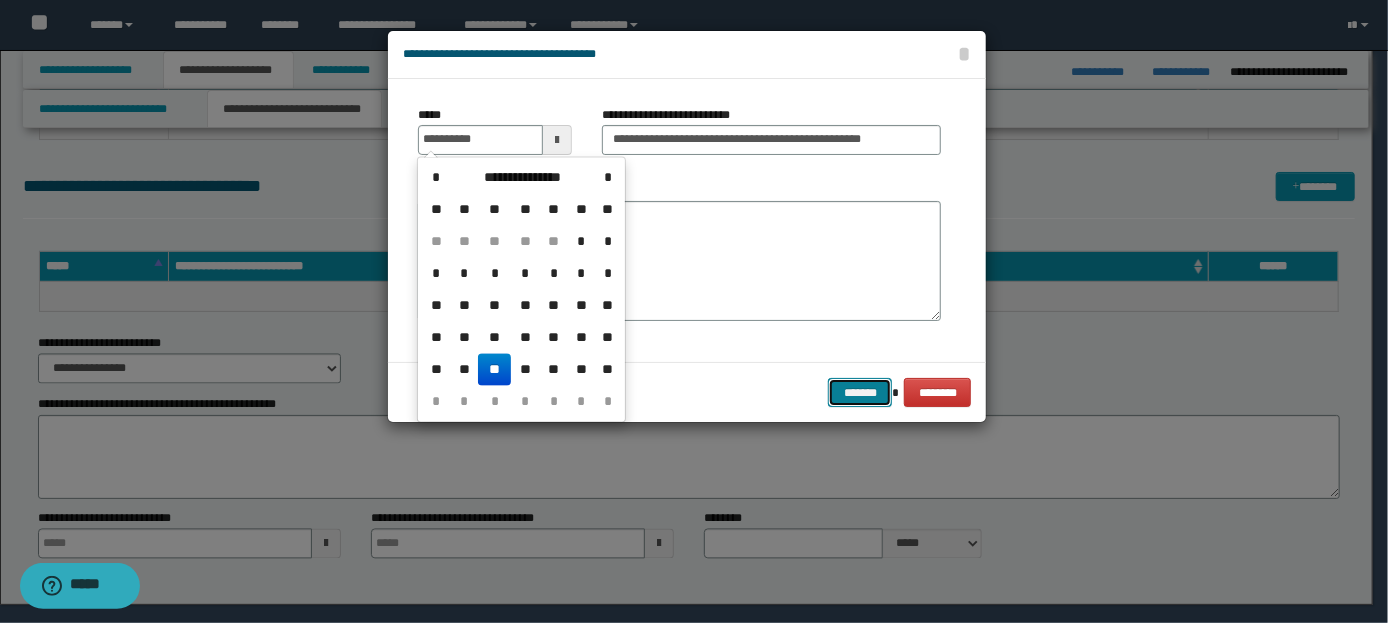 type on "**********" 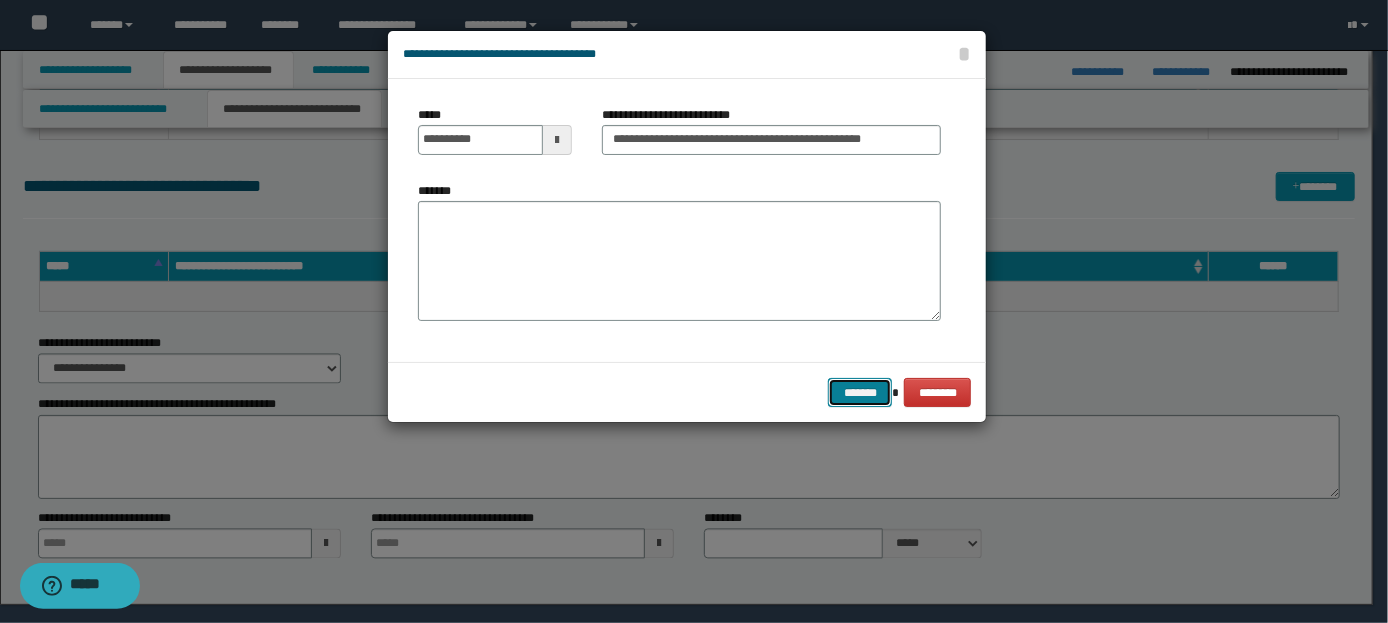 click on "*******" at bounding box center [860, 392] 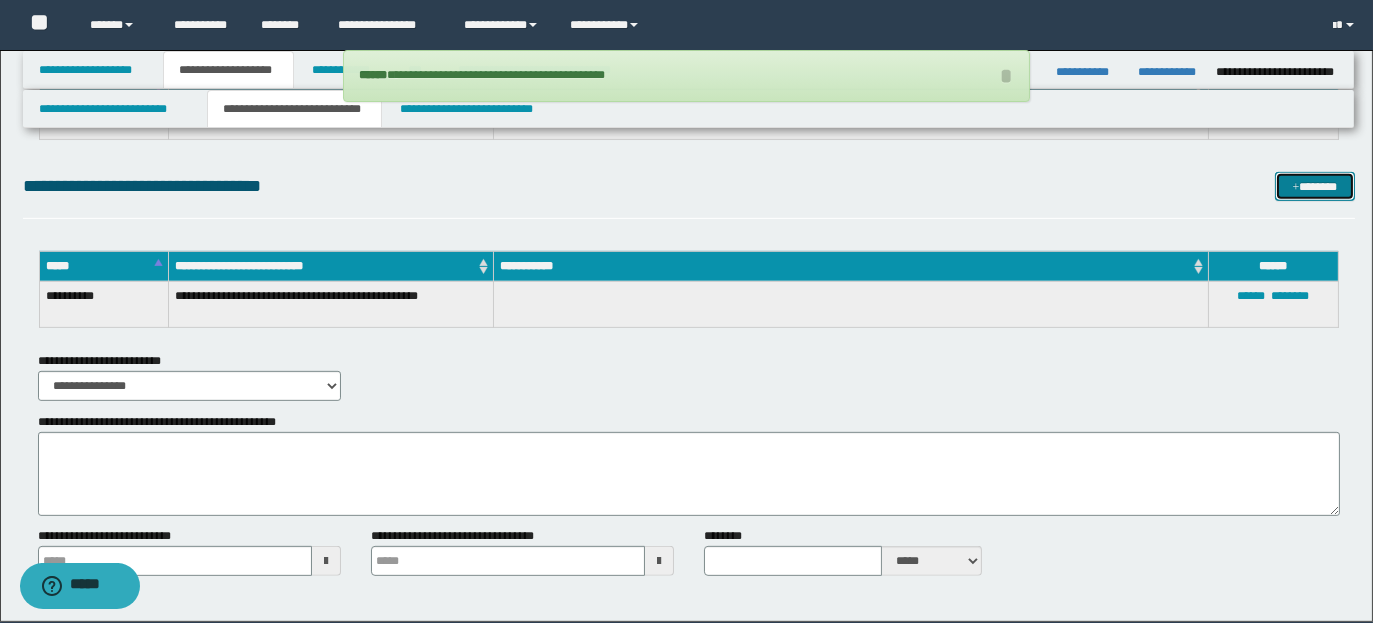 click at bounding box center (1296, 188) 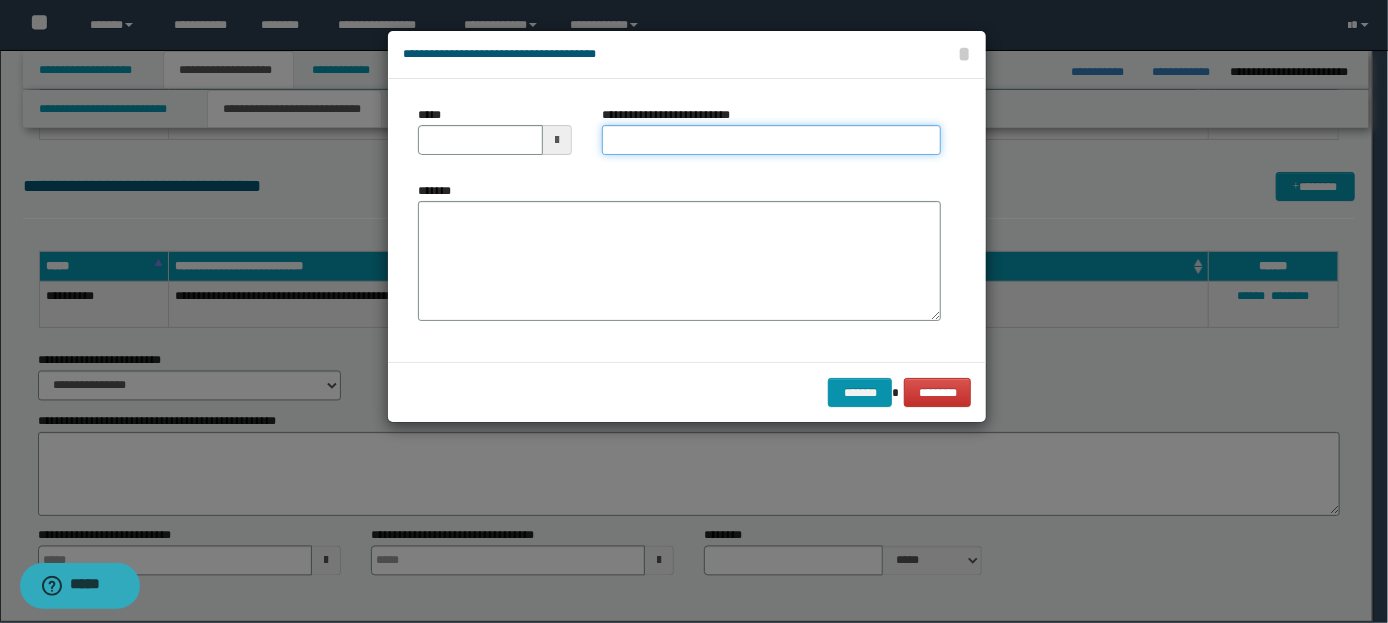 paste on "**********" 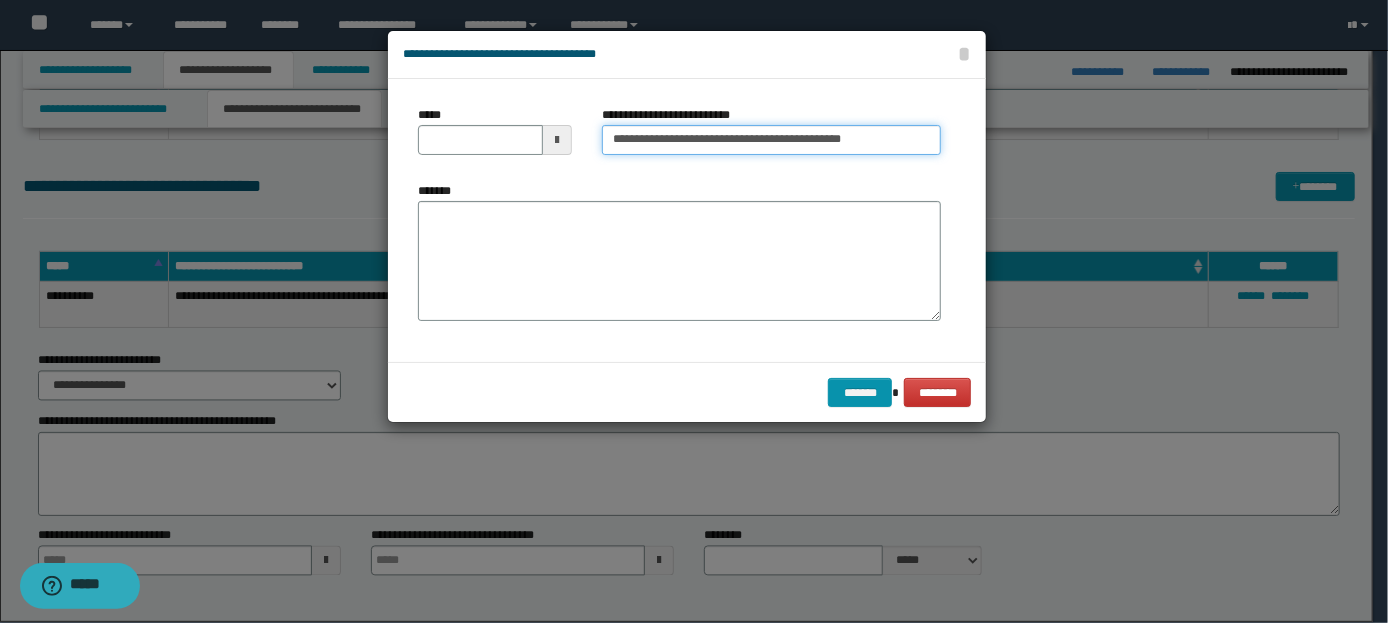 type on "**********" 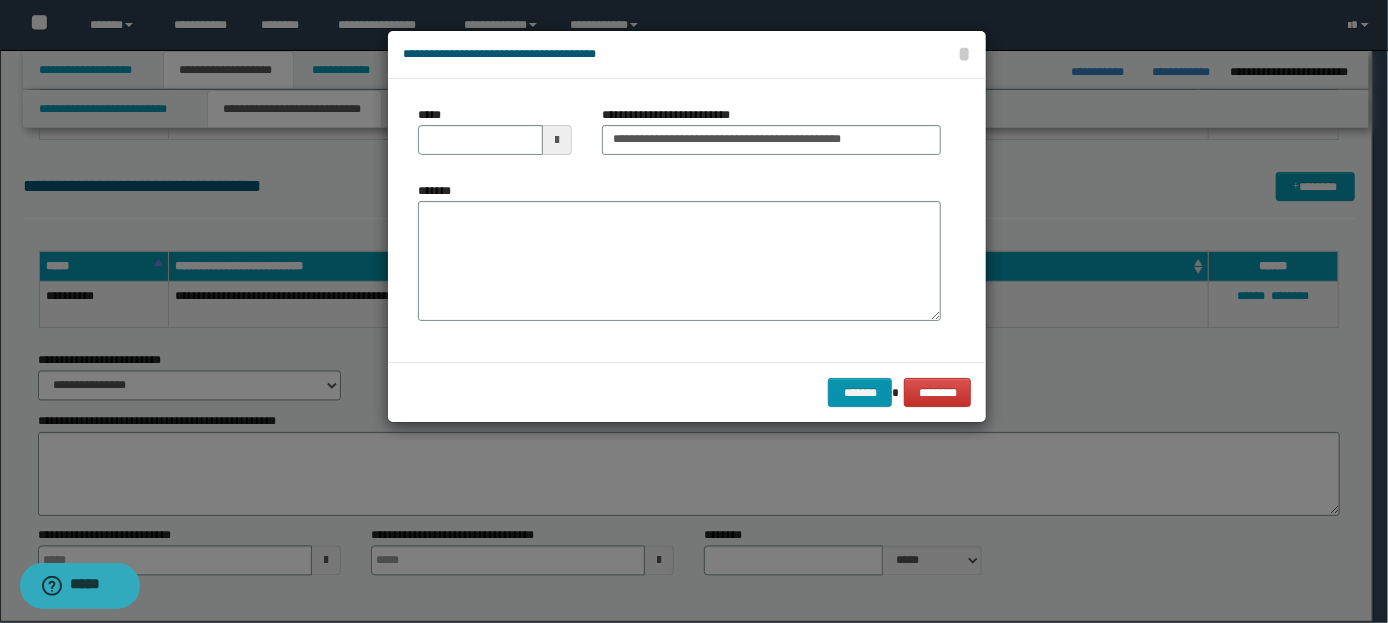 click at bounding box center [557, 140] 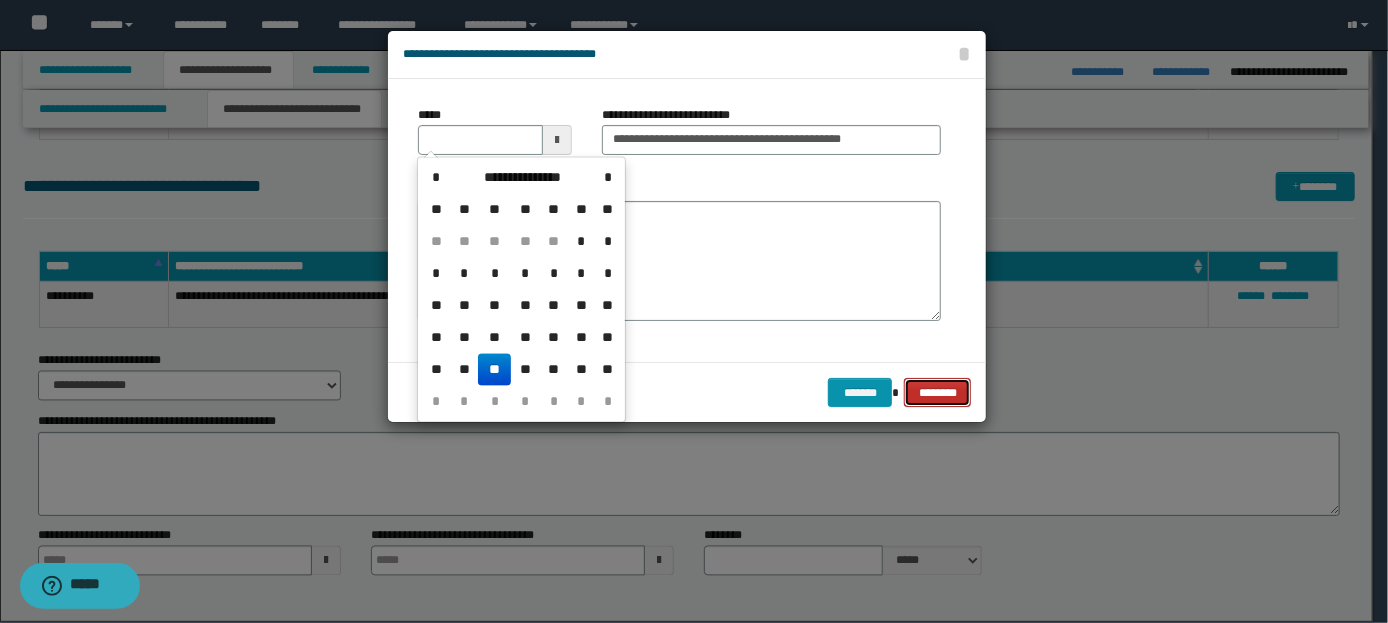 click on "********" at bounding box center [937, 392] 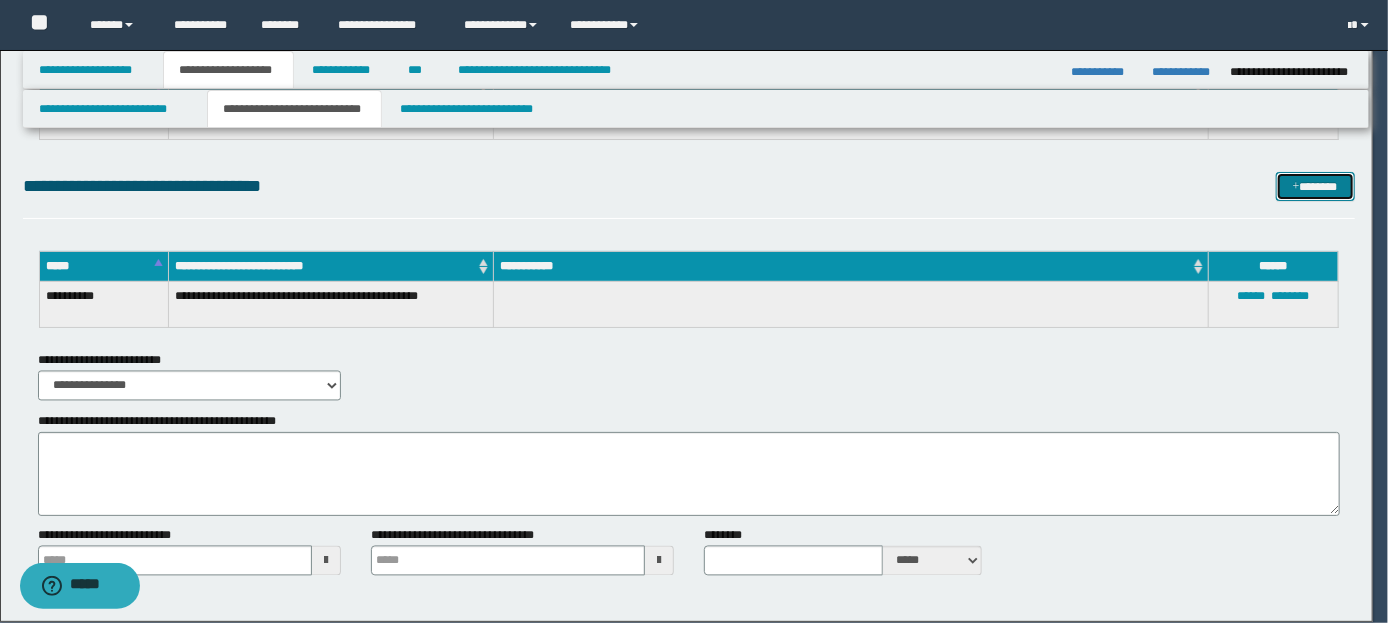 type 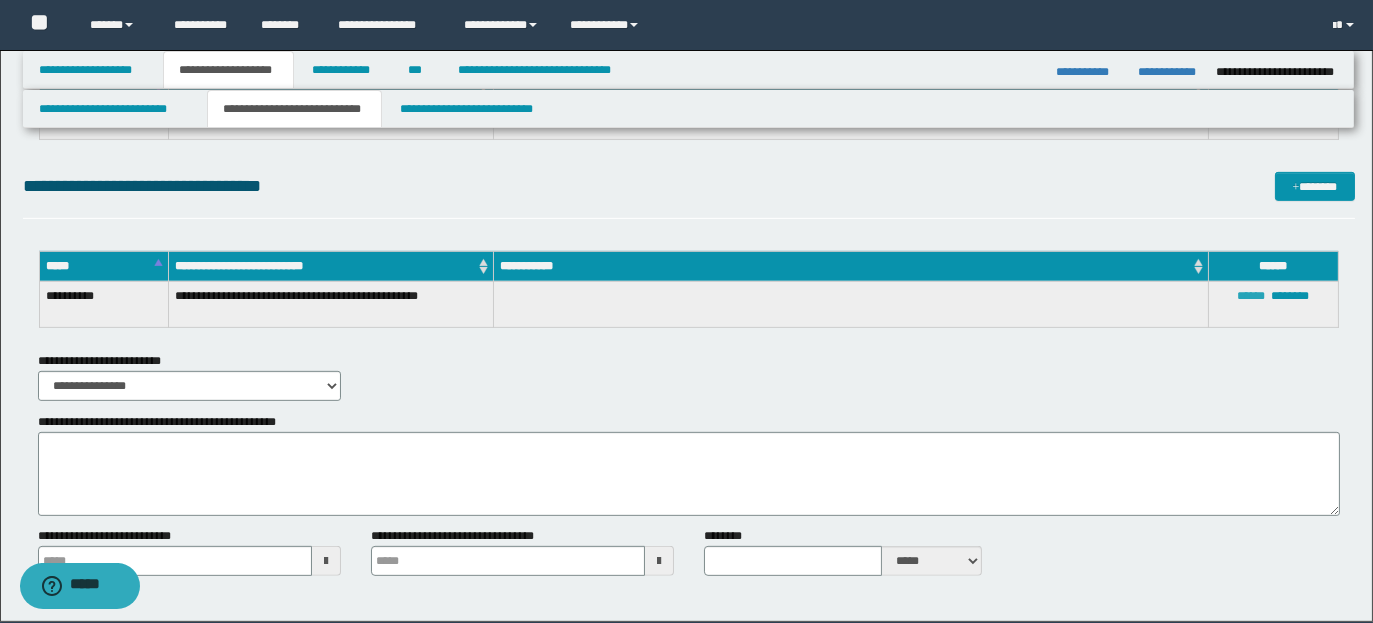 click on "******" at bounding box center [1251, 296] 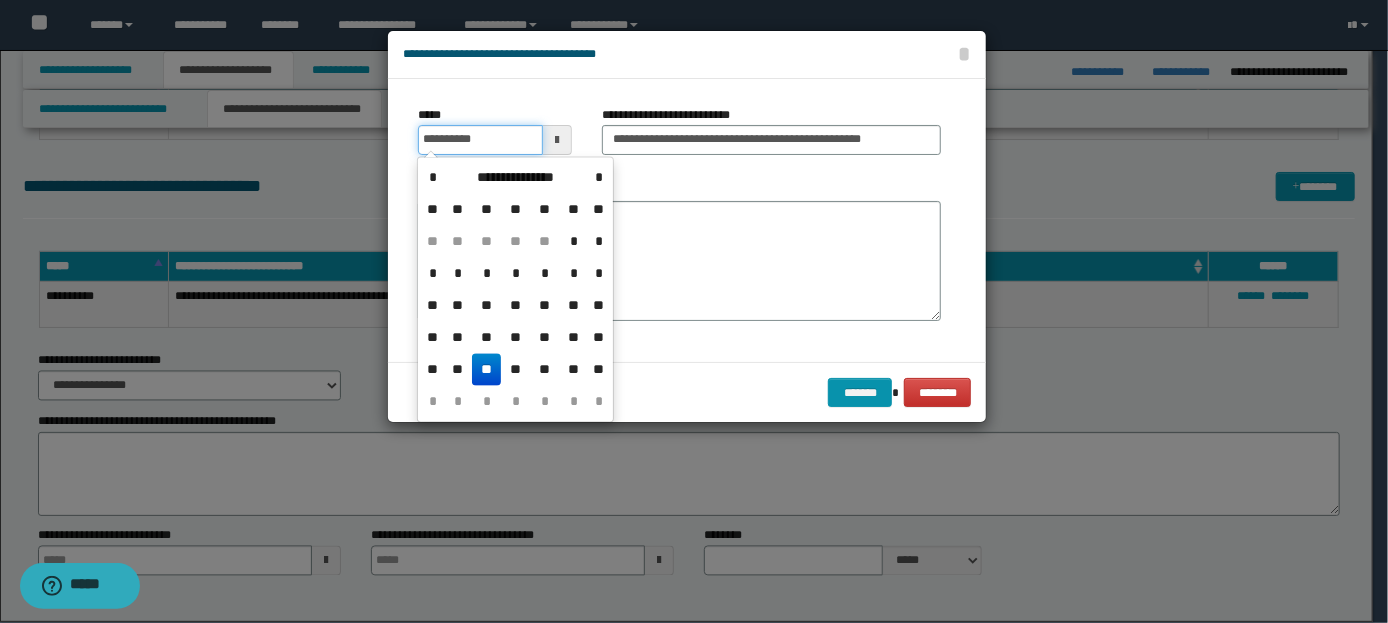 click on "**********" at bounding box center (480, 140) 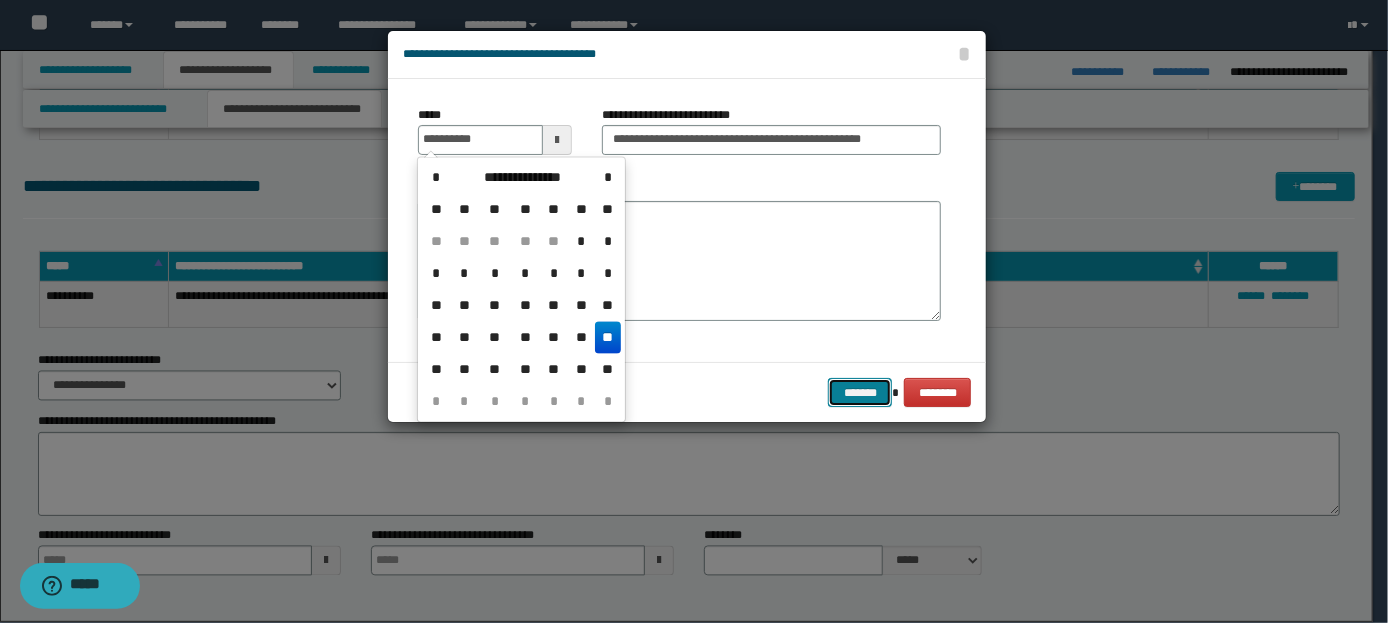 type on "**********" 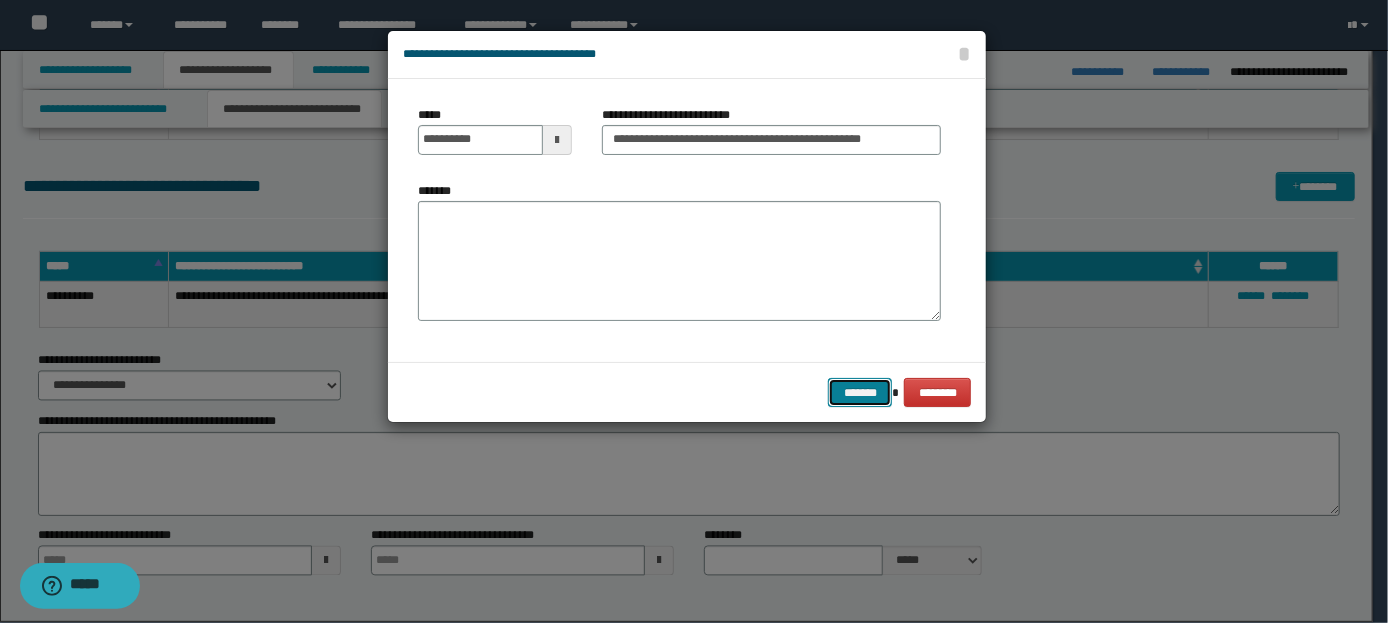 click on "*******" at bounding box center (860, 392) 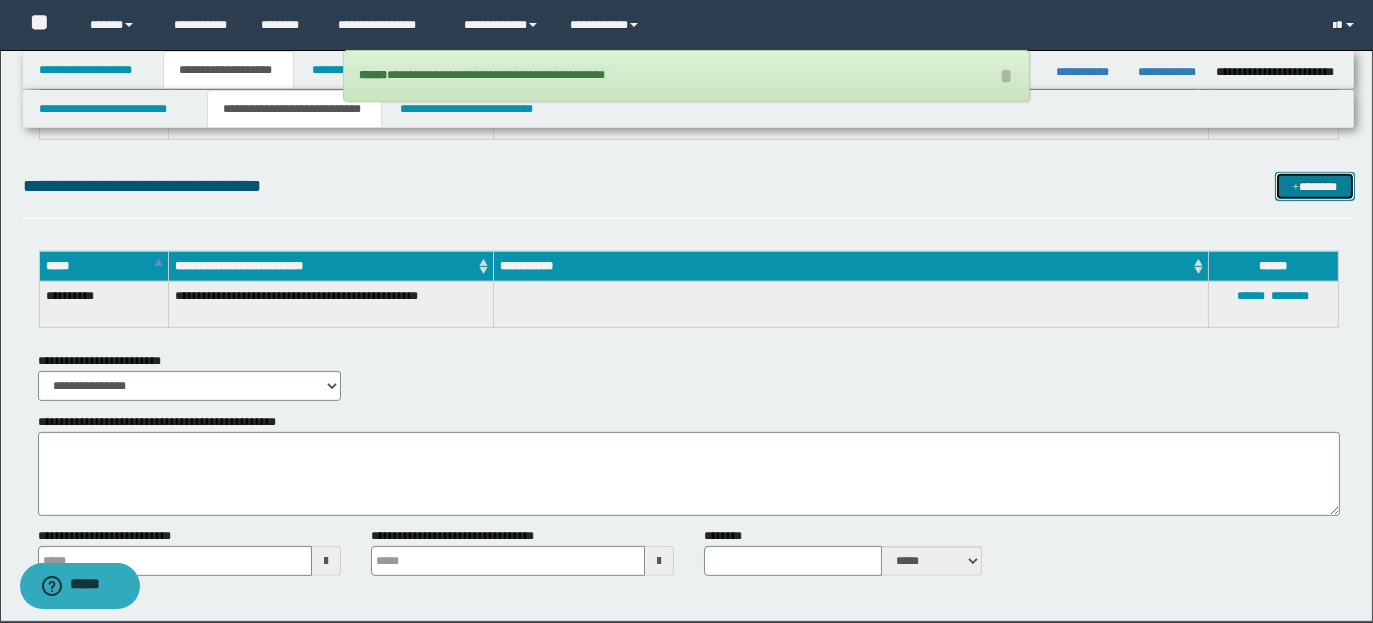click on "*******" at bounding box center (1314, 186) 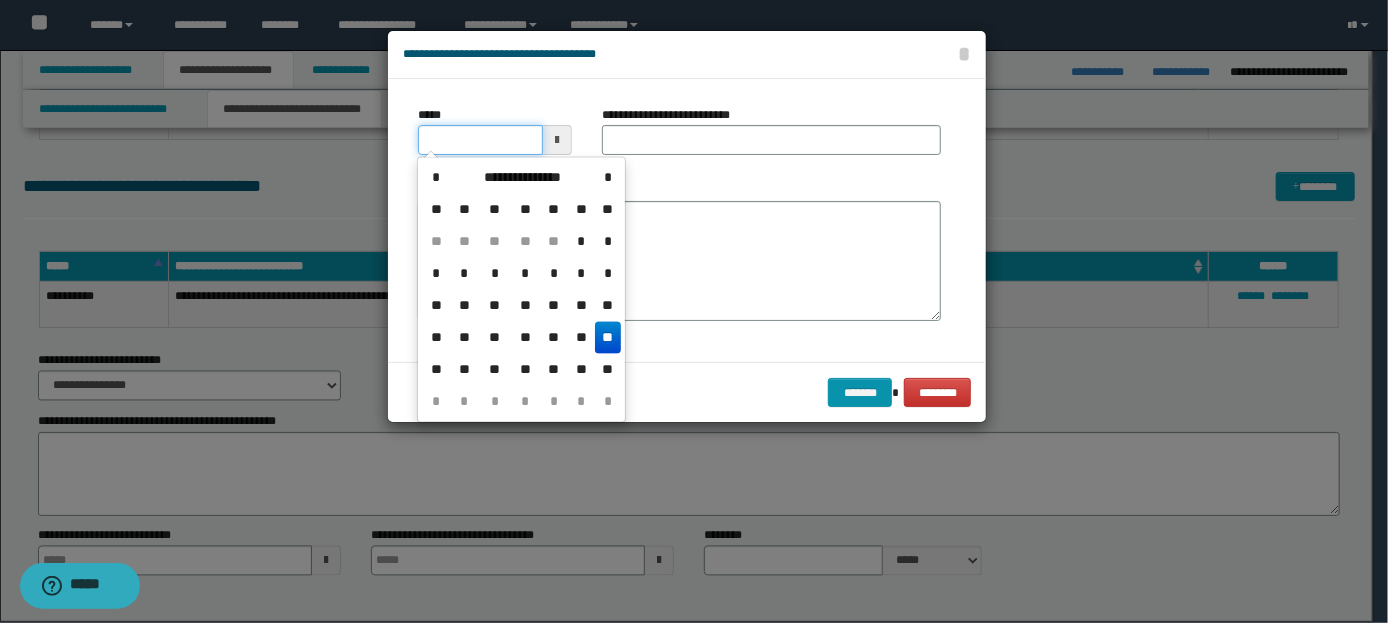 click on "*****" at bounding box center (480, 140) 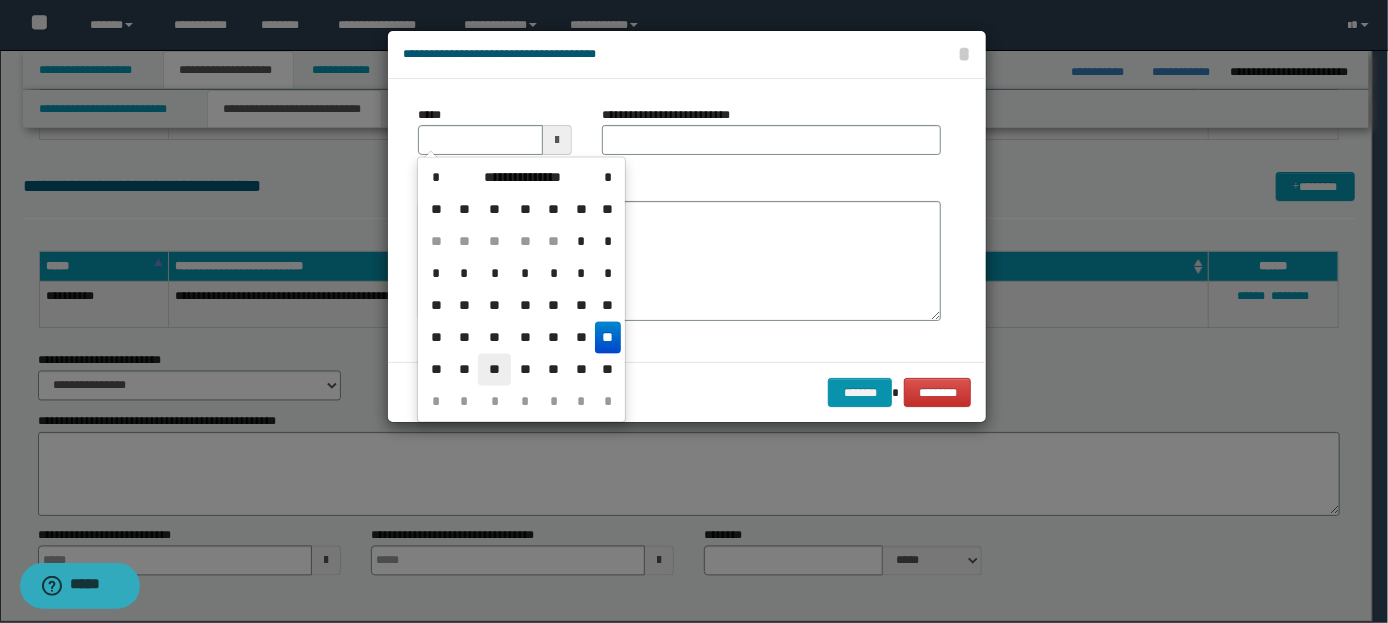 click on "**" at bounding box center (494, 370) 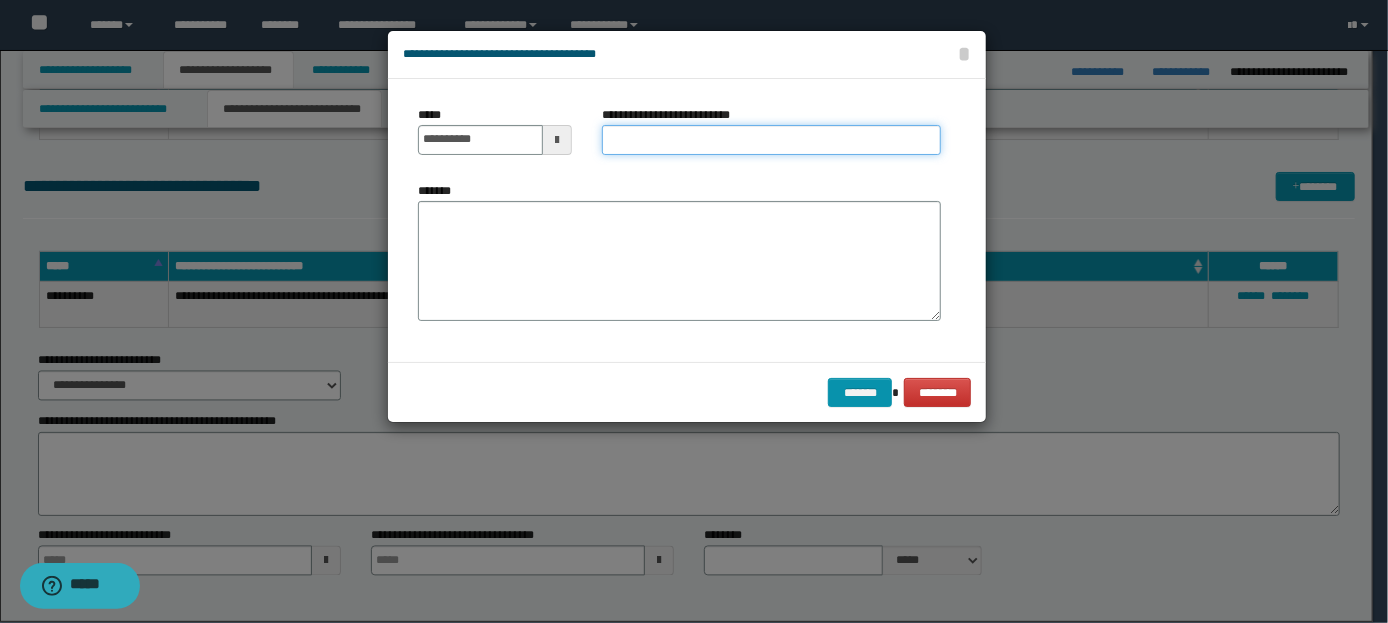 paste on "**********" 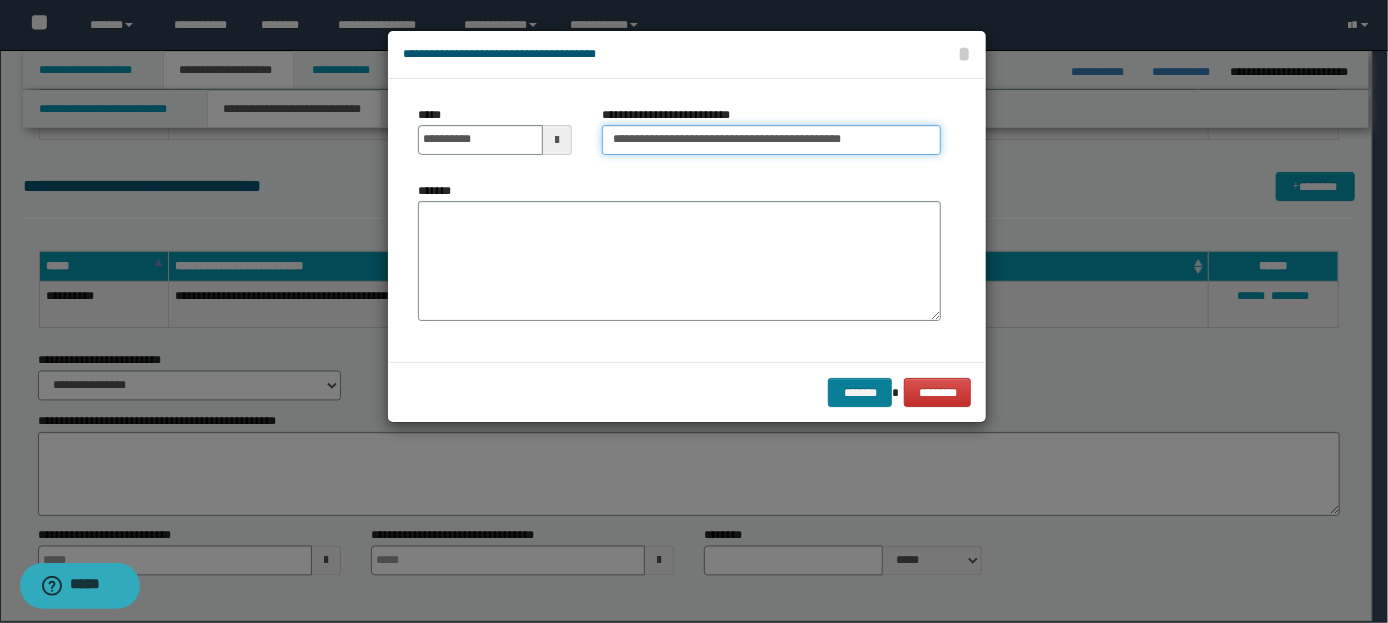 type on "**********" 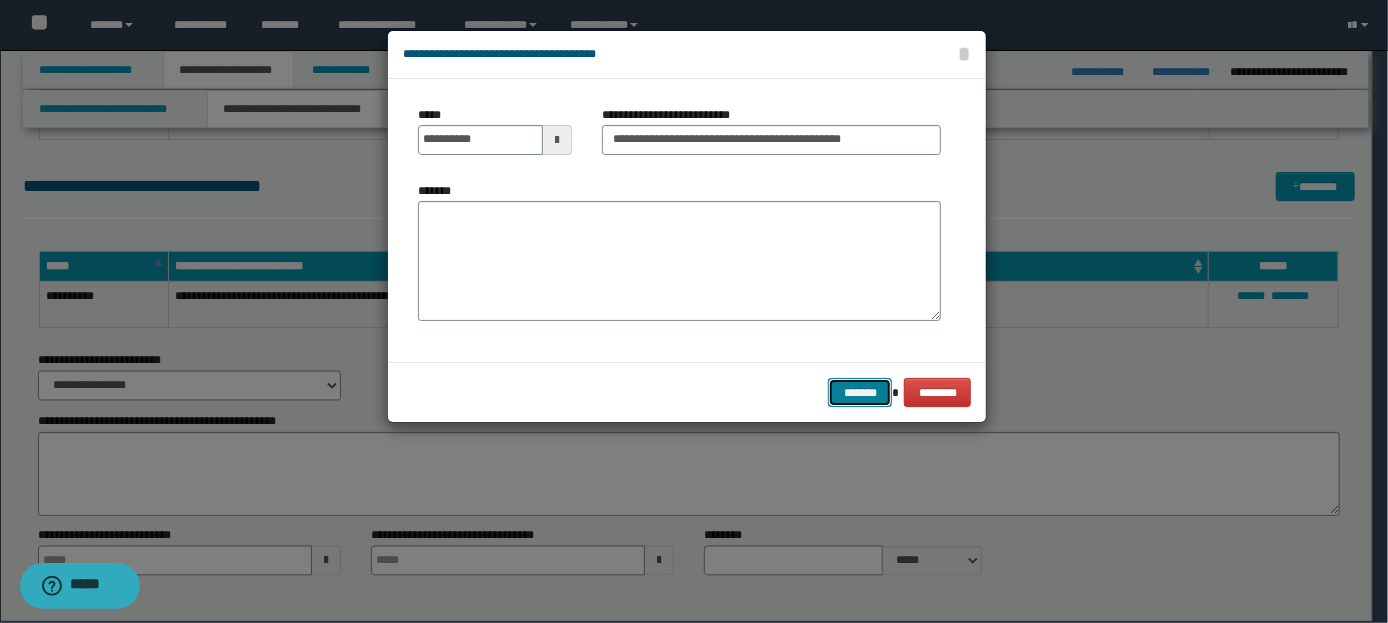 click on "*******" at bounding box center (860, 392) 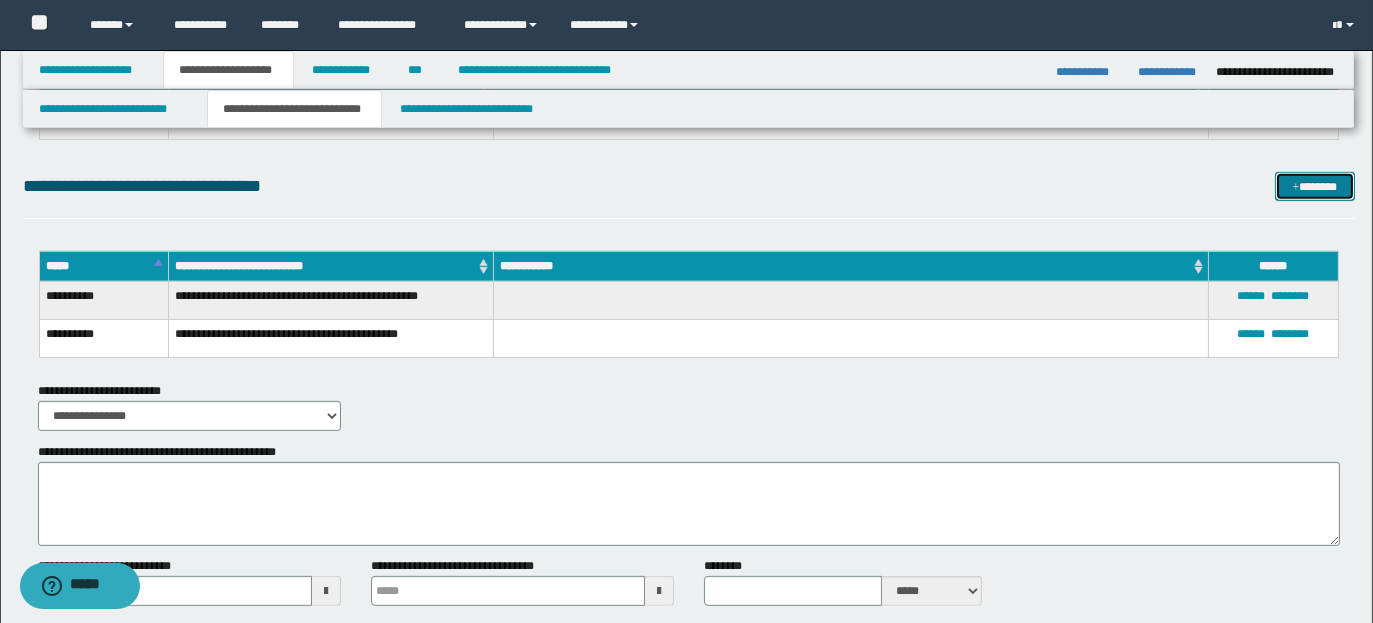 type 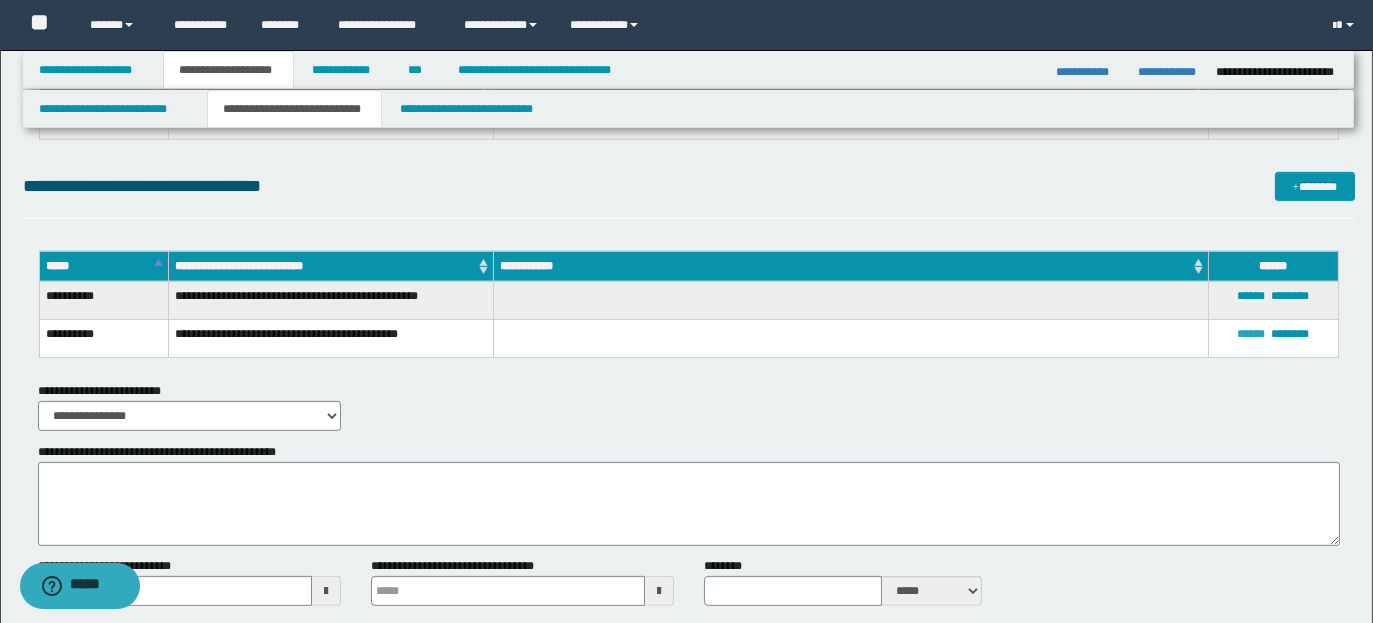 click on "******" at bounding box center (1251, 334) 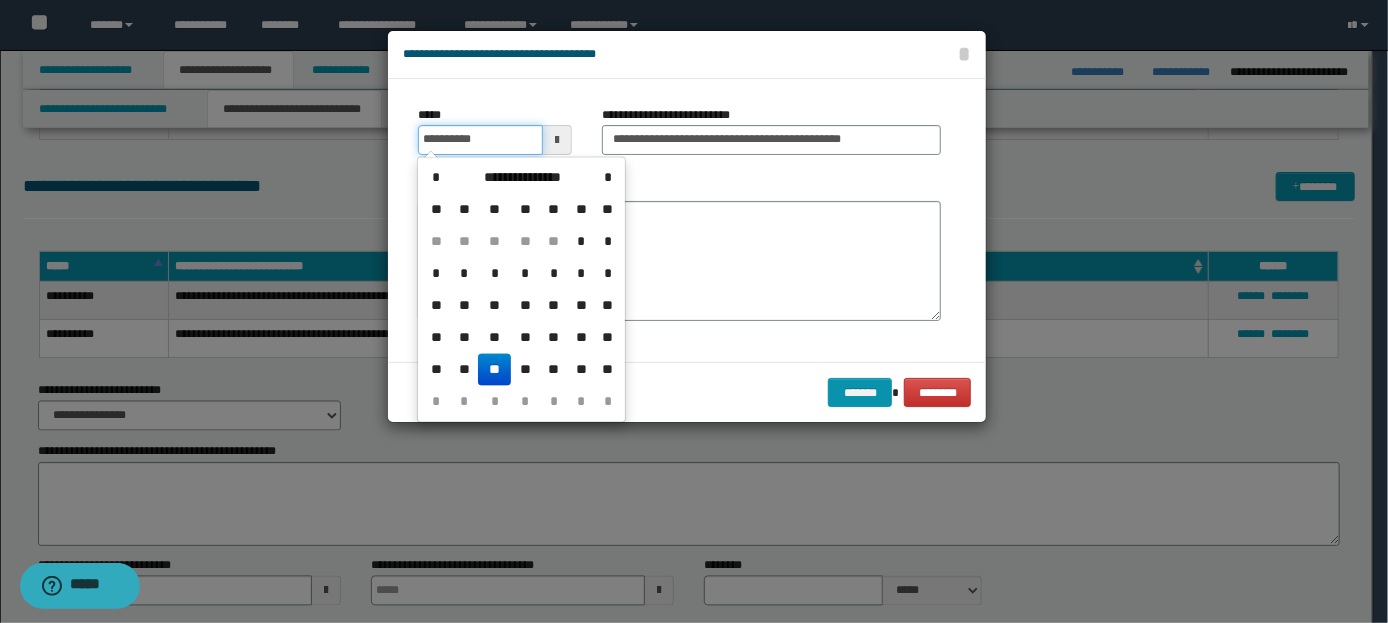 drag, startPoint x: 432, startPoint y: 139, endPoint x: 399, endPoint y: 142, distance: 33.13608 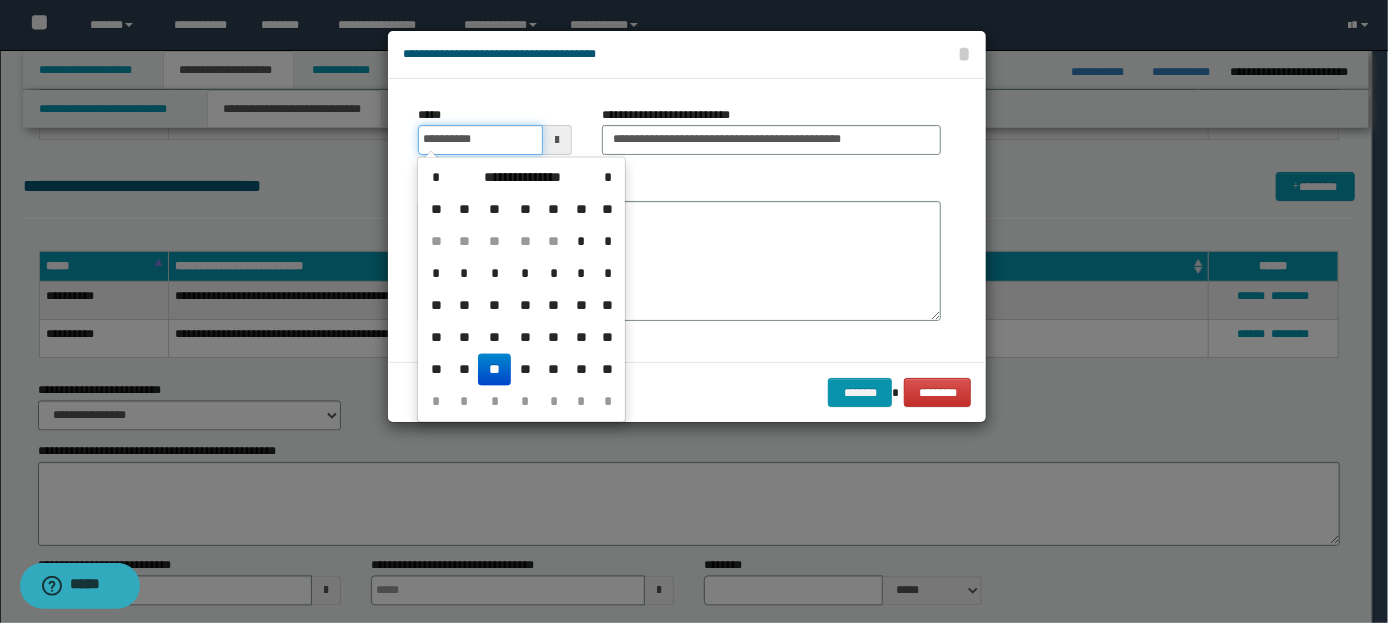 click on "**********" at bounding box center (687, 220) 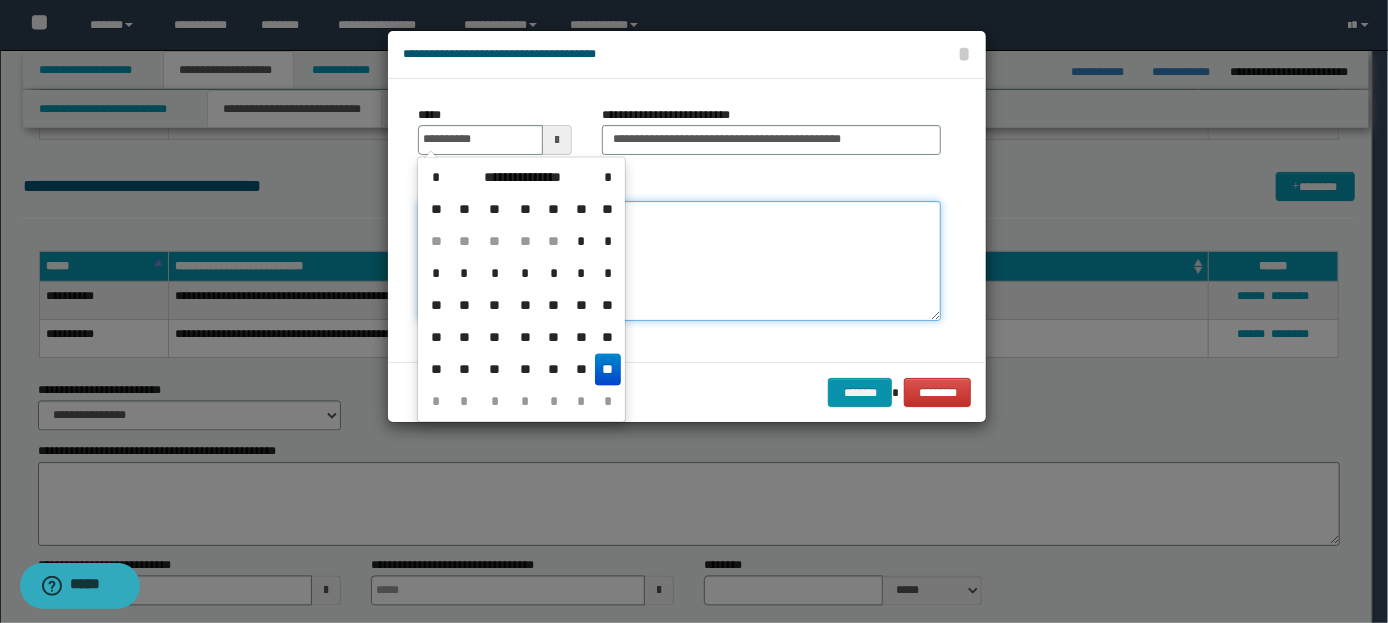 type on "**********" 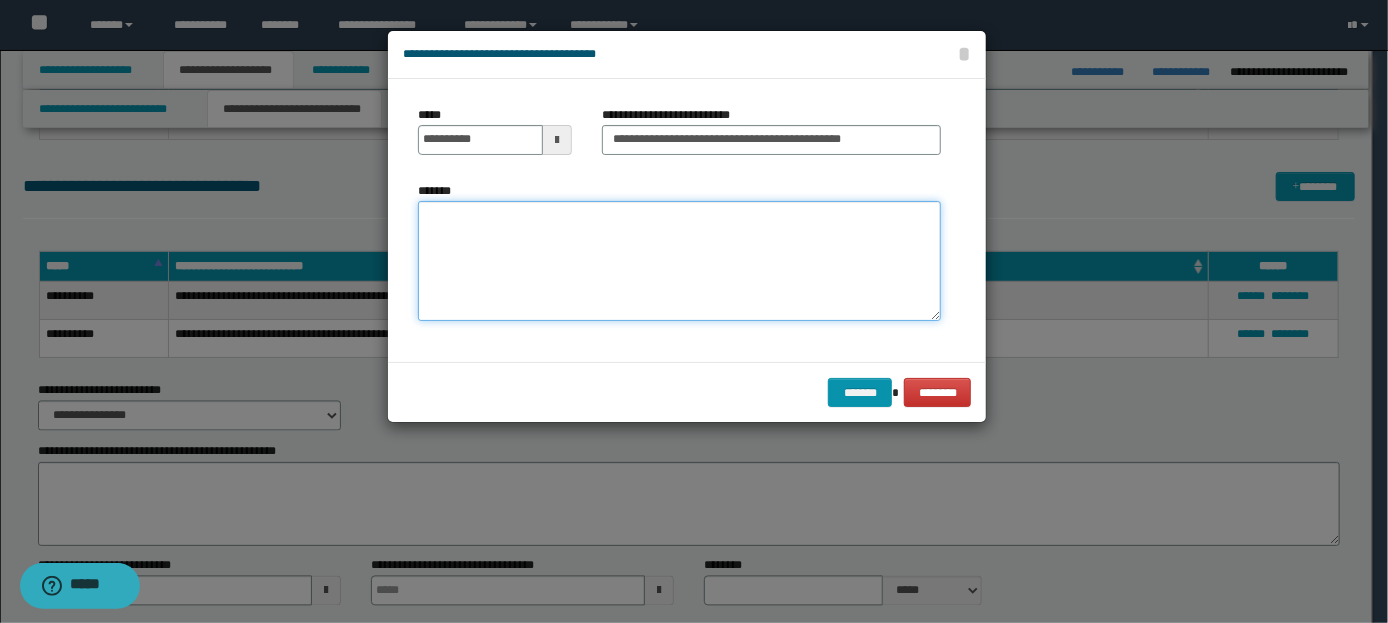 click on "*******" at bounding box center (679, 261) 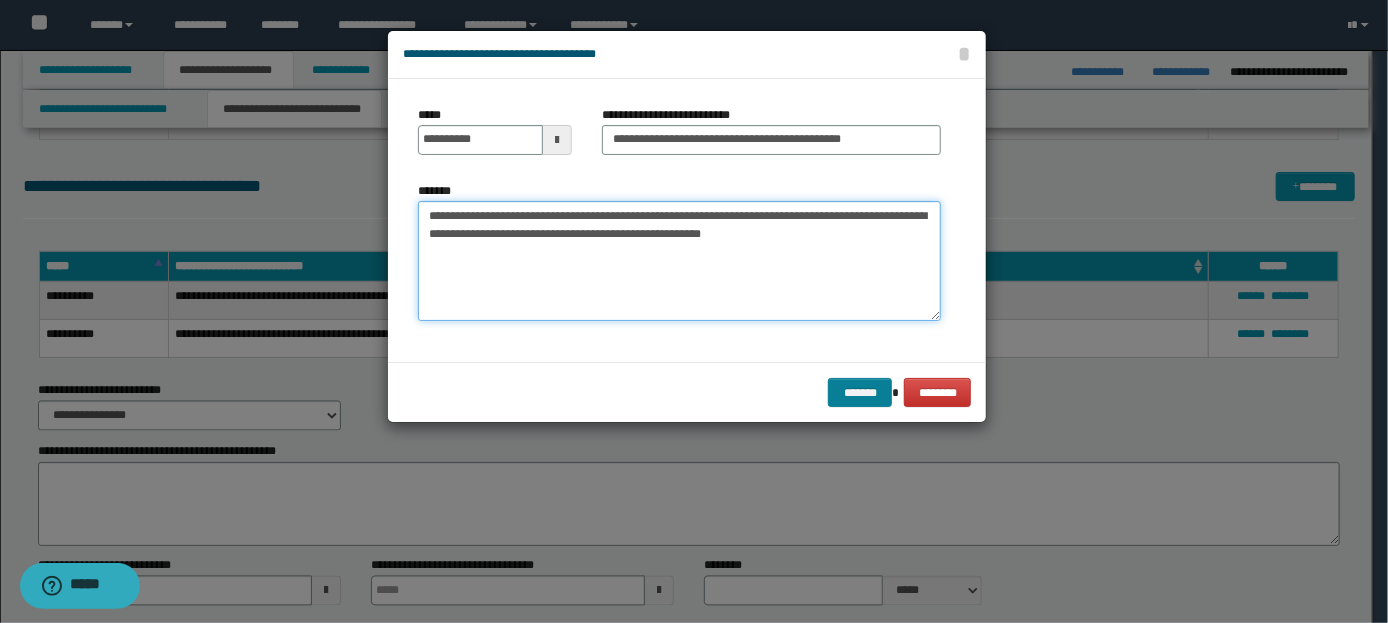 type on "**********" 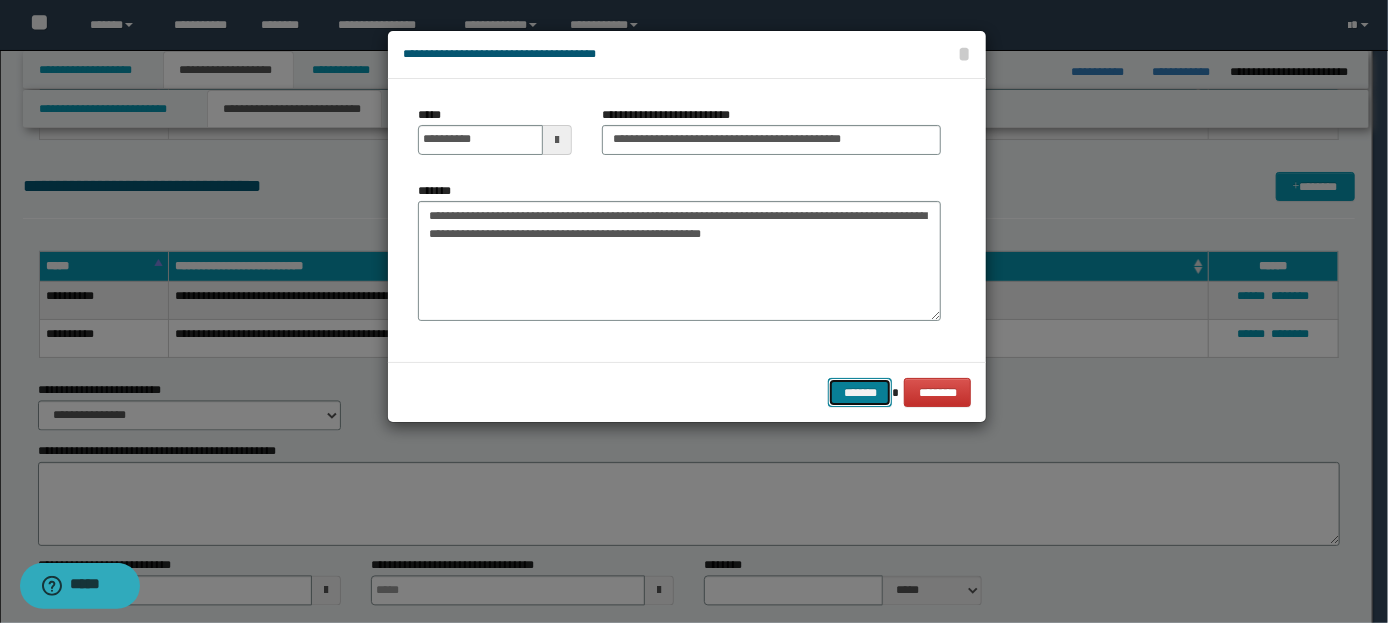 click on "*******" at bounding box center (860, 392) 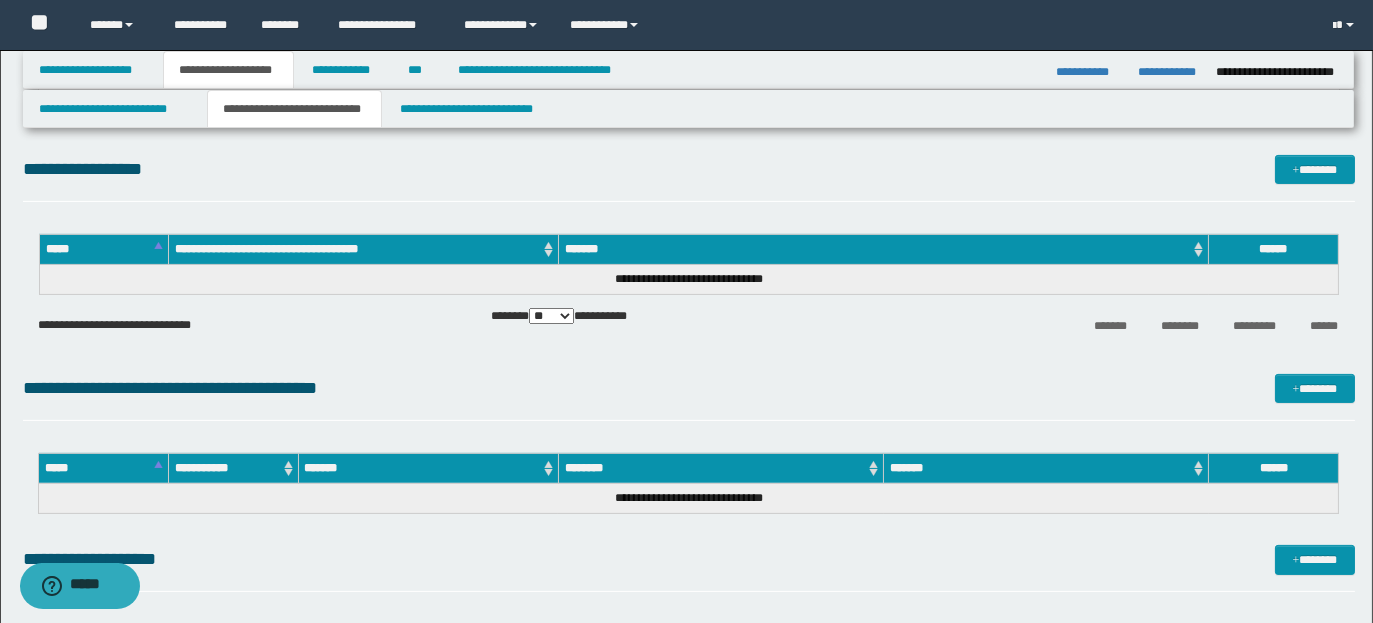scroll, scrollTop: 0, scrollLeft: 0, axis: both 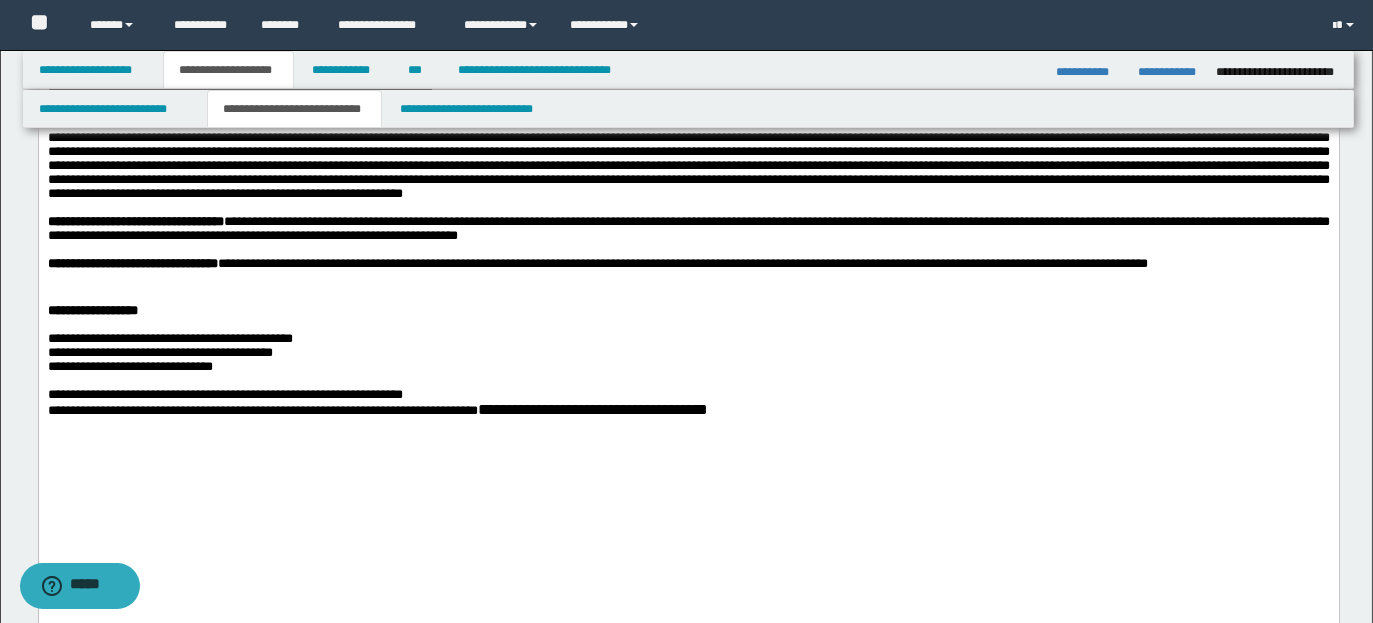 click on "**********" at bounding box center (688, 229) 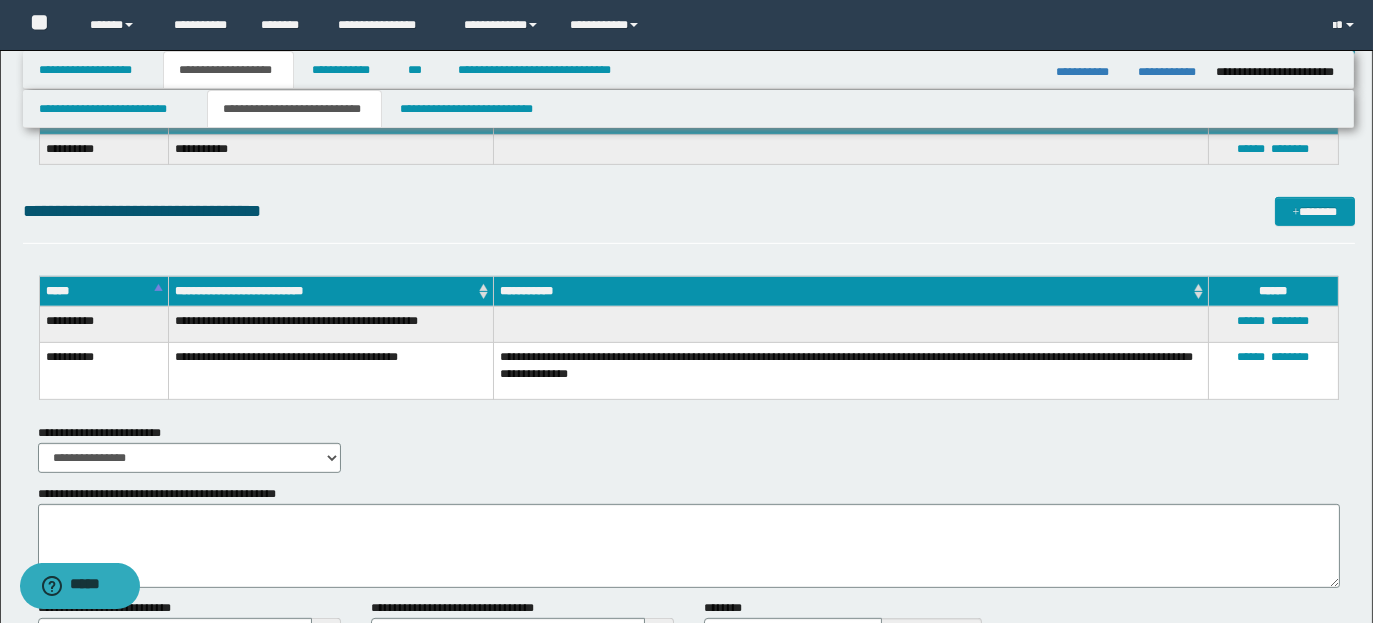scroll, scrollTop: 1757, scrollLeft: 0, axis: vertical 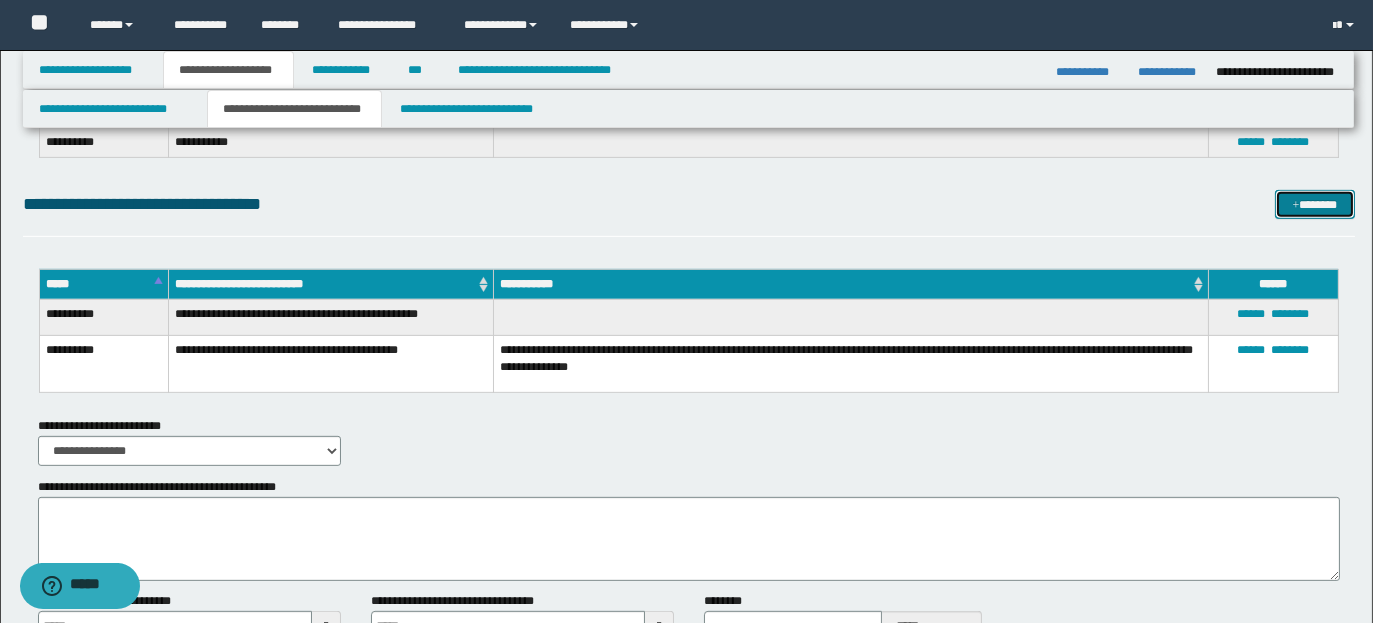 click on "*******" at bounding box center [1314, 204] 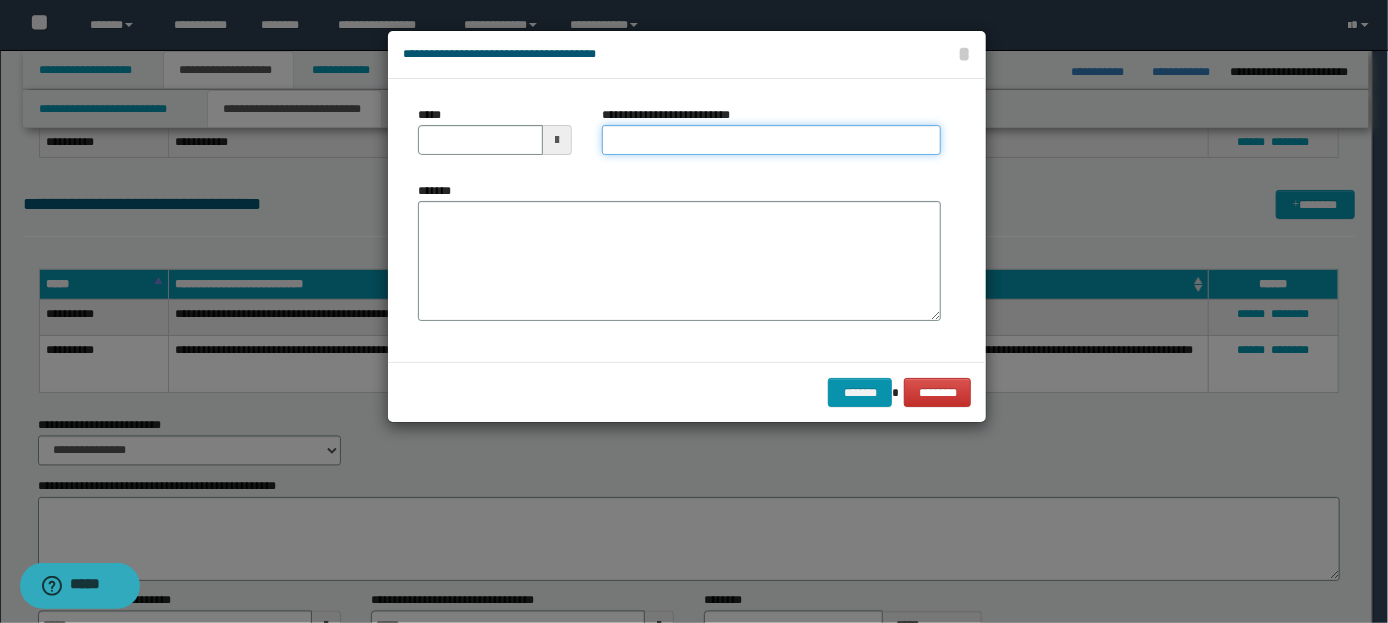 paste on "**********" 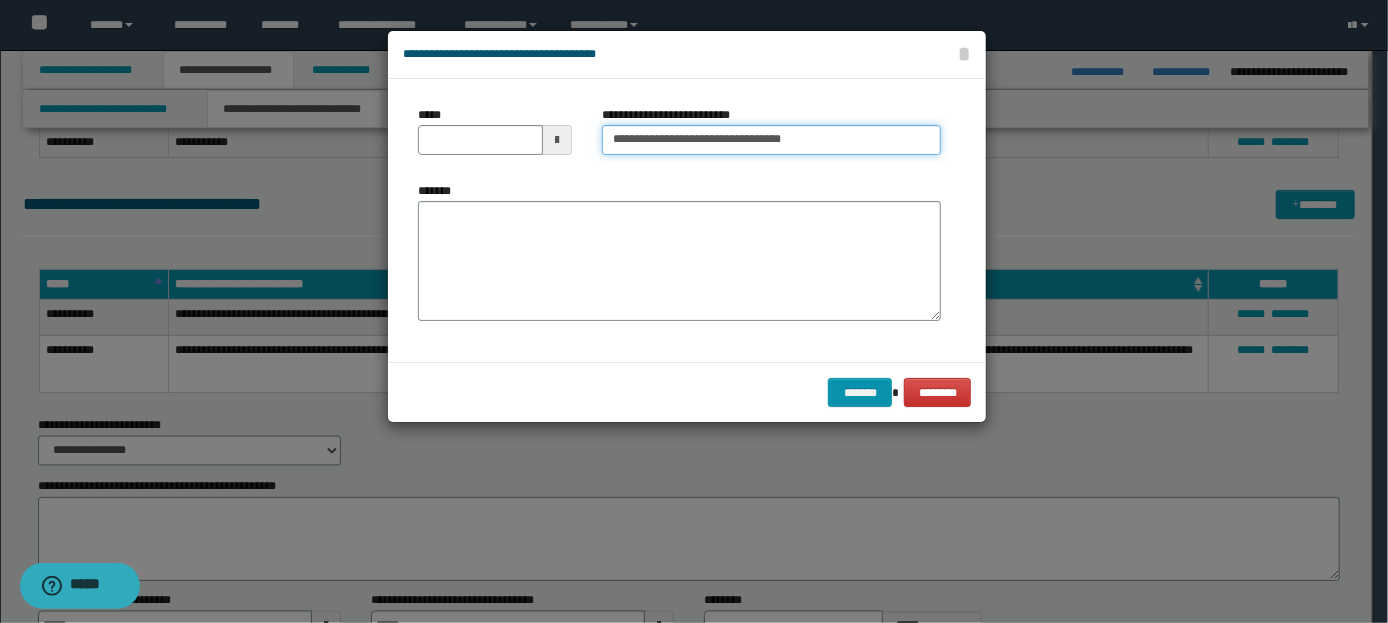 type on "**********" 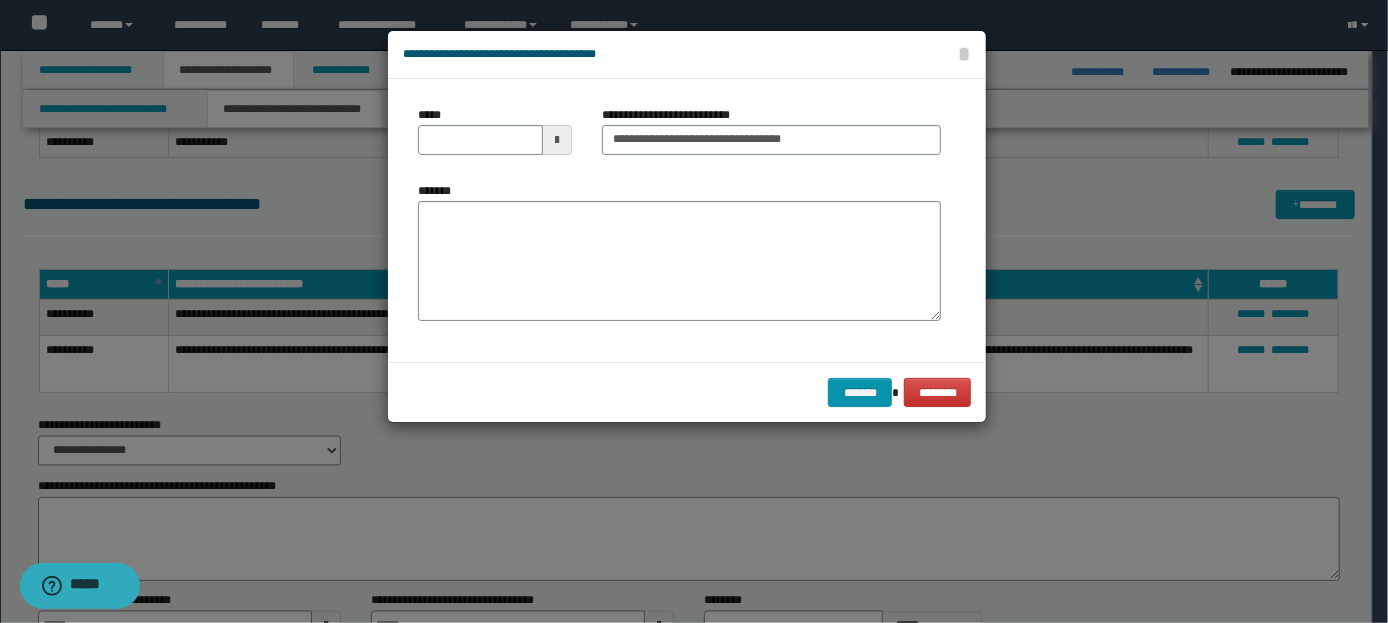 click at bounding box center [557, 140] 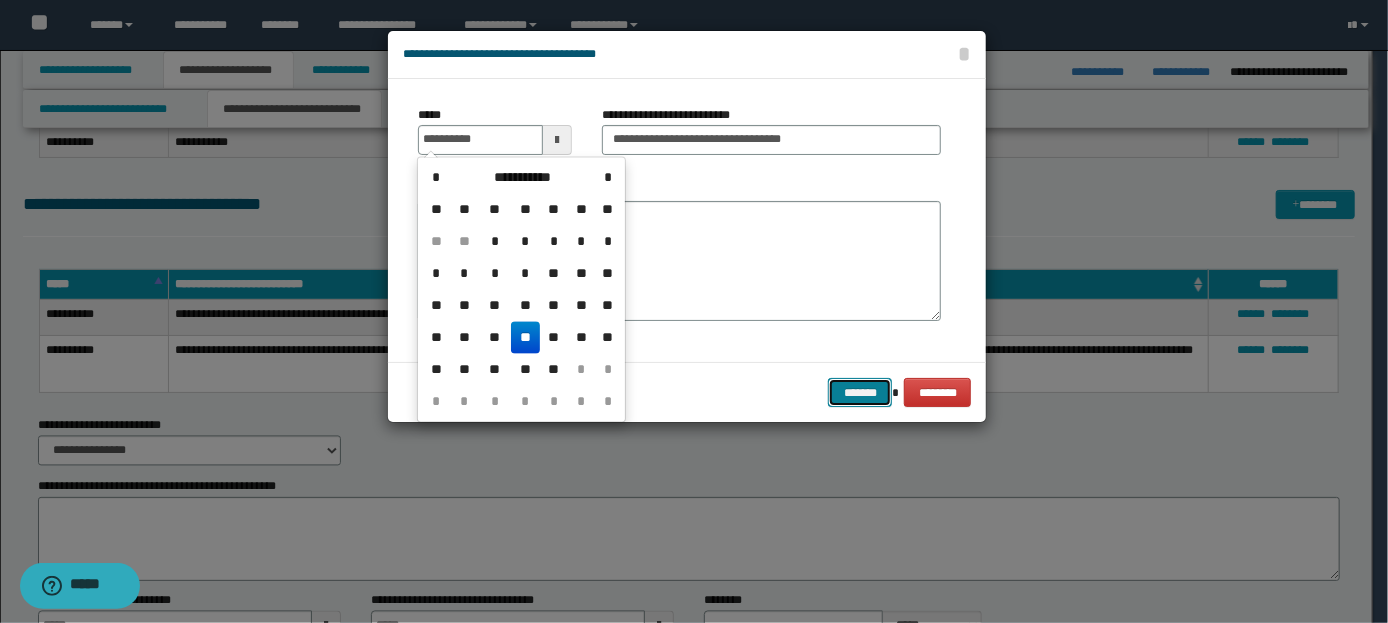 type on "**********" 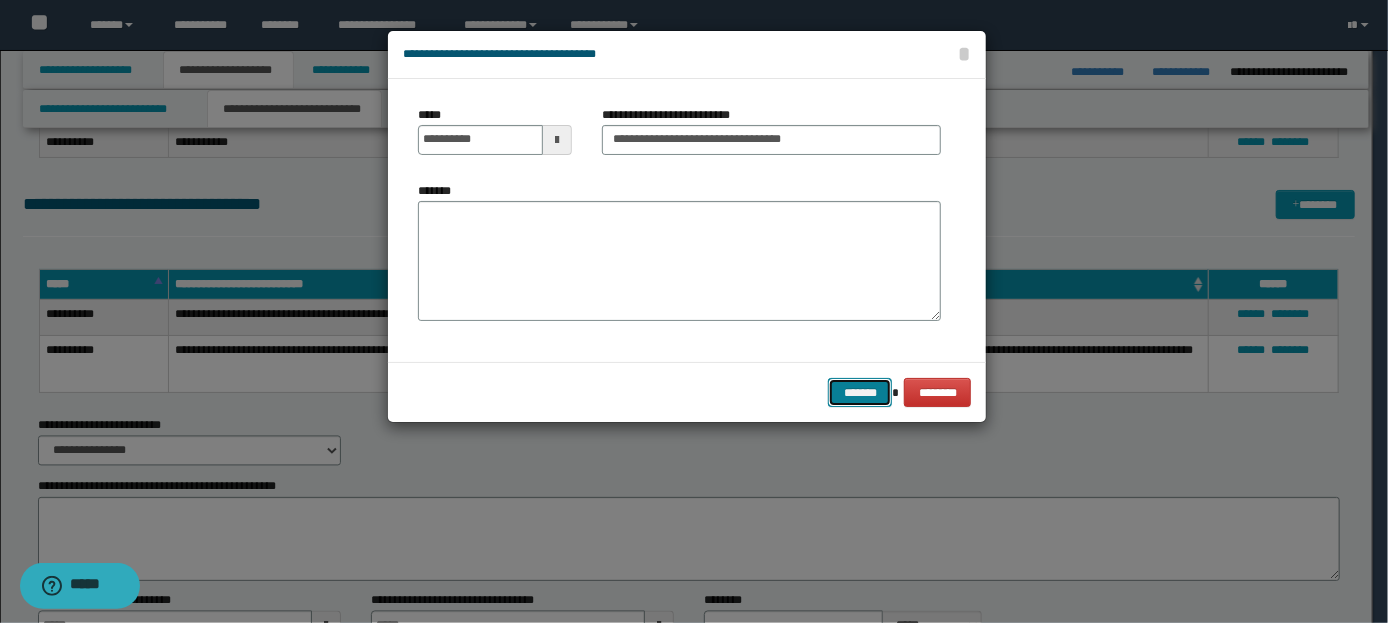 click on "*******" at bounding box center [860, 392] 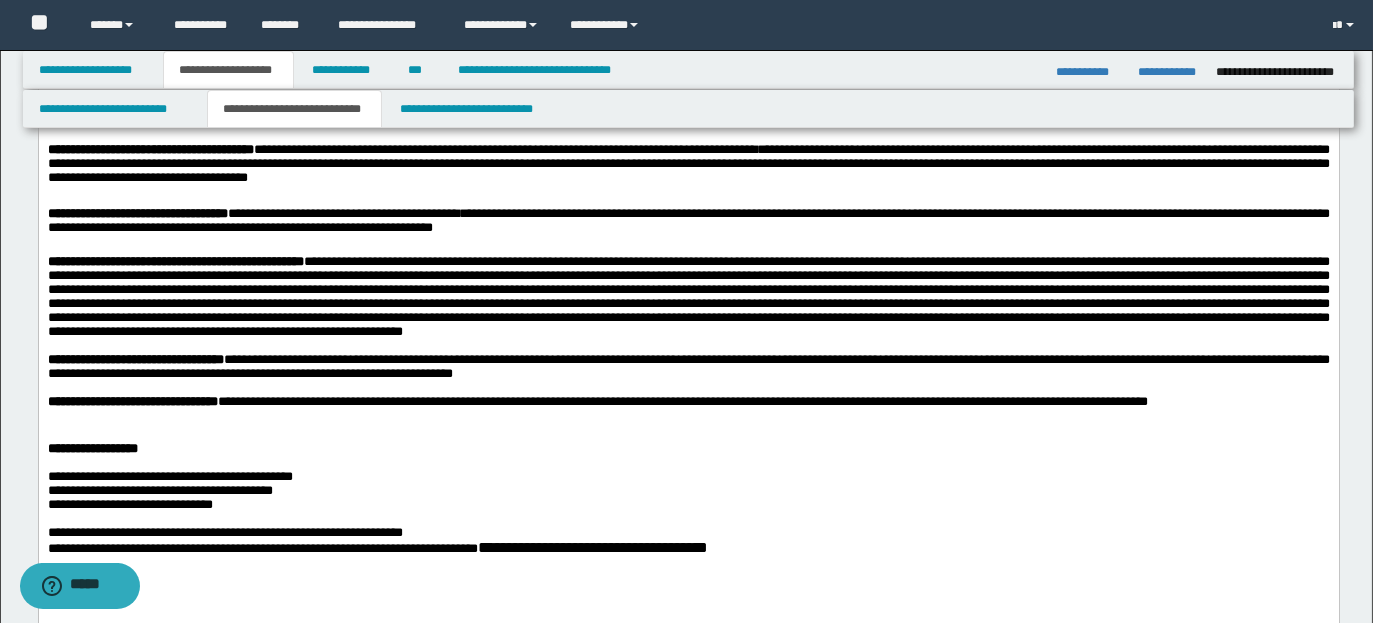 scroll, scrollTop: 566, scrollLeft: 0, axis: vertical 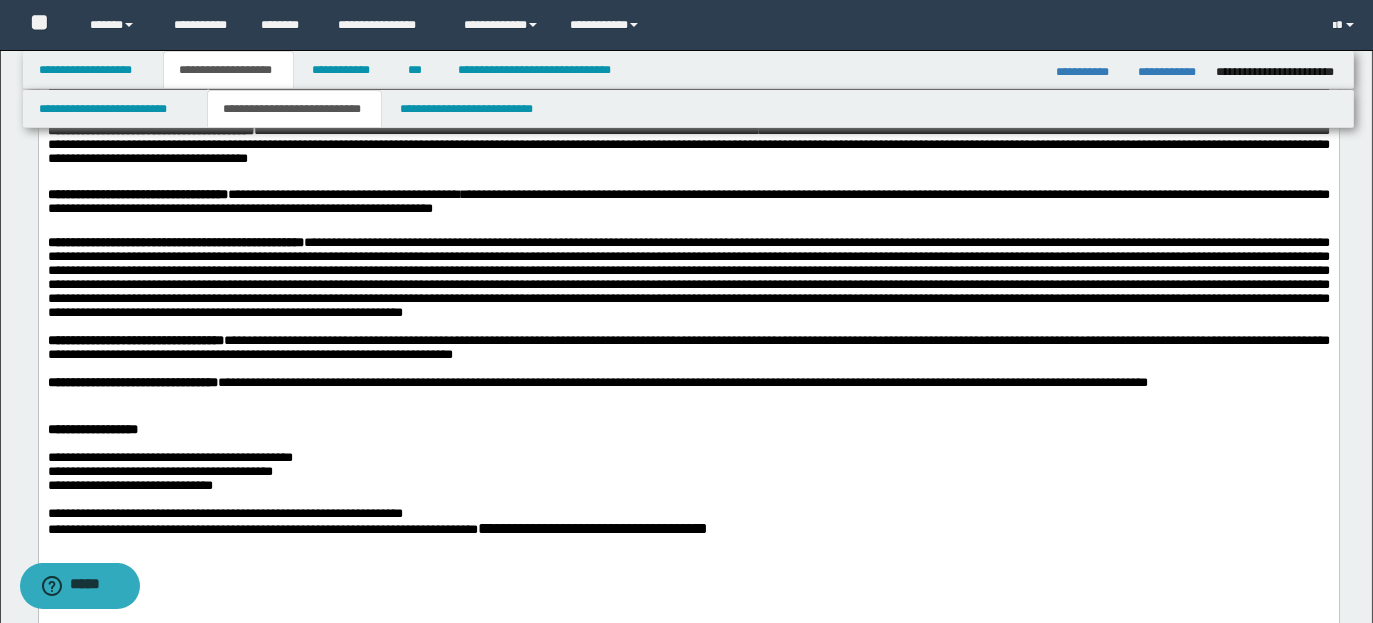 drag, startPoint x: 1384, startPoint y: 438, endPoint x: 1030, endPoint y: 308, distance: 377.11536 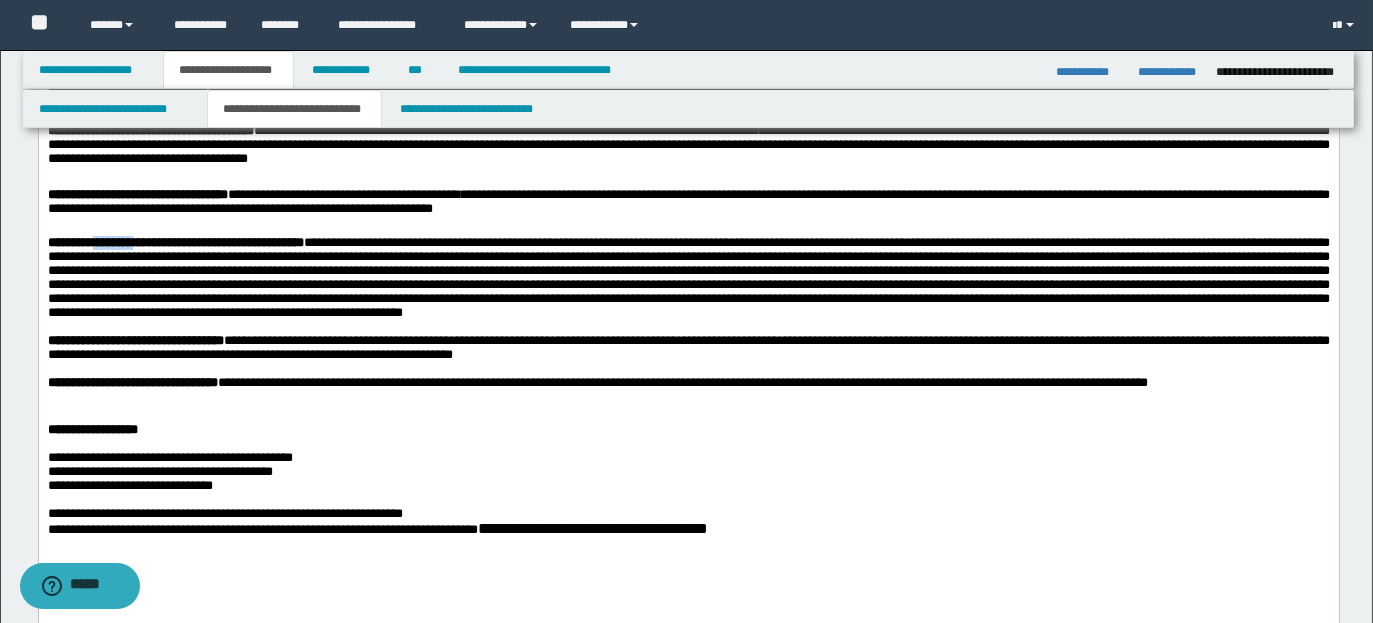 drag, startPoint x: 118, startPoint y: 311, endPoint x: 187, endPoint y: 309, distance: 69.02898 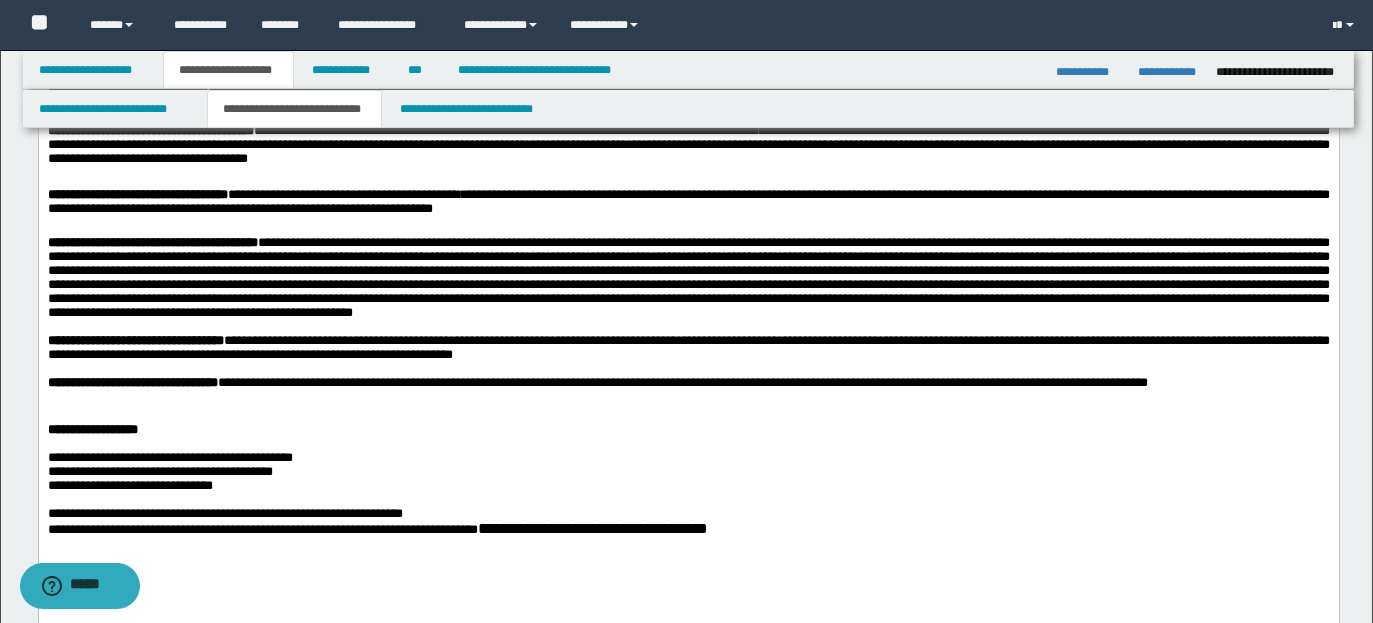 click on "**********" at bounding box center (152, 243) 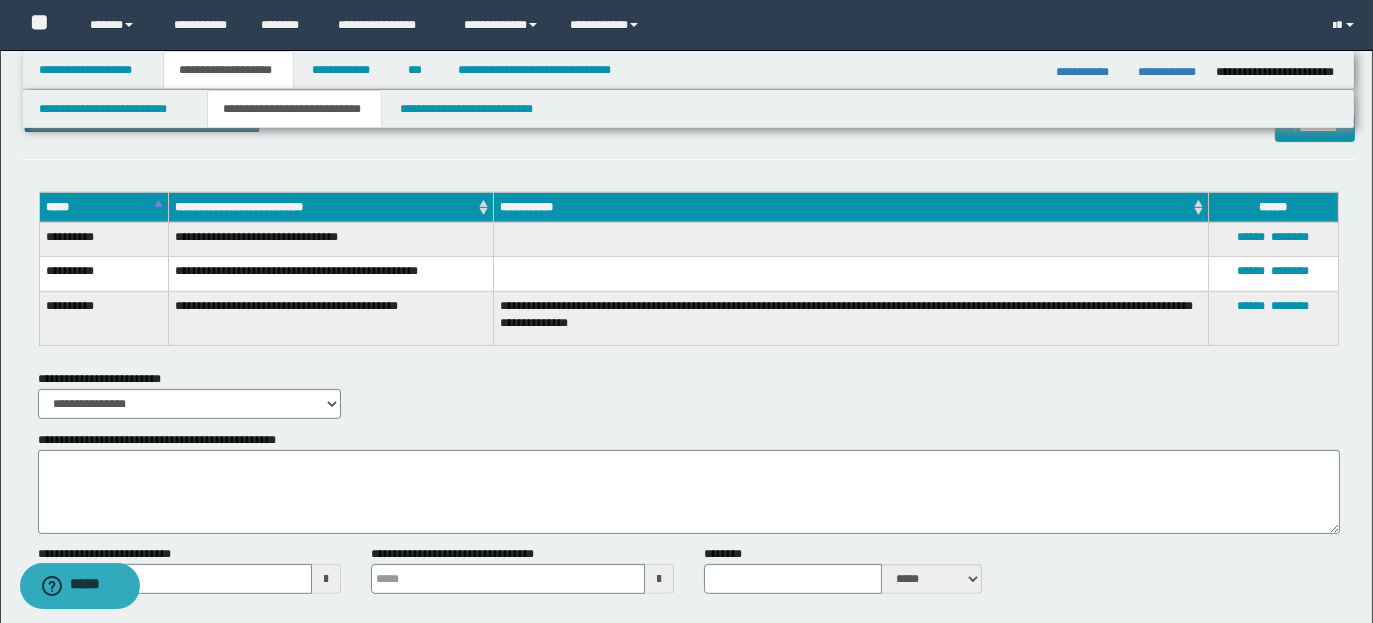scroll, scrollTop: 1857, scrollLeft: 0, axis: vertical 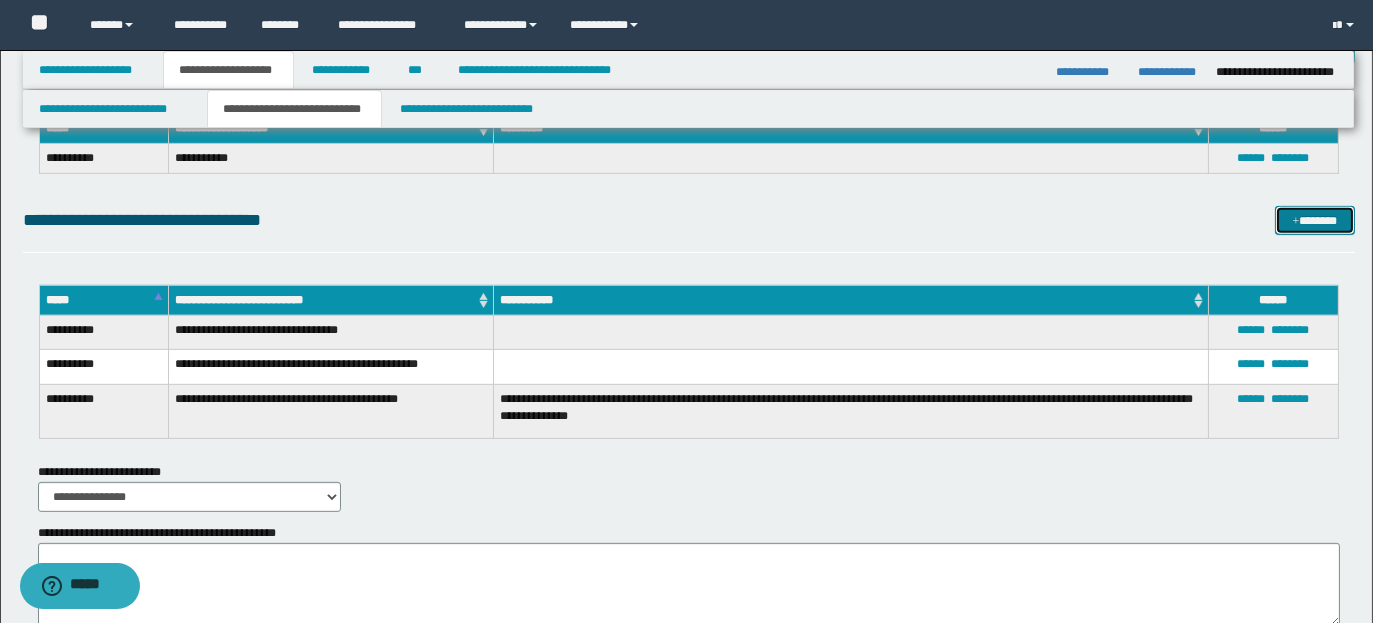 click on "*******" at bounding box center [1314, 220] 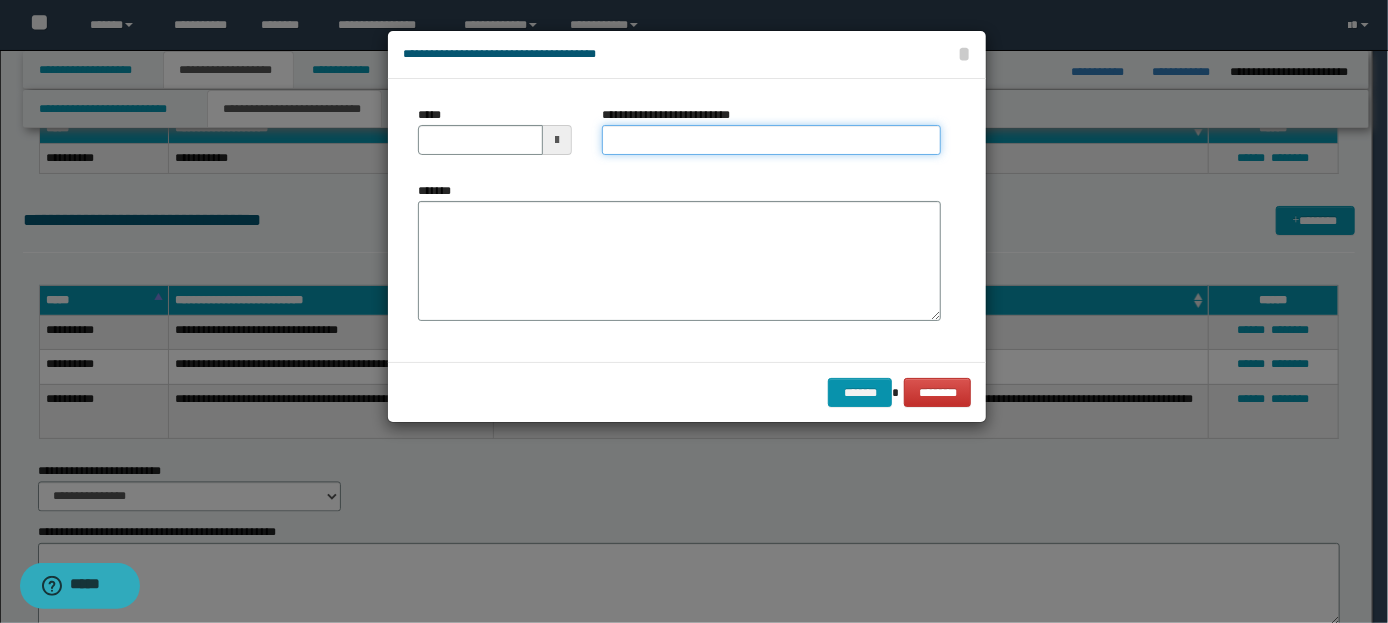 paste on "**********" 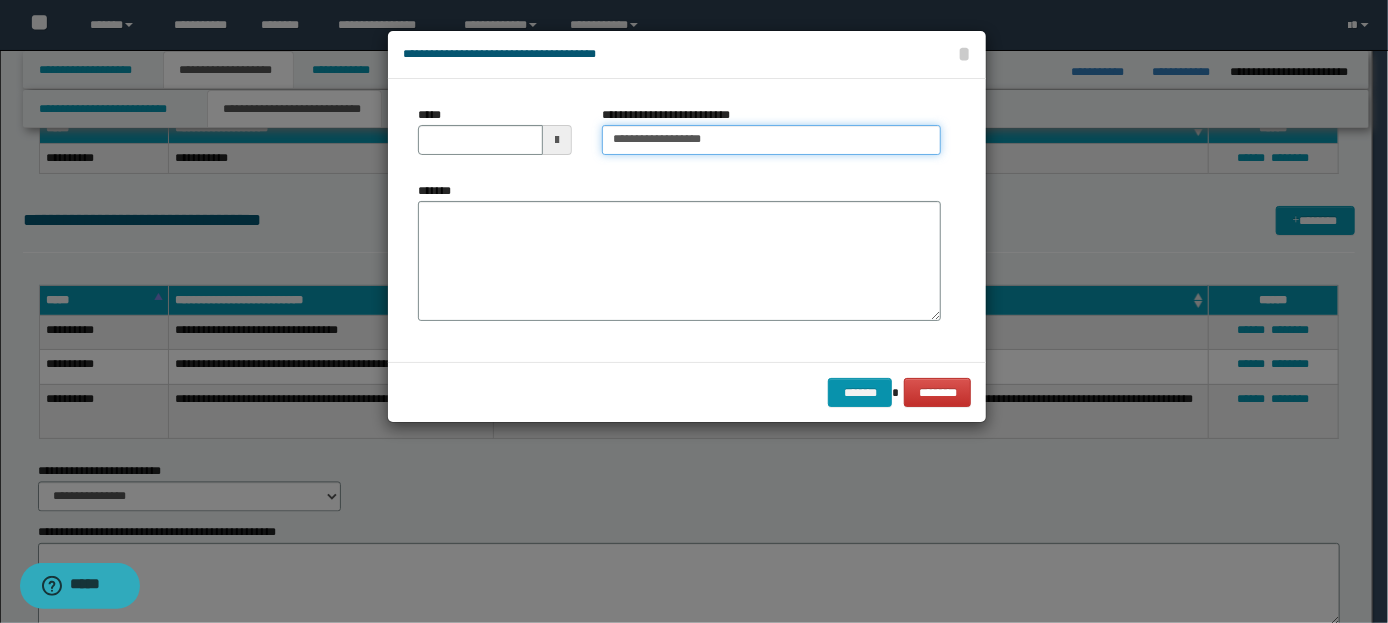 type on "**********" 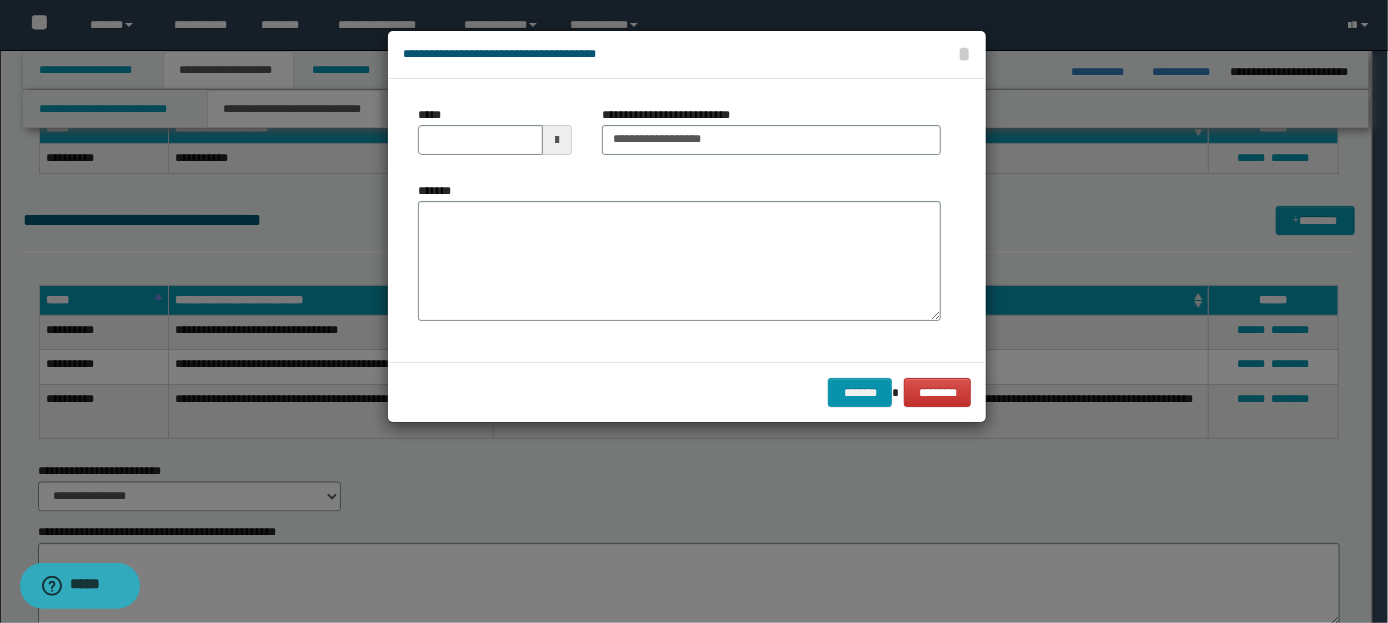 click at bounding box center [557, 140] 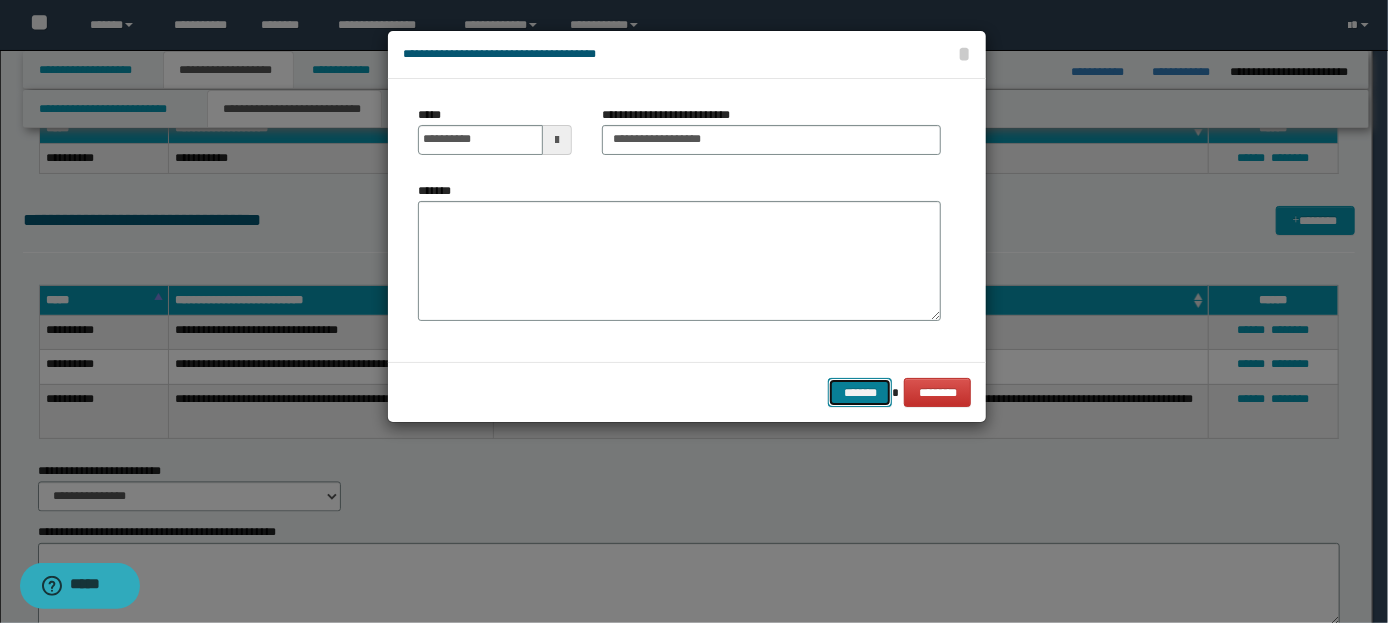 click on "*******" at bounding box center (860, 392) 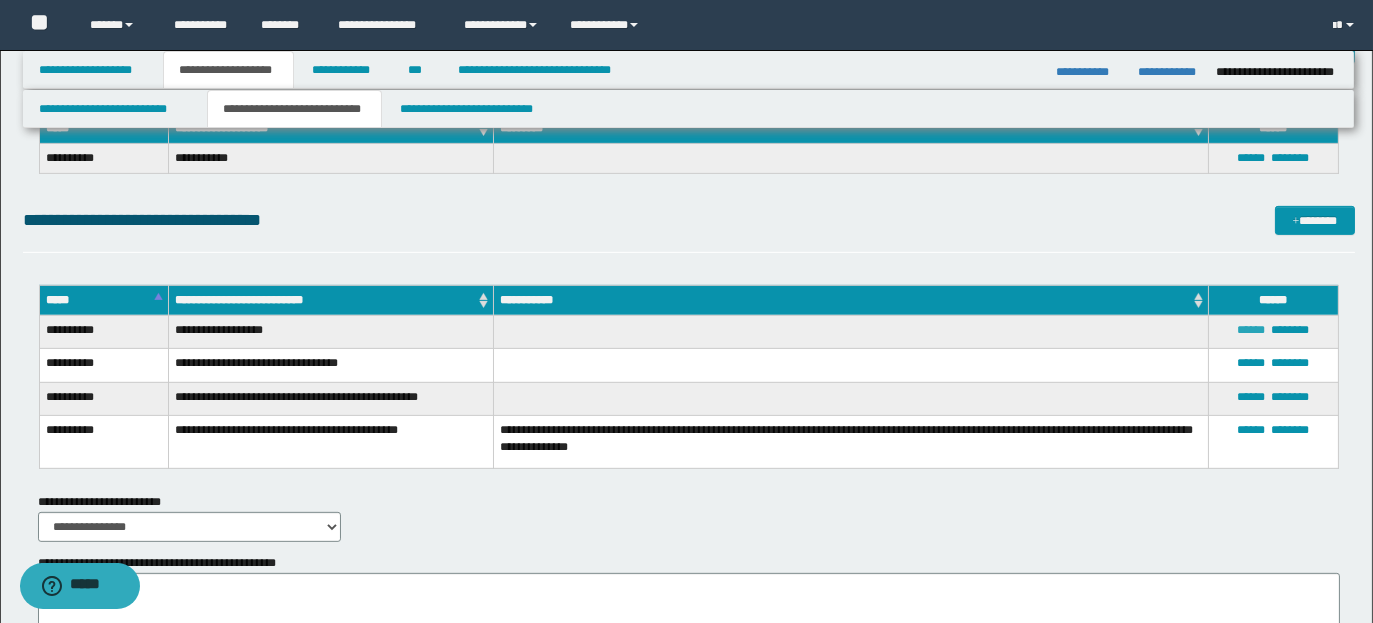 click on "******" at bounding box center [1251, 330] 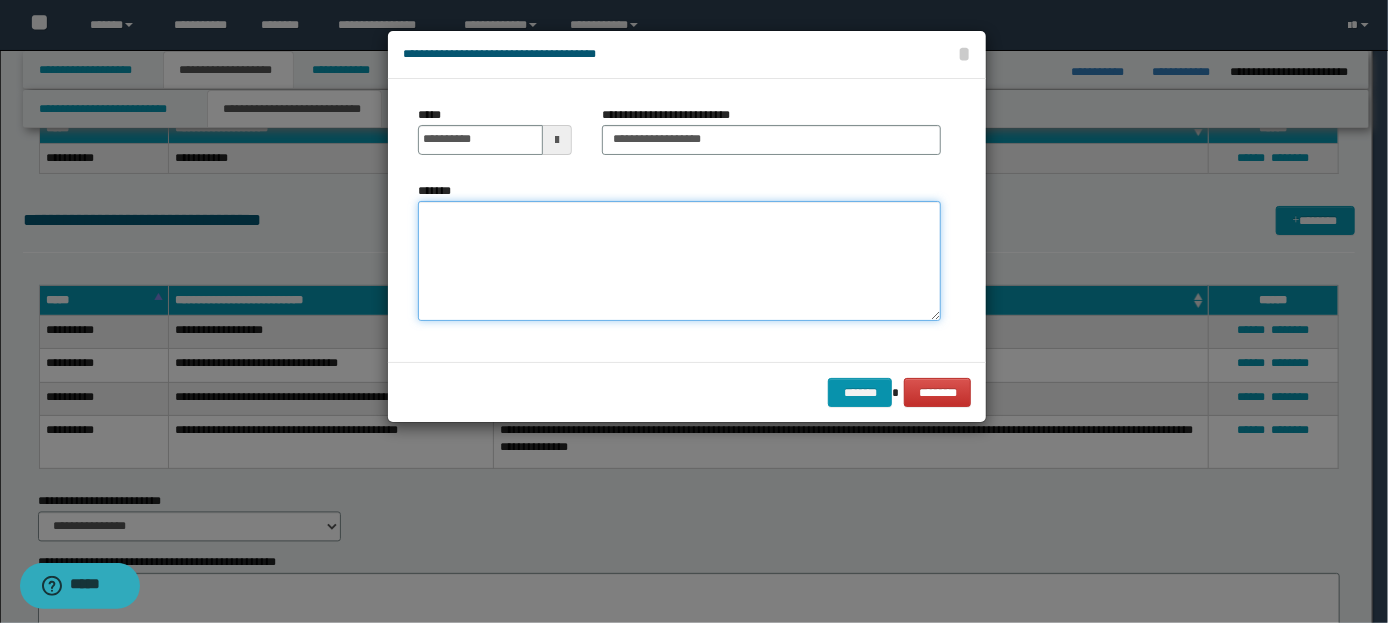 paste on "**********" 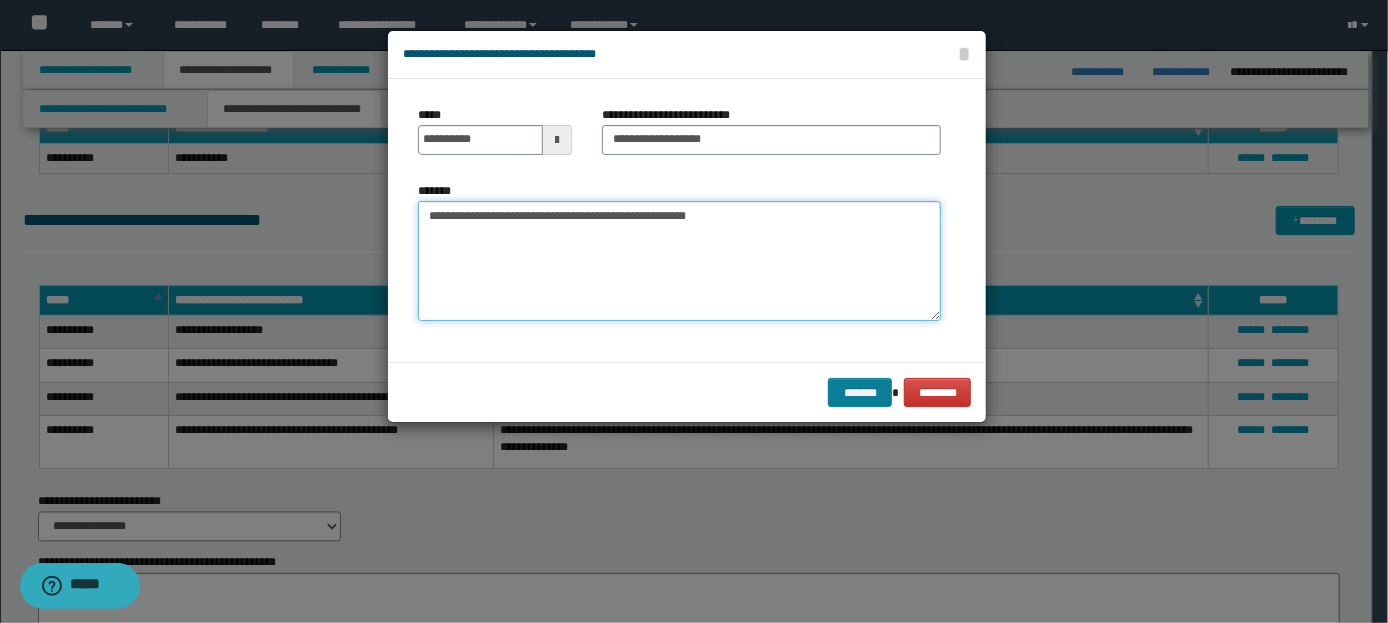 type on "**********" 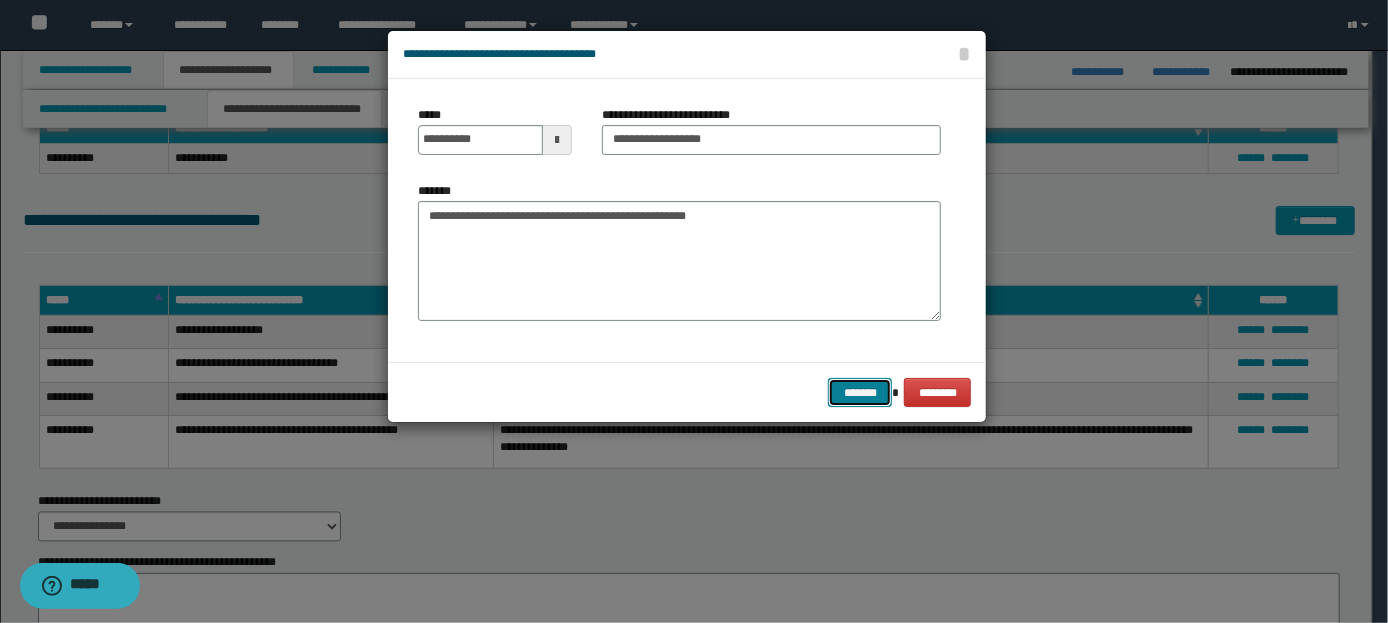 click on "*******" at bounding box center (860, 392) 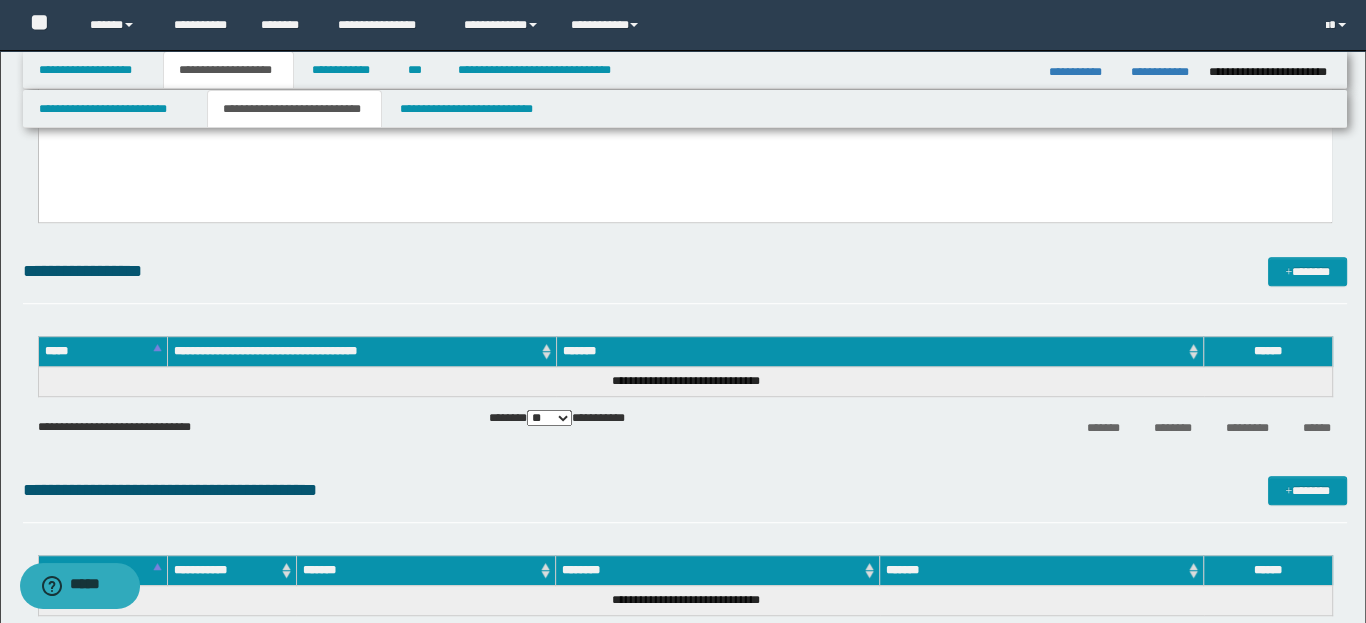 scroll, scrollTop: 795, scrollLeft: 0, axis: vertical 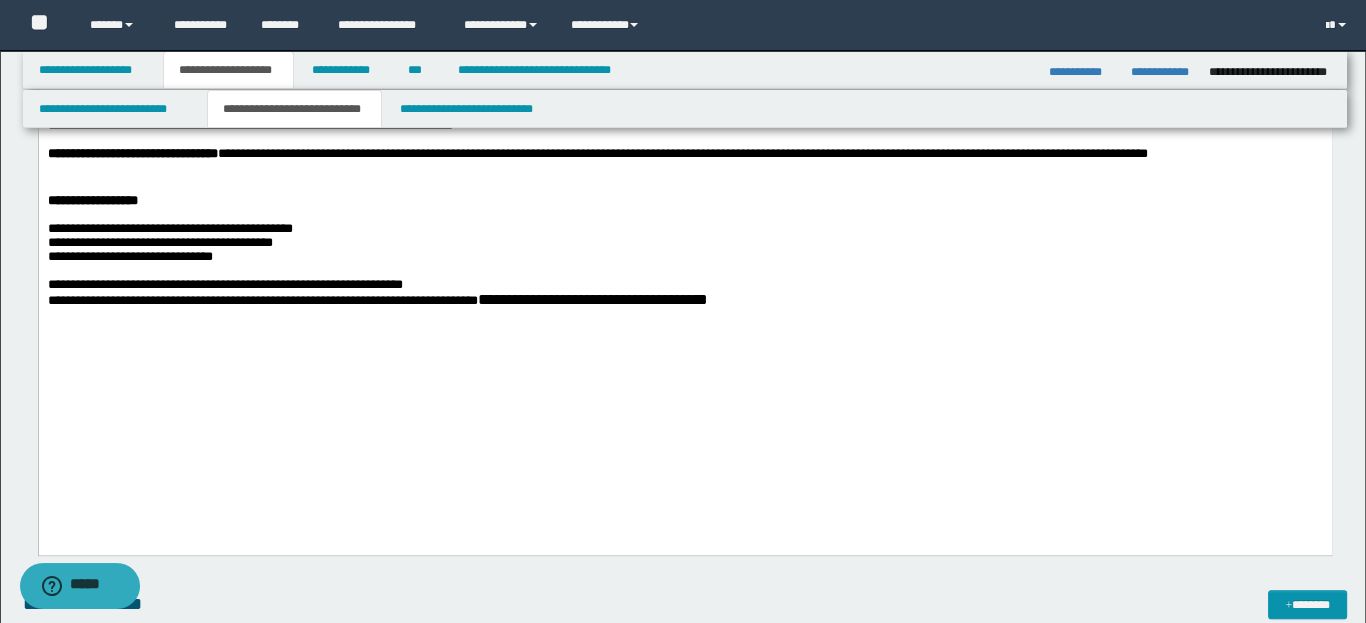 drag, startPoint x: 1373, startPoint y: 441, endPoint x: 1175, endPoint y: 626, distance: 270.97784 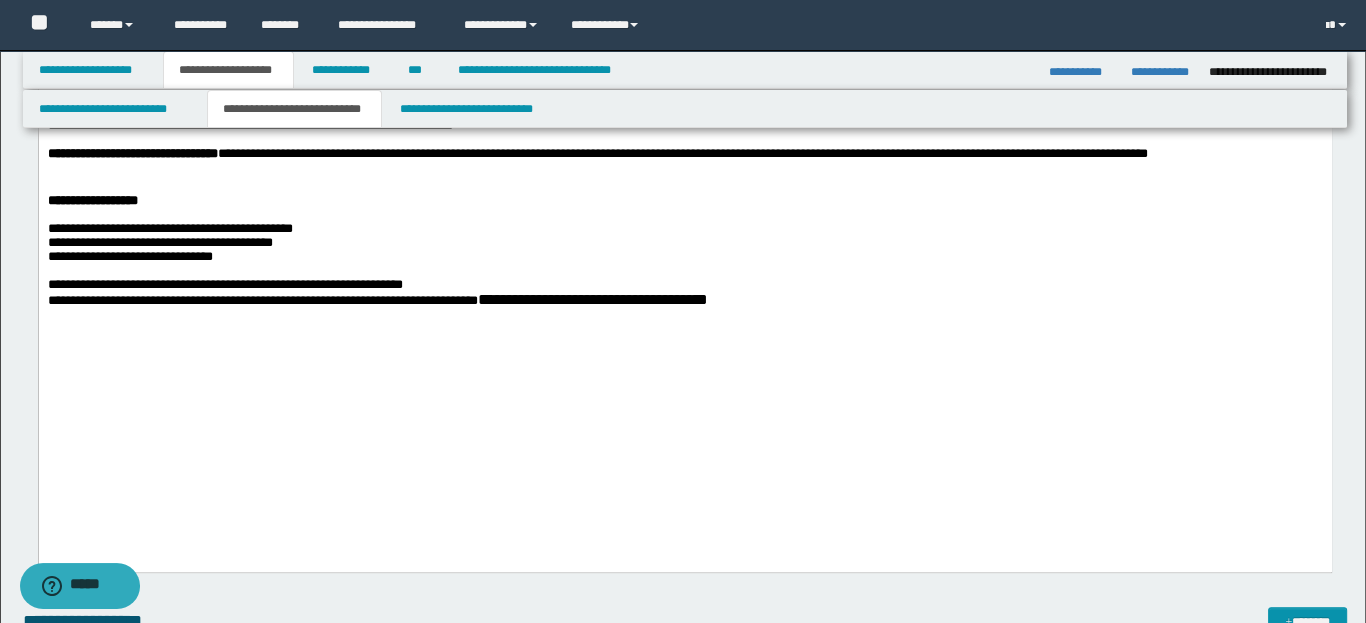 click on "**********" at bounding box center (684, 230) 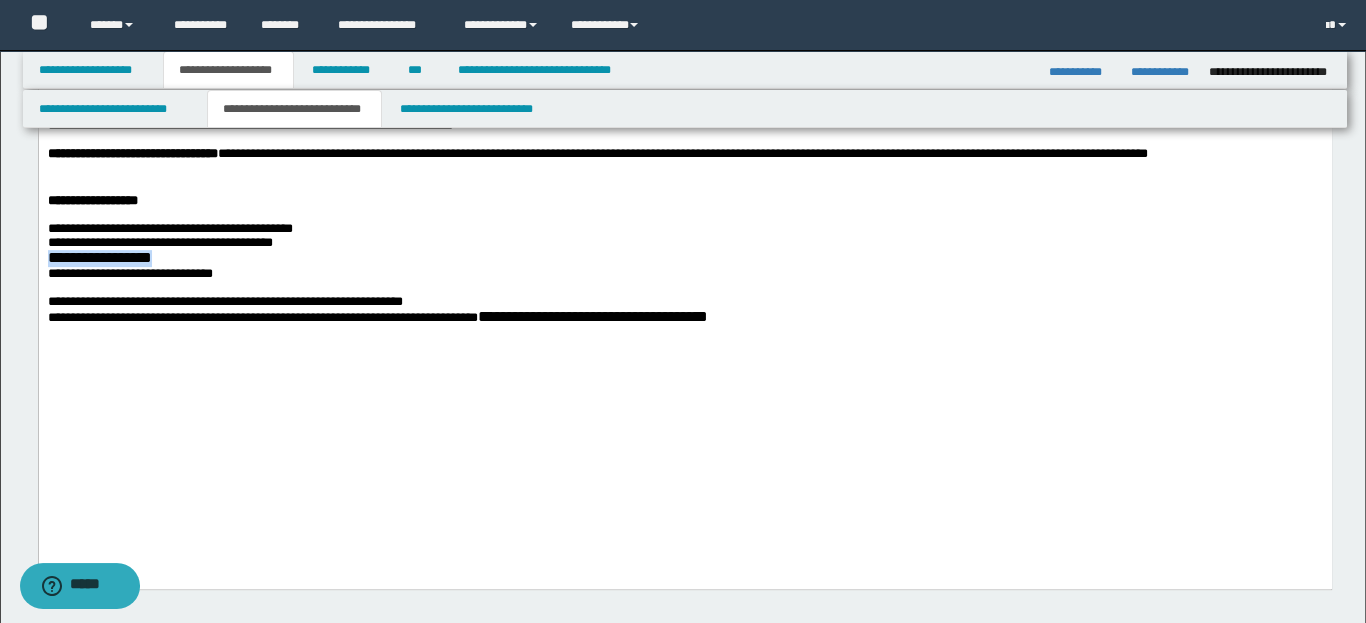 drag, startPoint x: 88, startPoint y: 405, endPoint x: 176, endPoint y: 406, distance: 88.005684 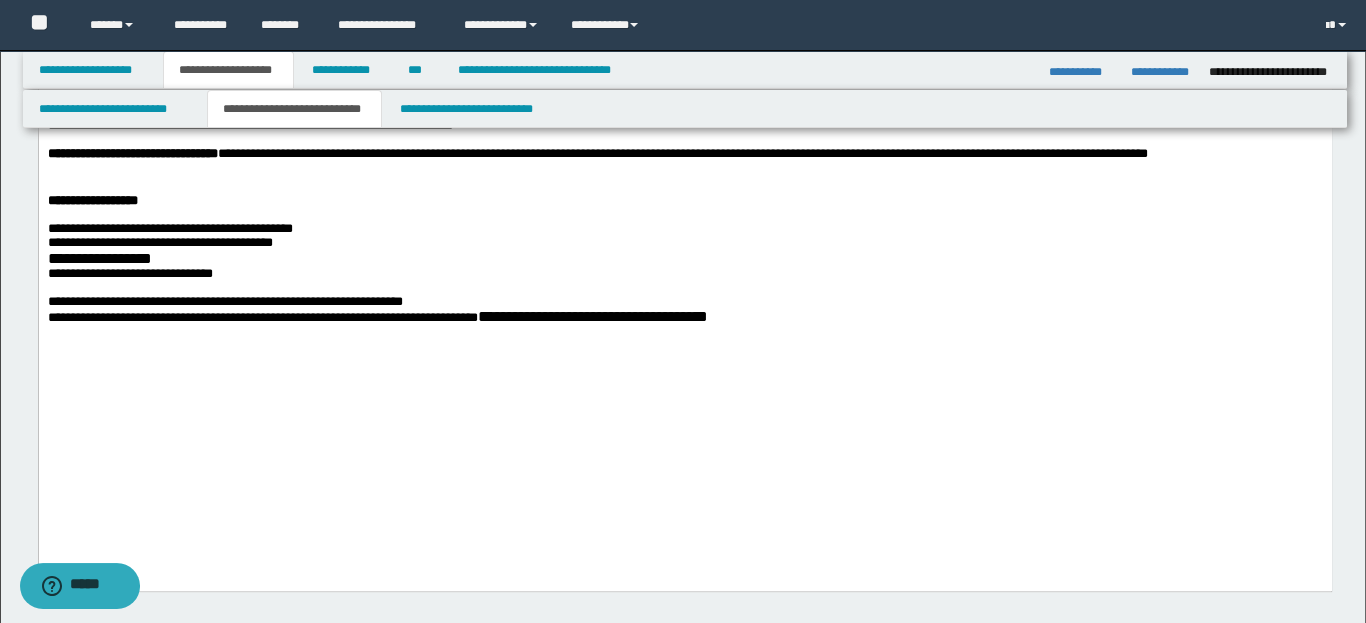 click on "**********" at bounding box center [684, 259] 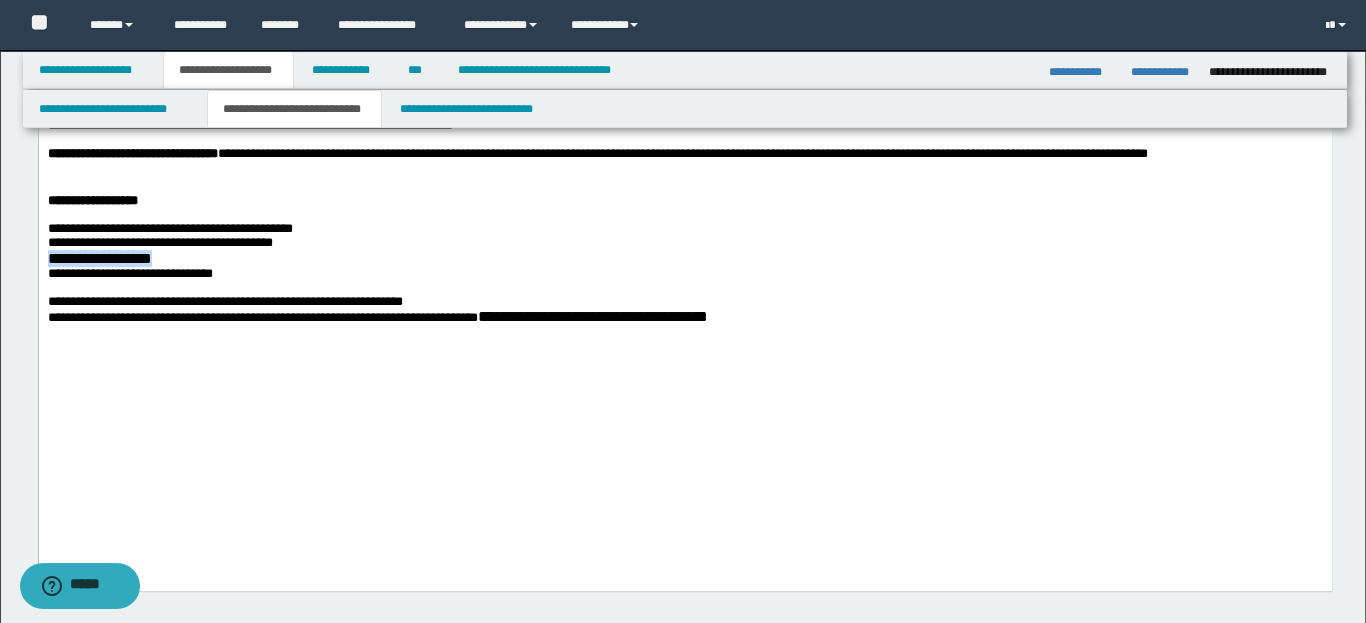 drag, startPoint x: 47, startPoint y: 406, endPoint x: 194, endPoint y: 411, distance: 147.085 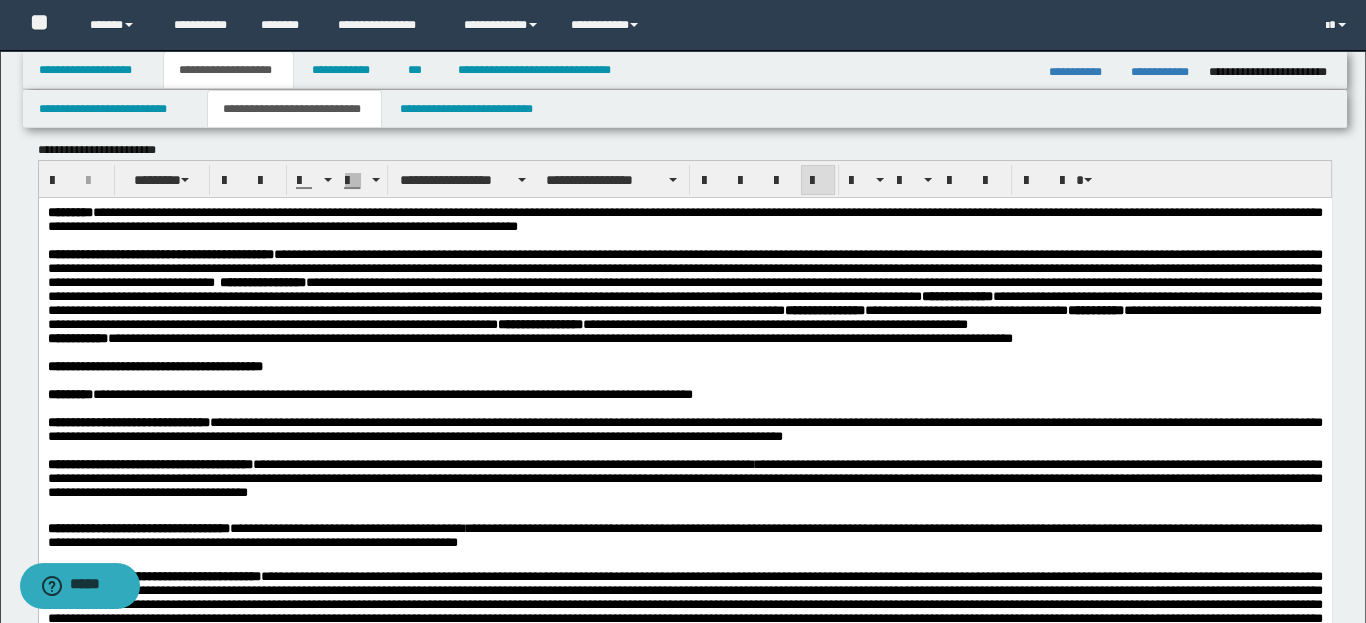 scroll, scrollTop: 0, scrollLeft: 0, axis: both 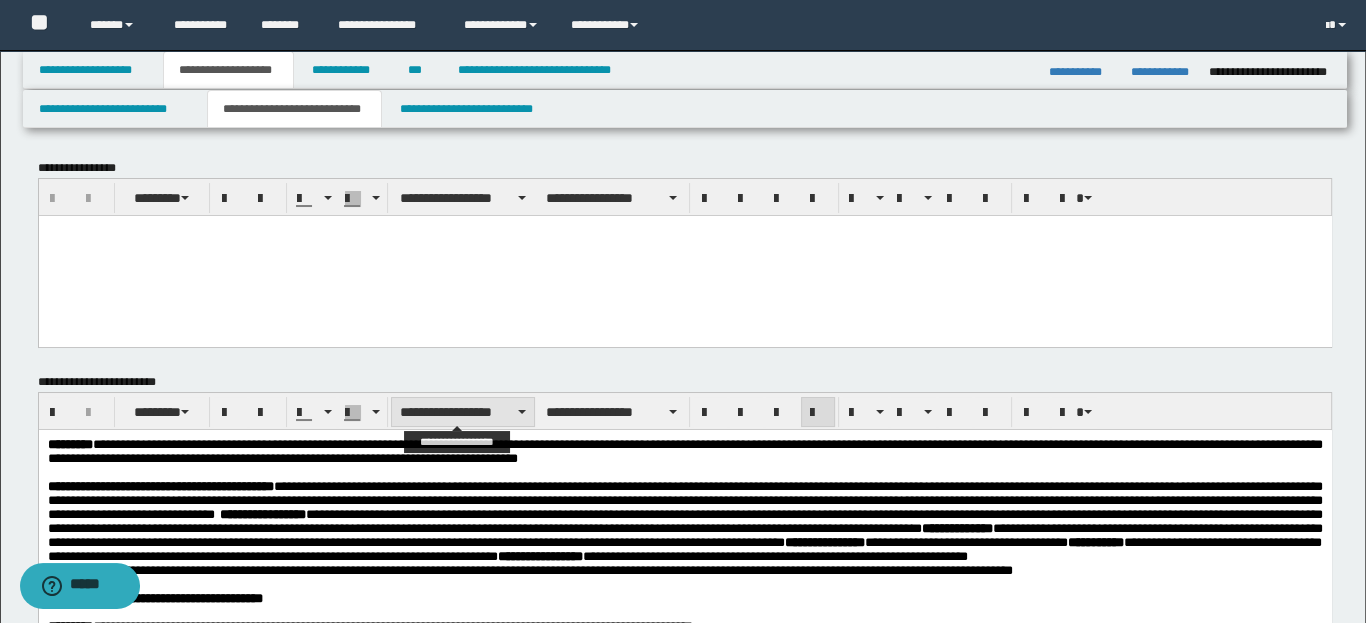click on "**********" at bounding box center (463, 412) 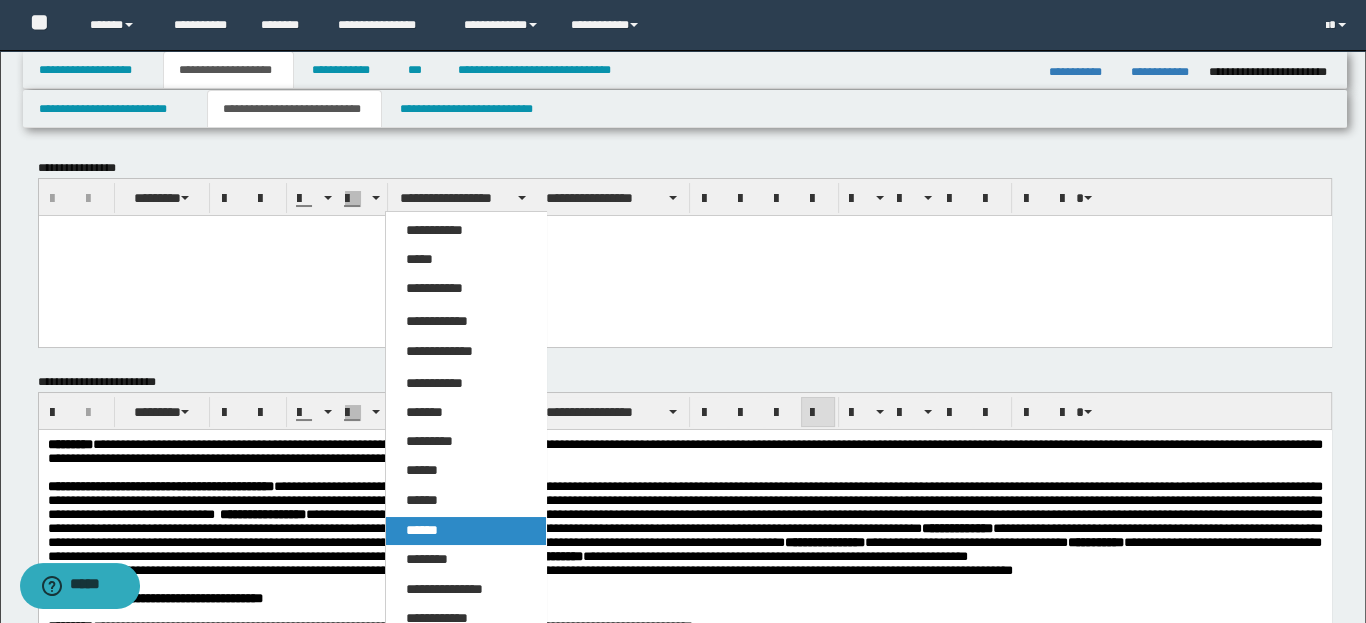 click on "******" at bounding box center [422, 530] 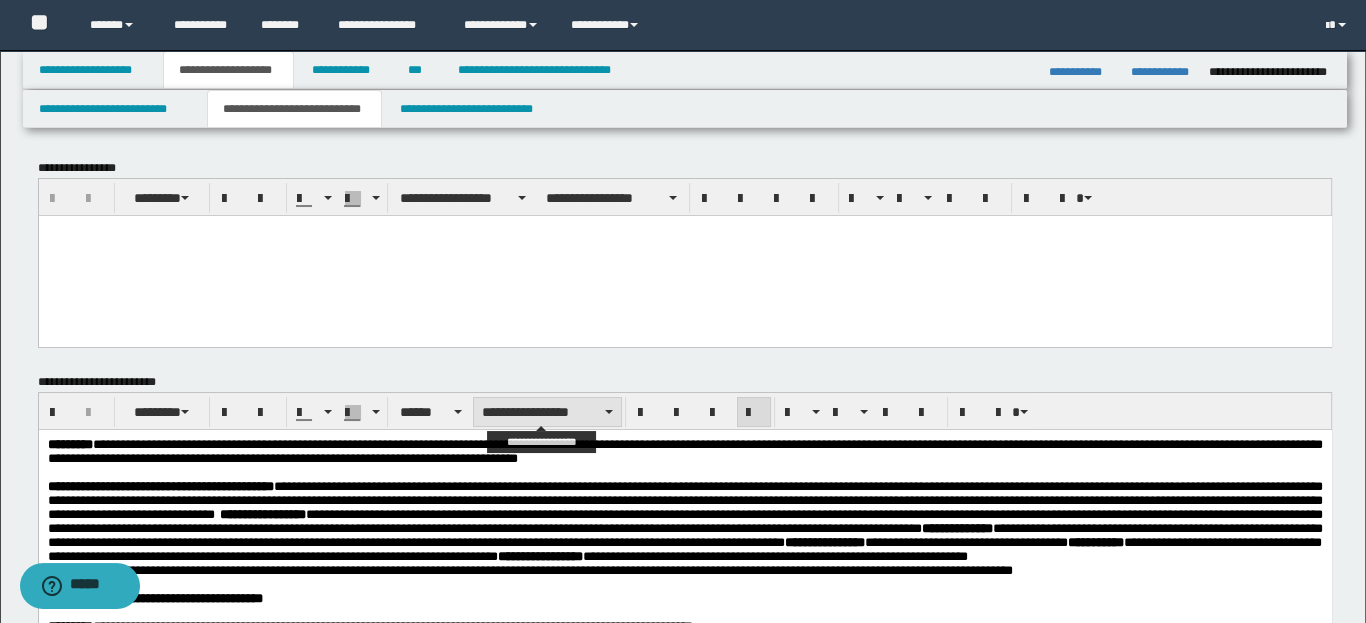 click on "**********" at bounding box center [547, 412] 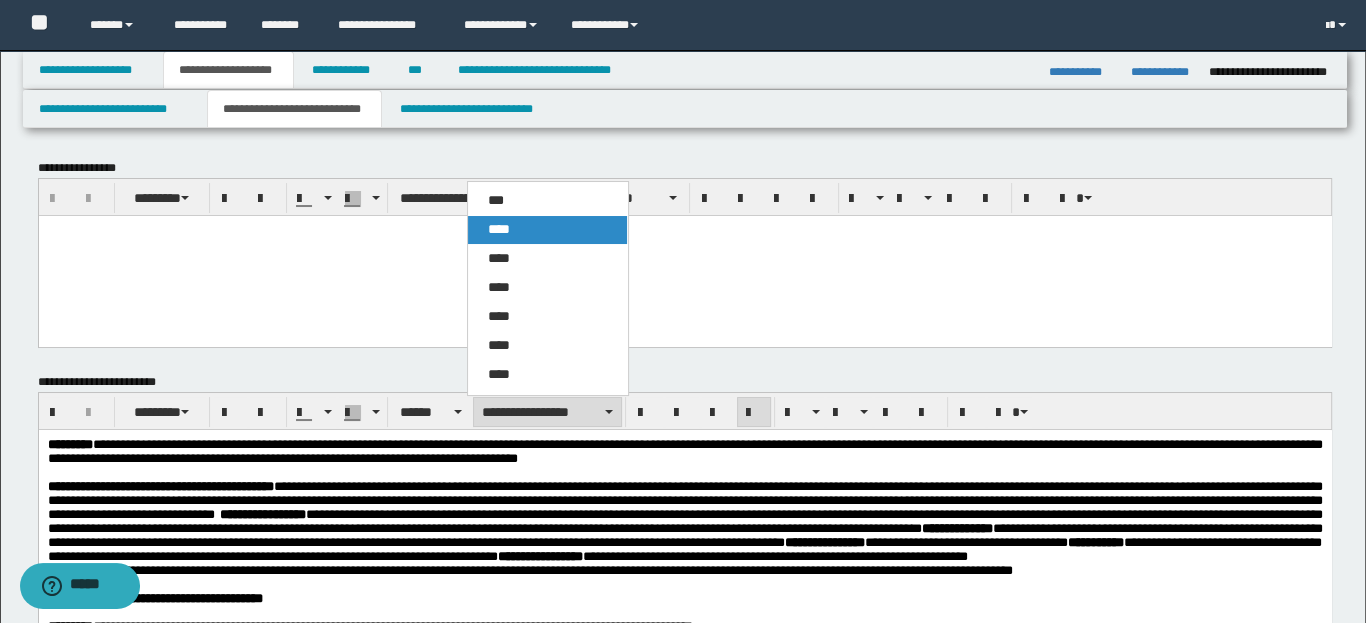 click on "****" at bounding box center (499, 229) 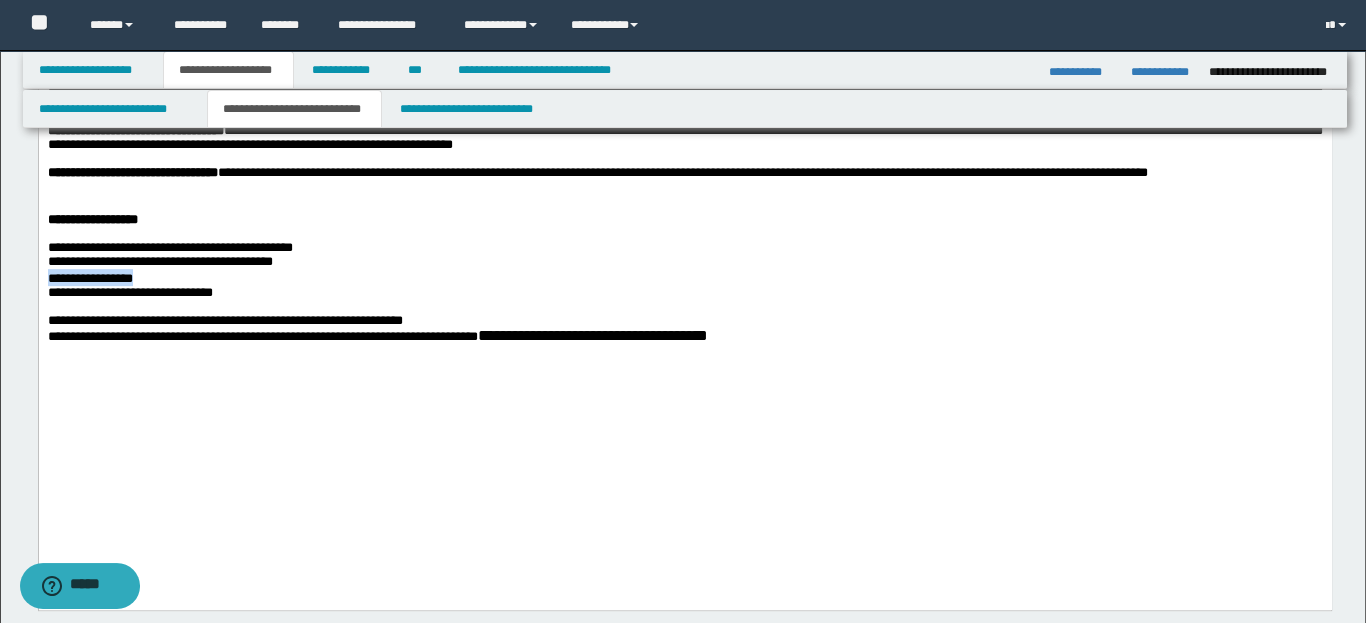 scroll, scrollTop: 880, scrollLeft: 0, axis: vertical 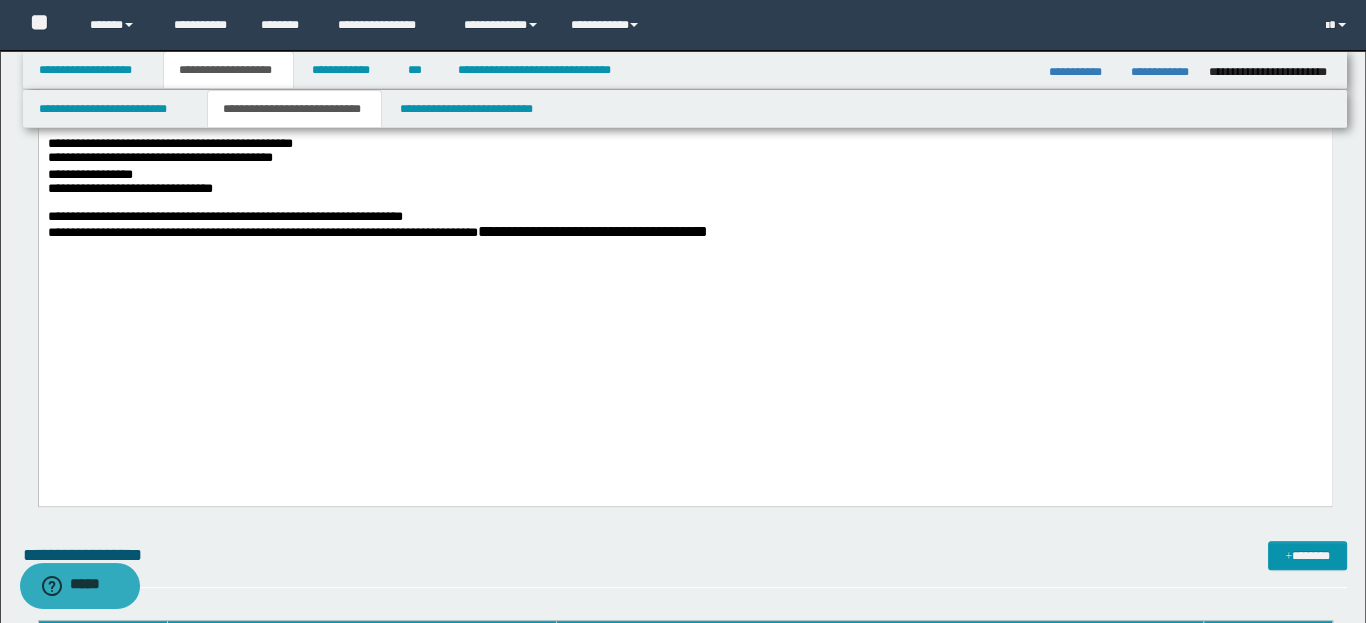 click at bounding box center (684, 131) 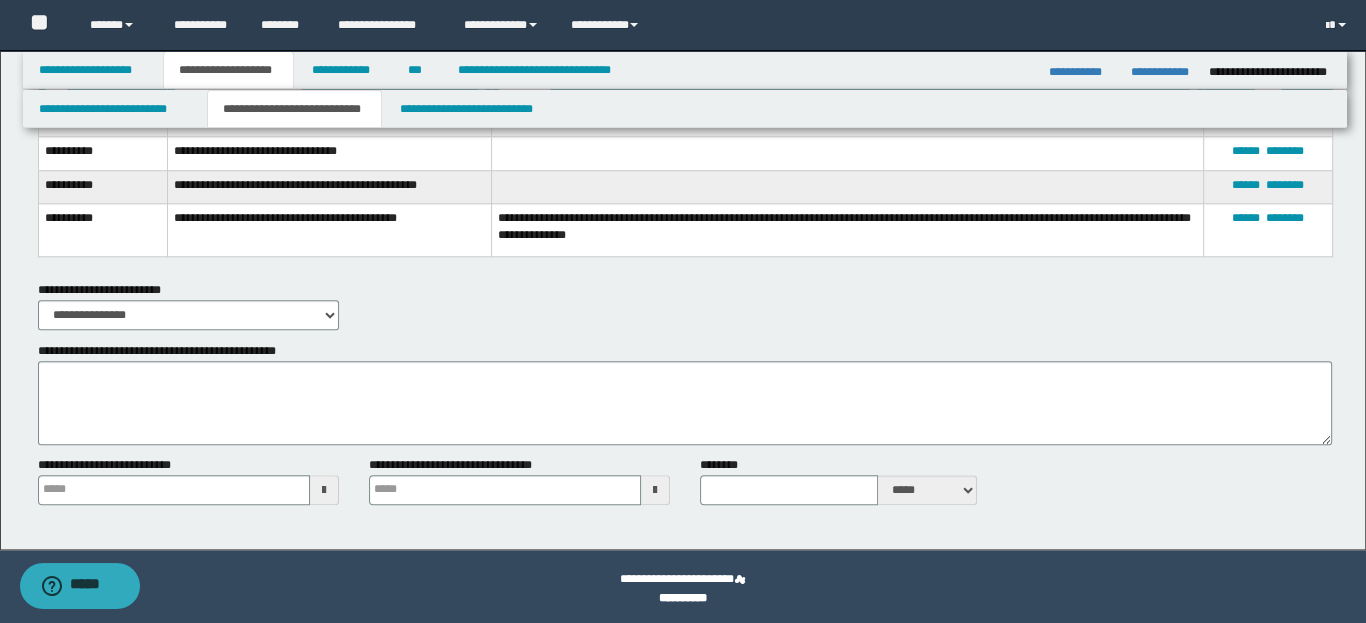 scroll, scrollTop: 1994, scrollLeft: 0, axis: vertical 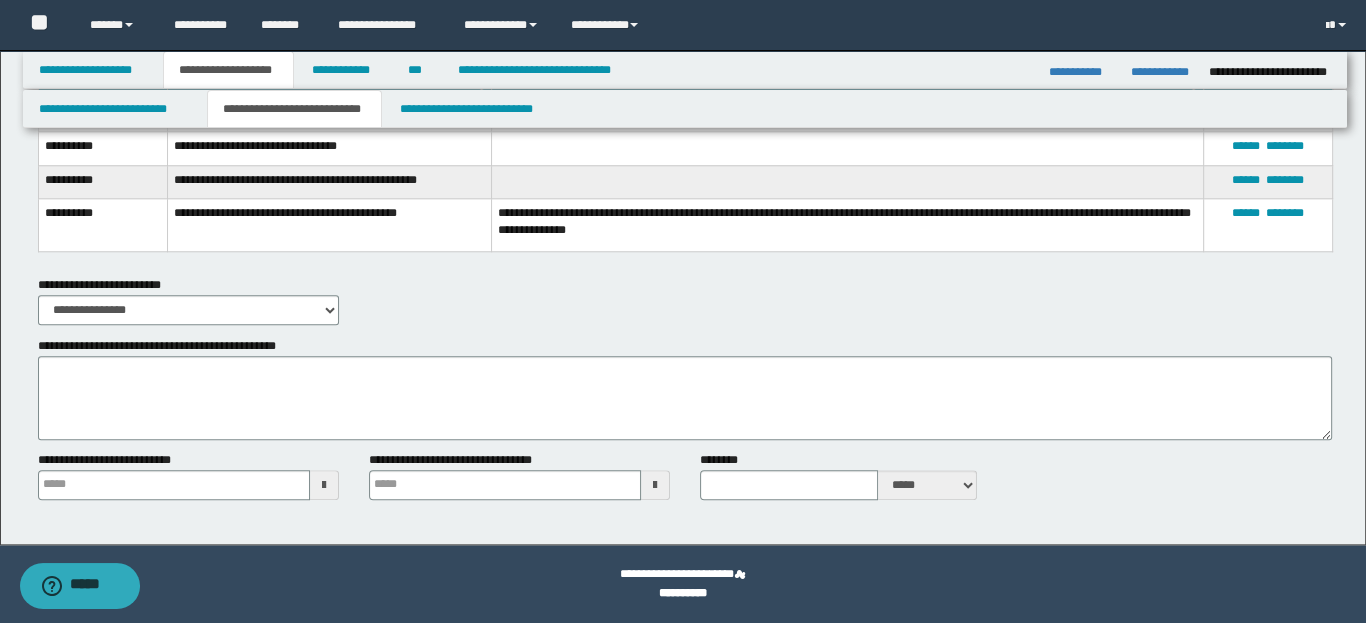 type 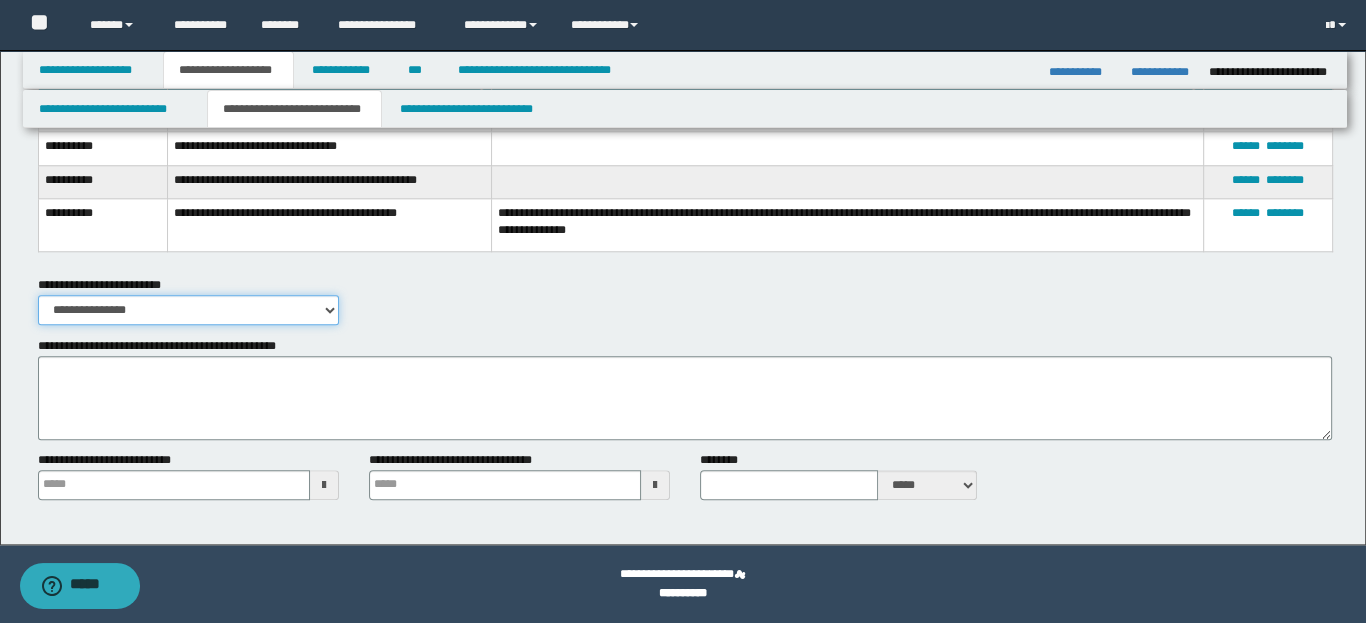 click on "**********" at bounding box center [188, 310] 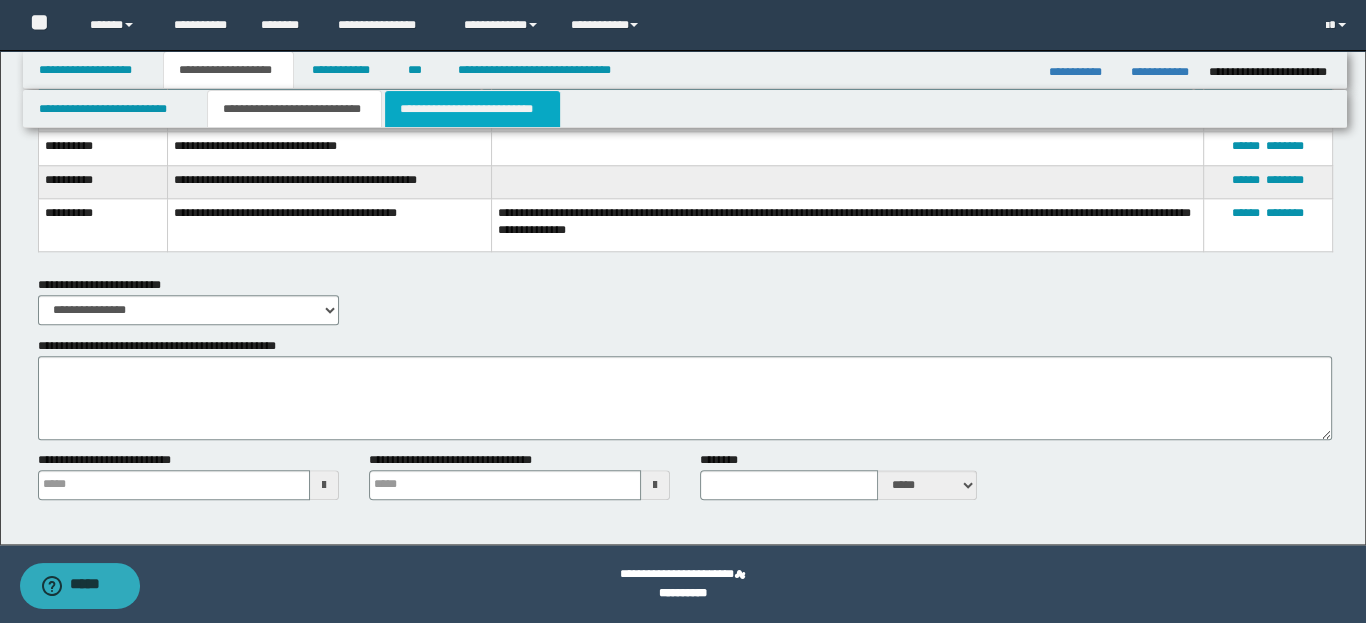 click on "**********" at bounding box center [472, 109] 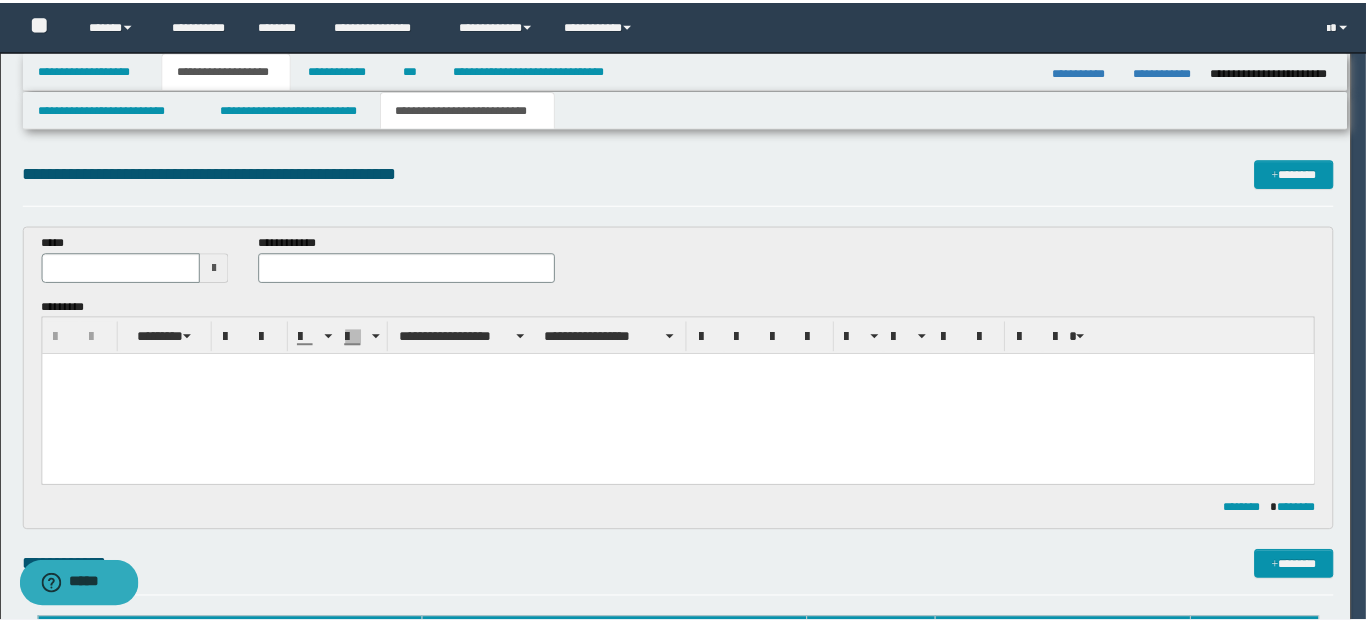 scroll, scrollTop: 0, scrollLeft: 0, axis: both 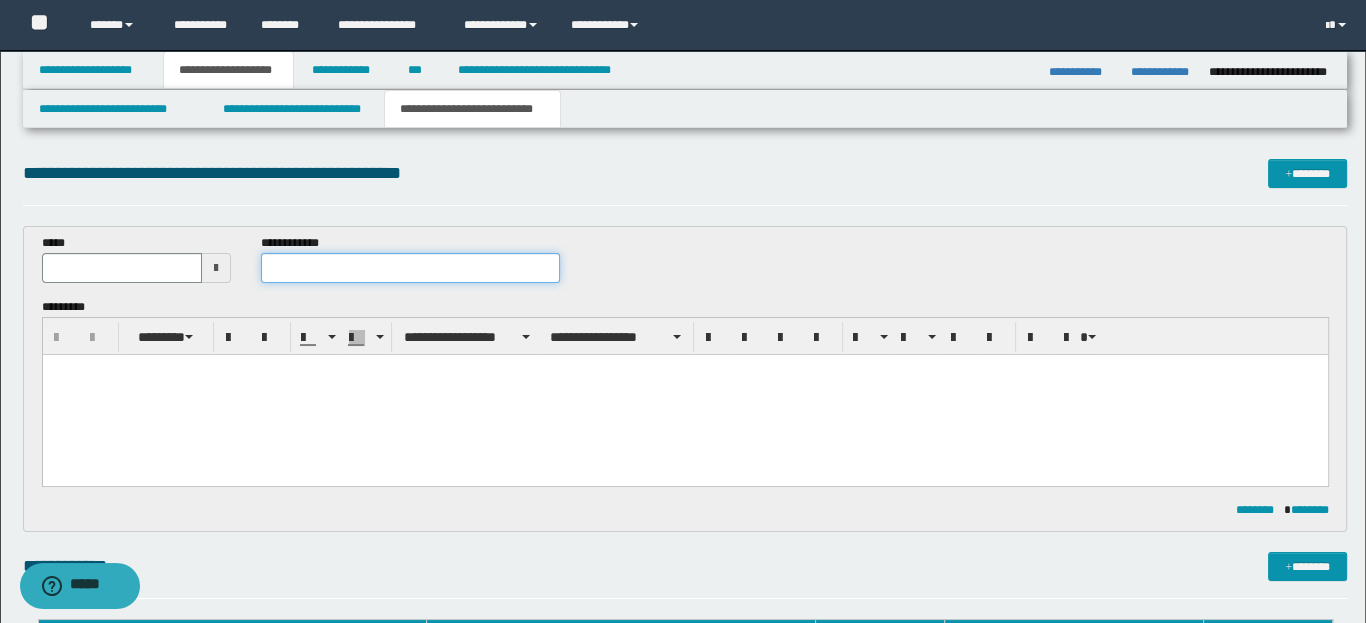 click at bounding box center [410, 268] 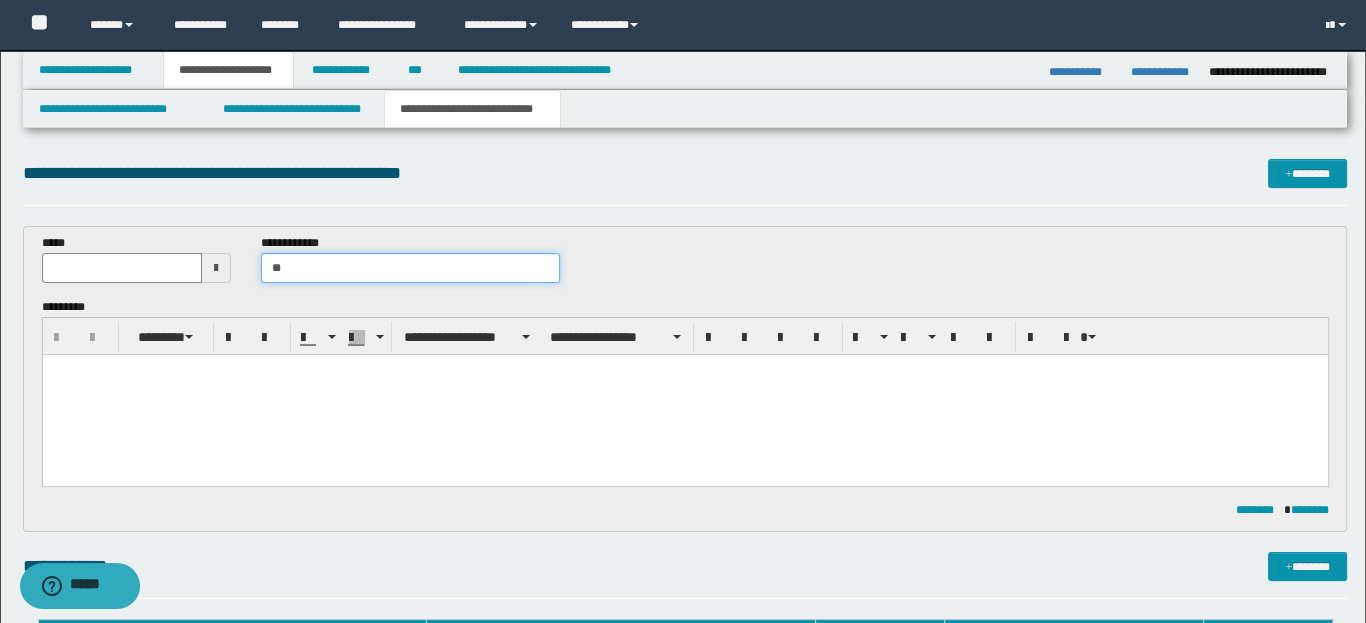 type on "*" 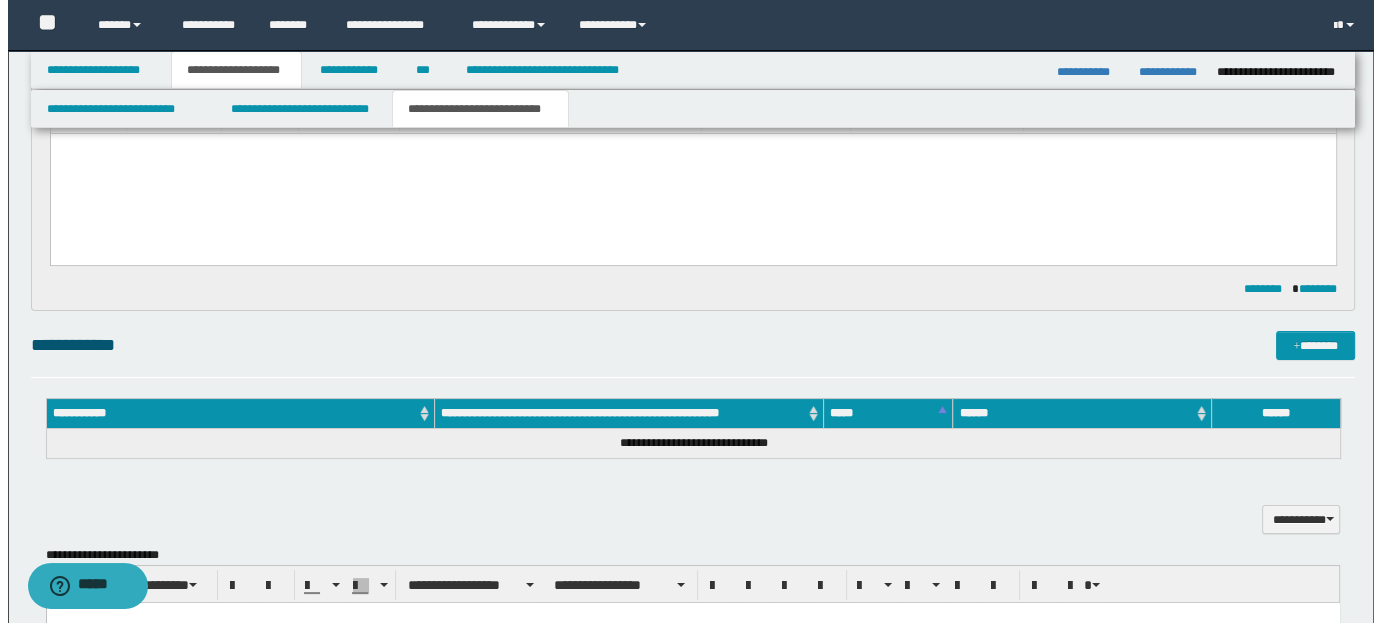 scroll, scrollTop: 376, scrollLeft: 0, axis: vertical 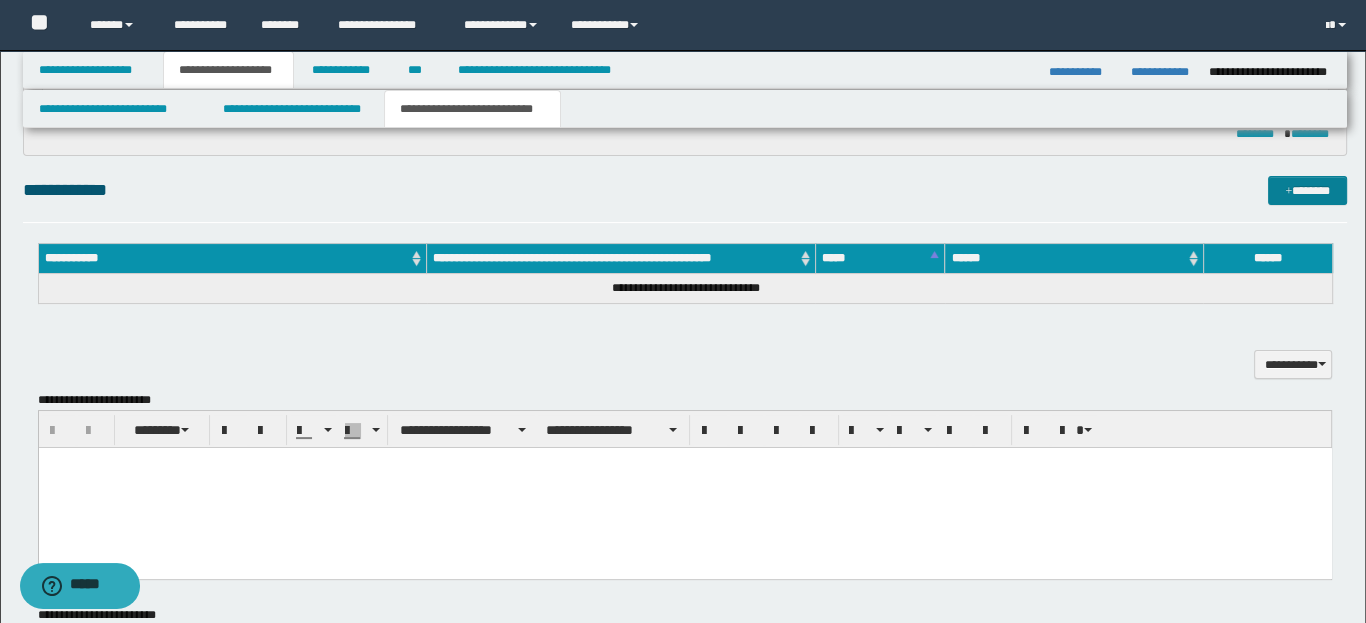 type on "**********" 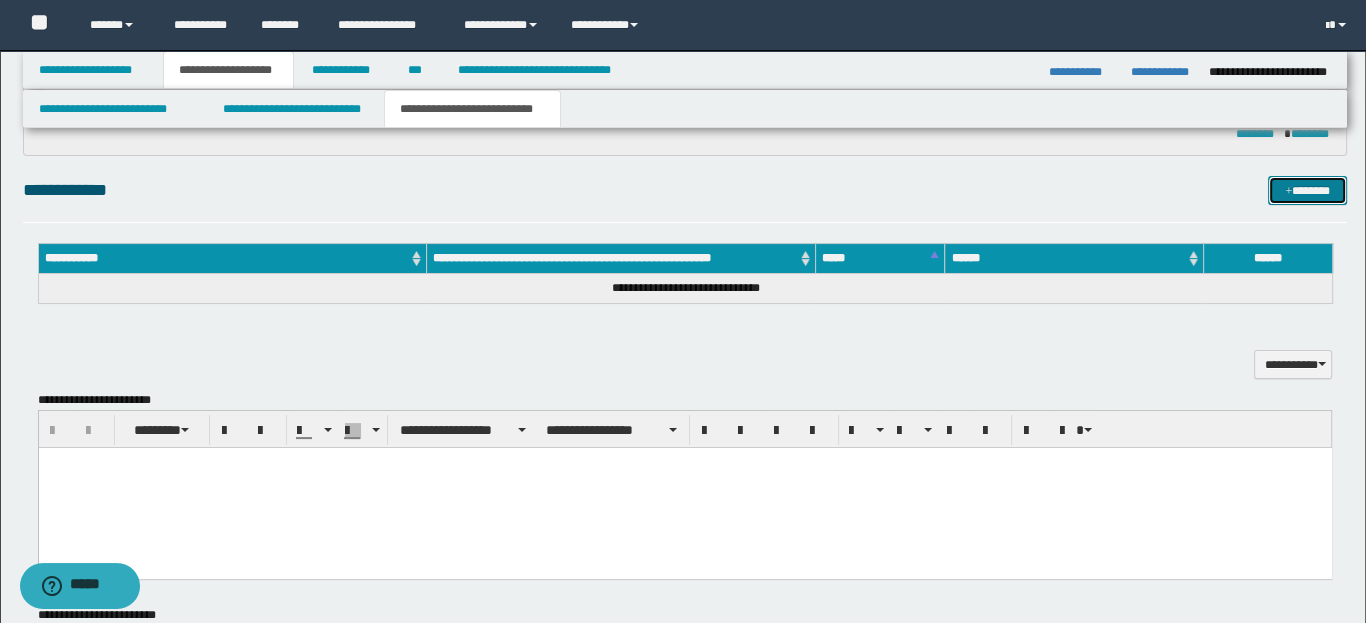 drag, startPoint x: 1307, startPoint y: 188, endPoint x: 1248, endPoint y: 221, distance: 67.601776 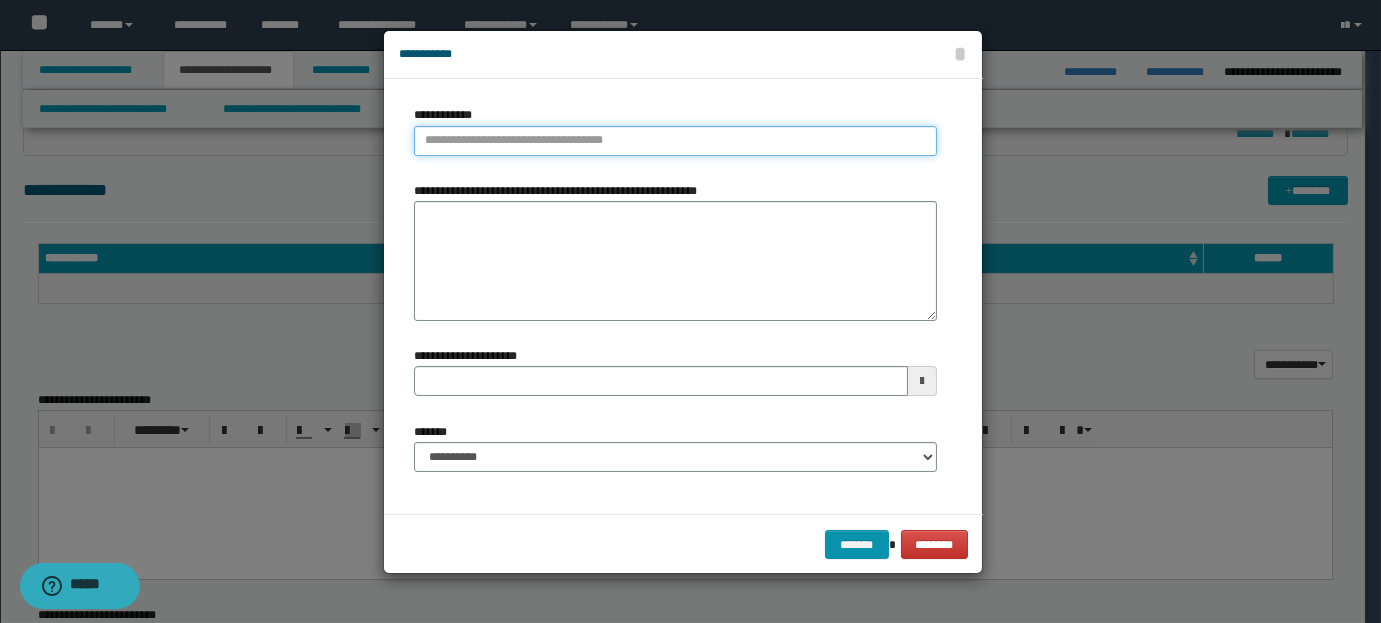 paste on "****" 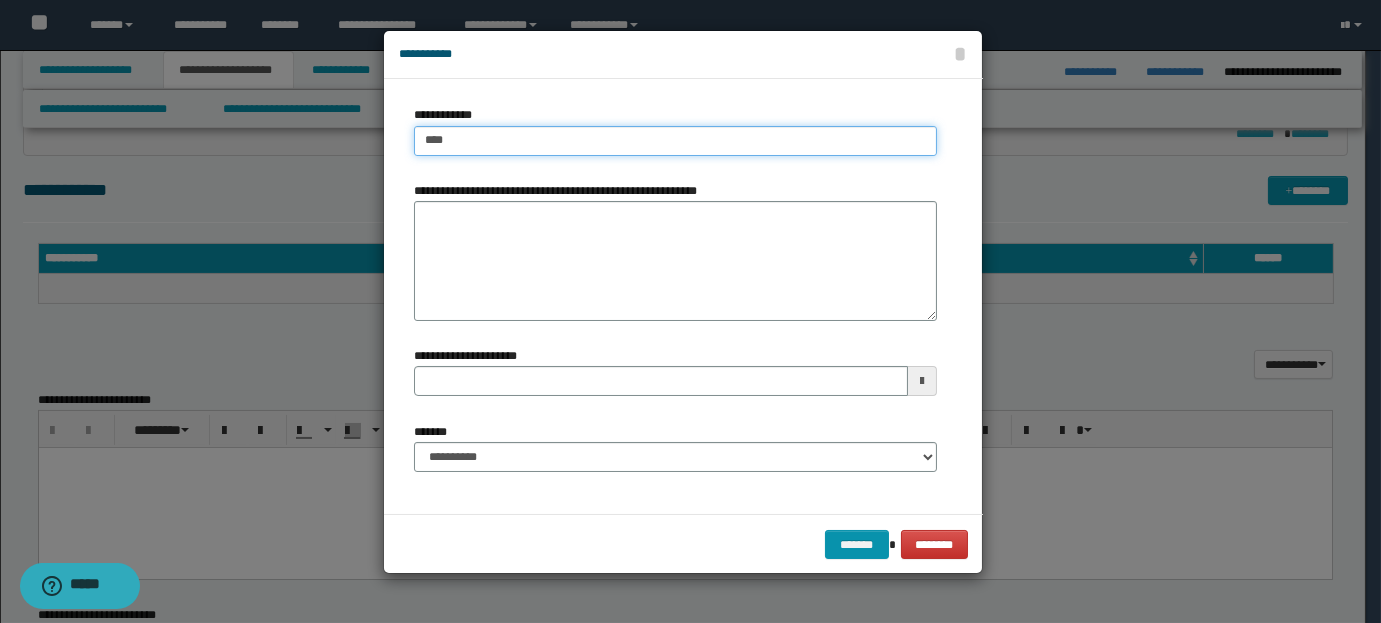 type on "****" 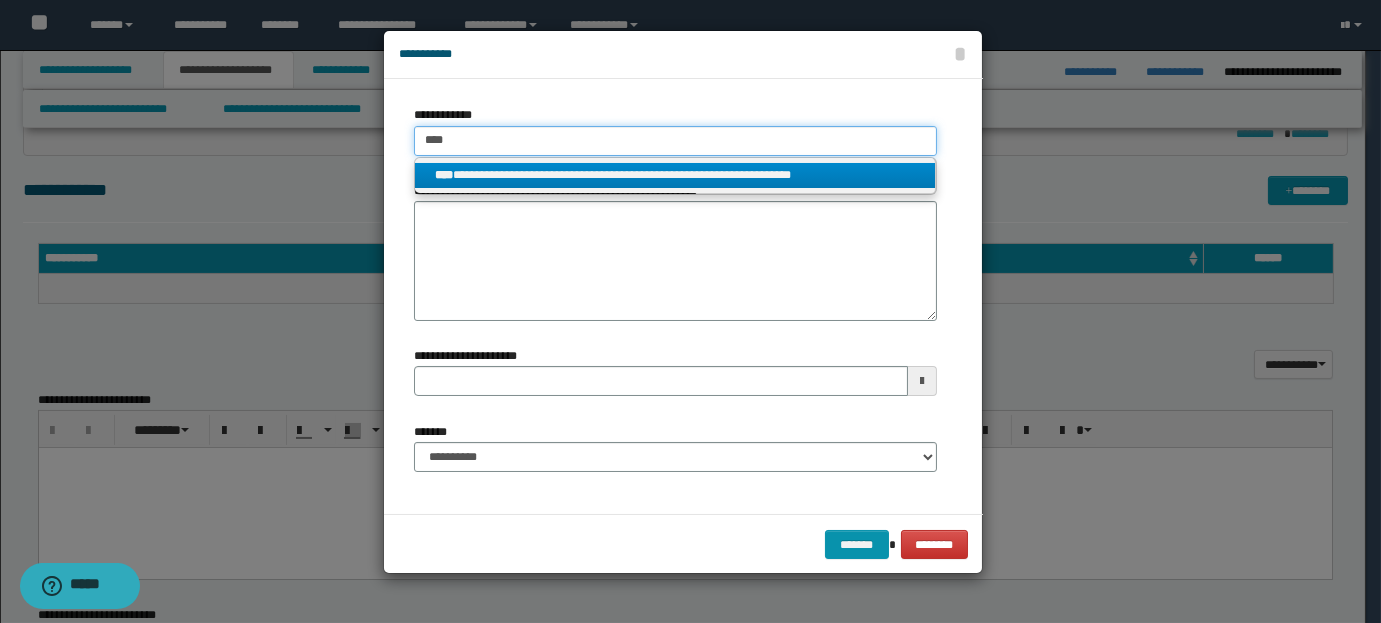 type on "****" 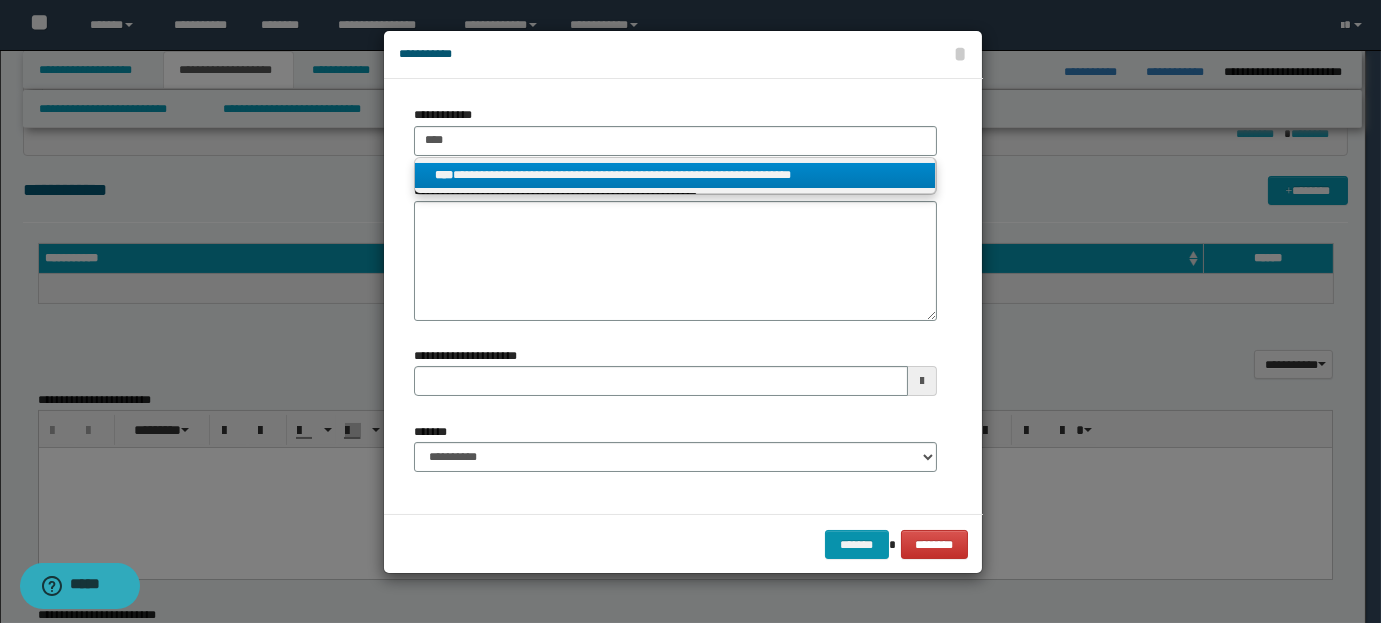 click on "**********" at bounding box center [675, 175] 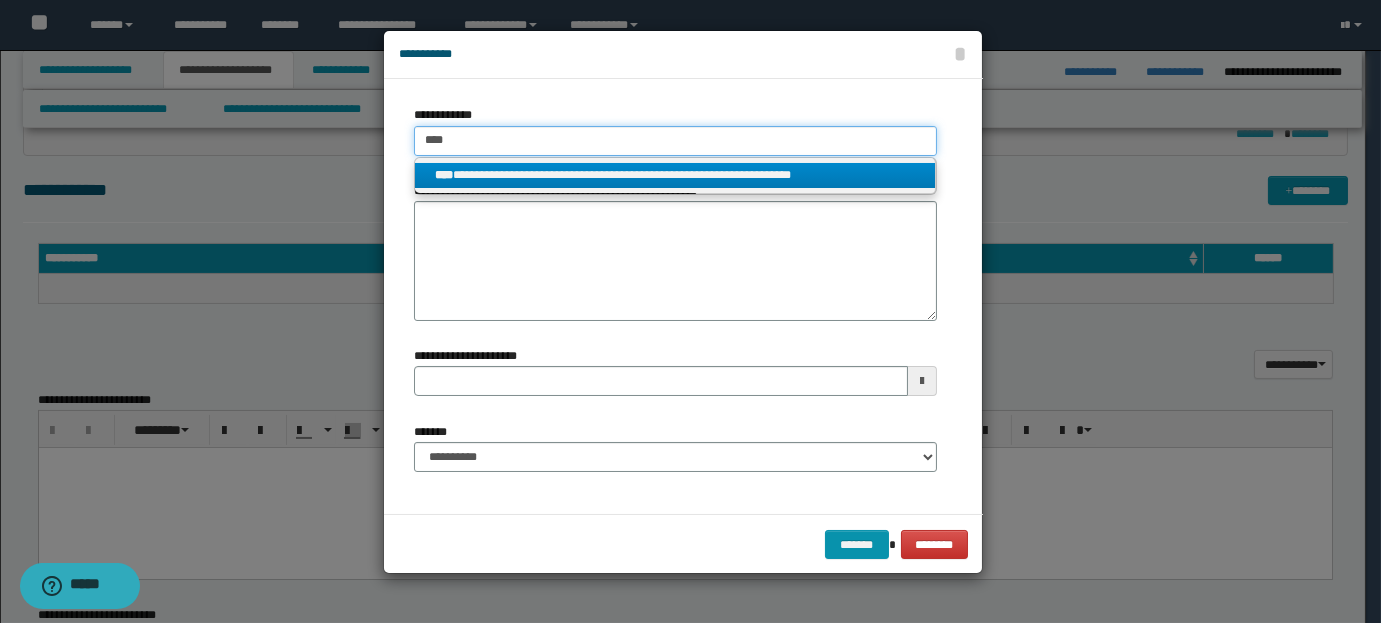 type 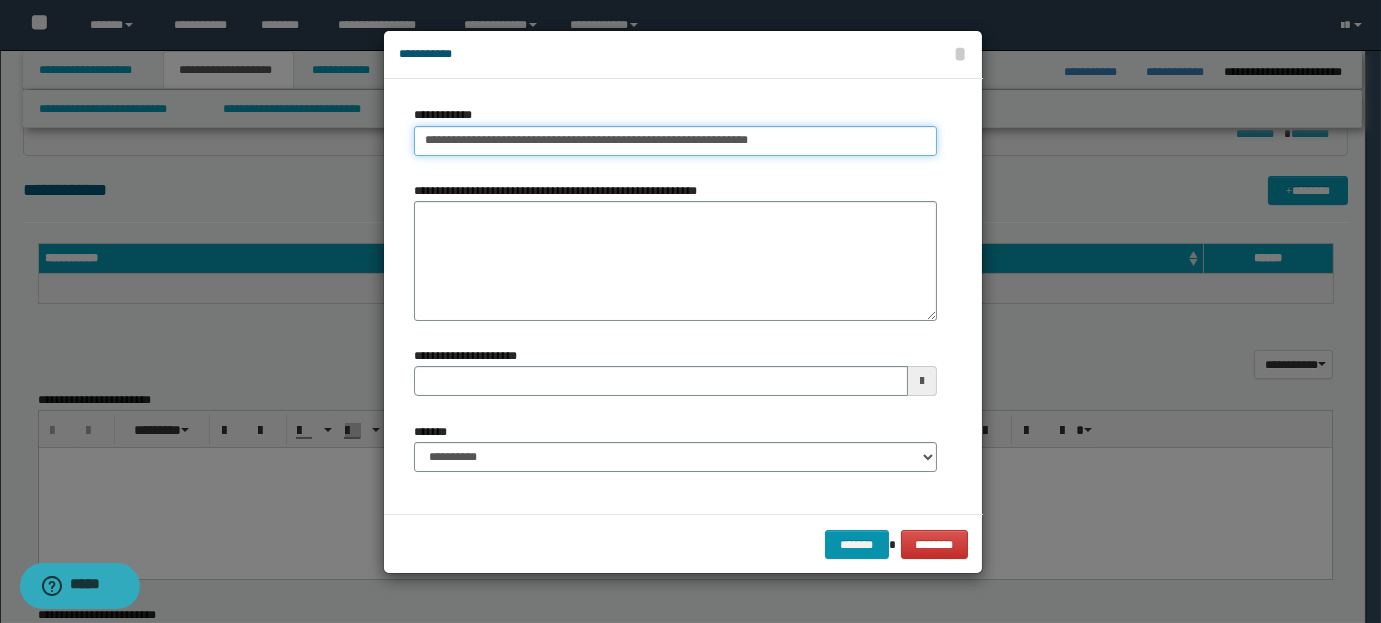 type 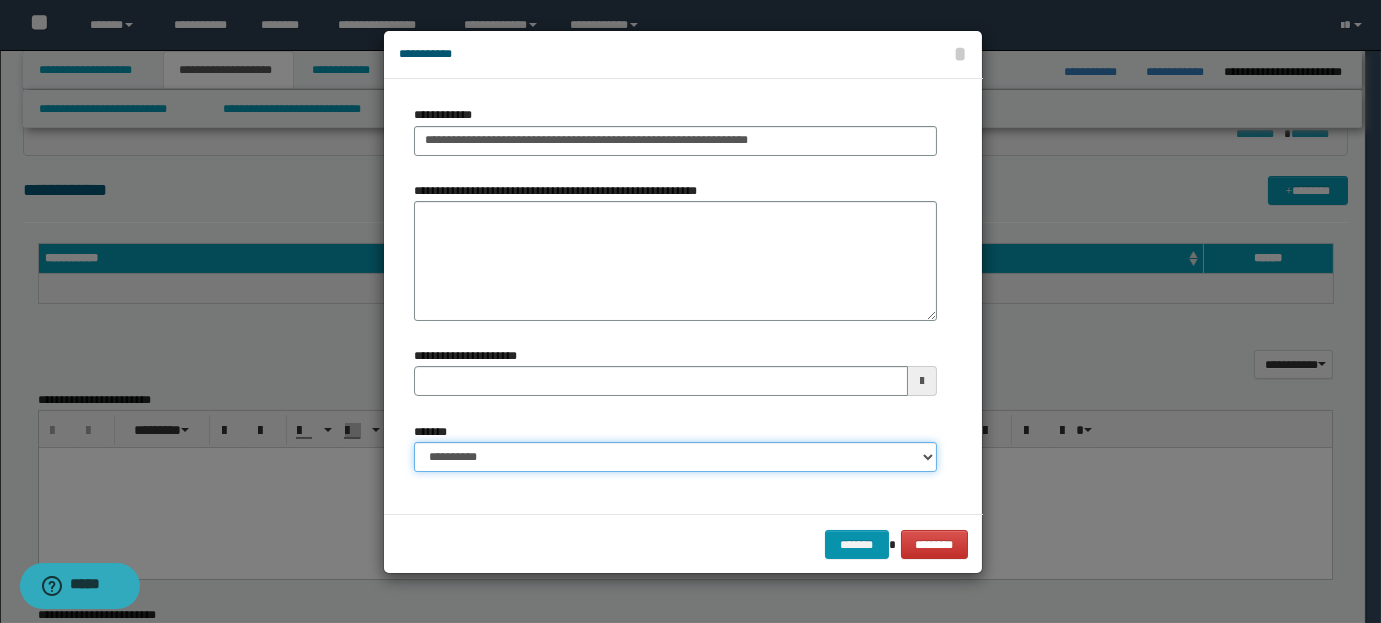 click on "**********" at bounding box center [675, 457] 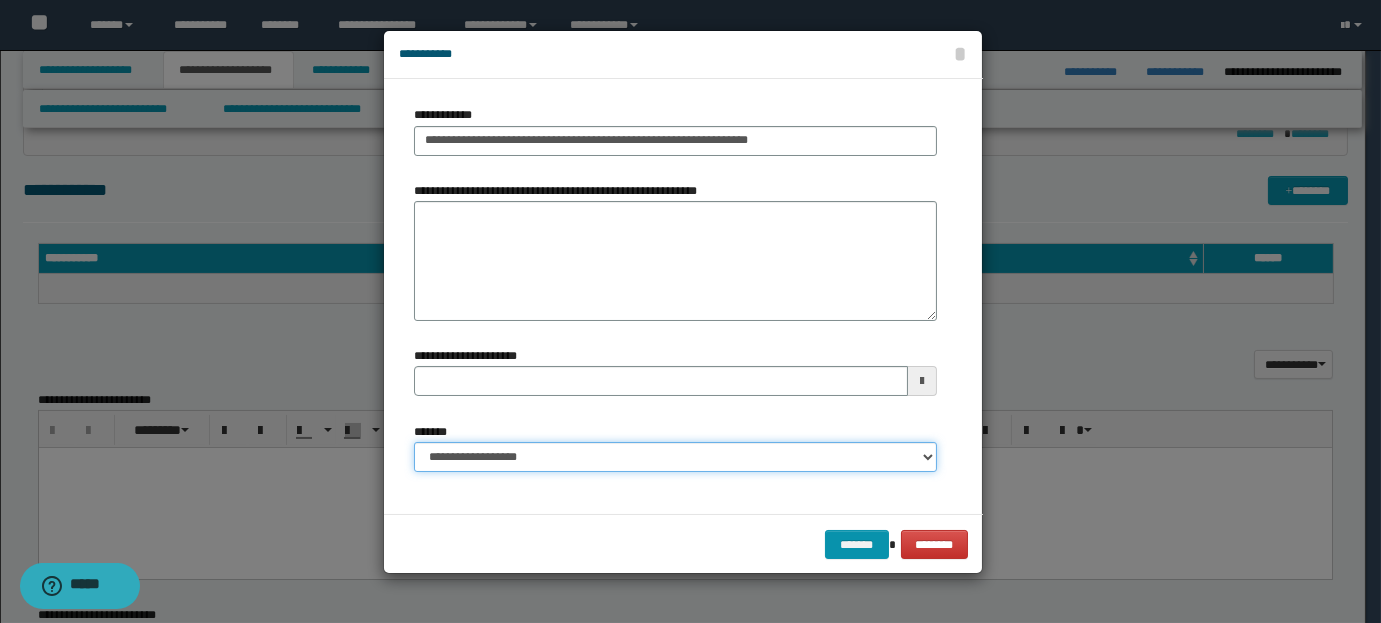 type 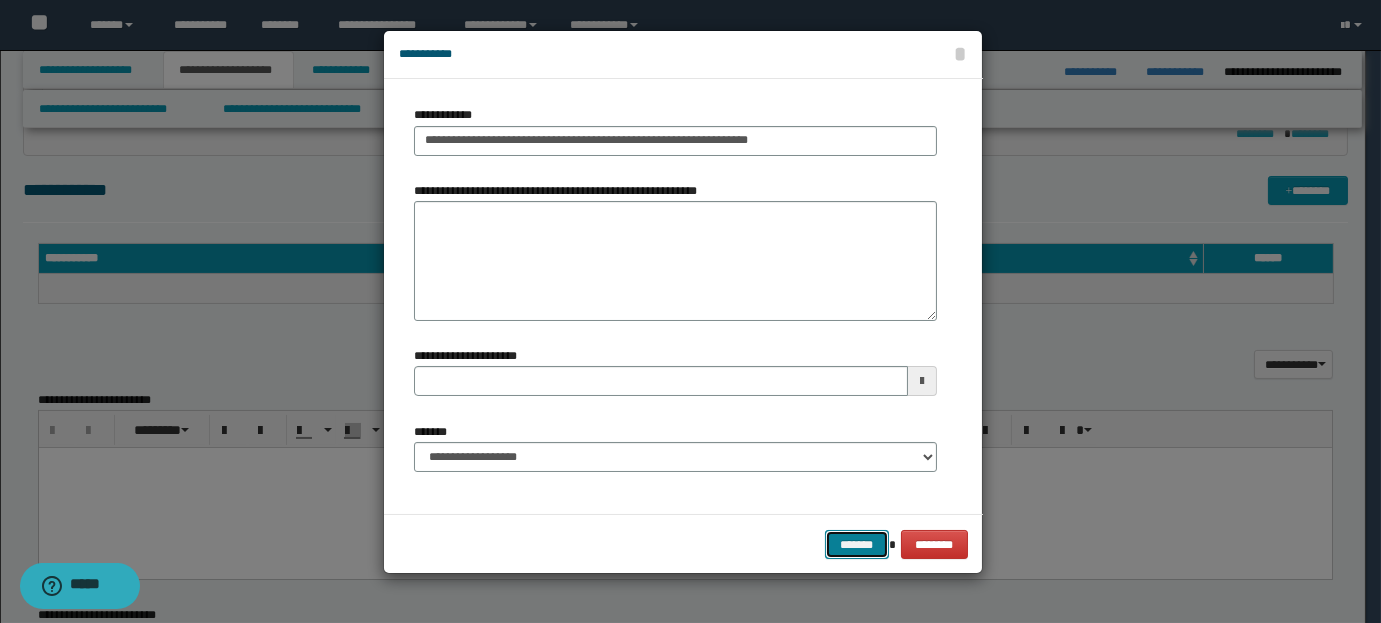 click on "*******" at bounding box center (857, 544) 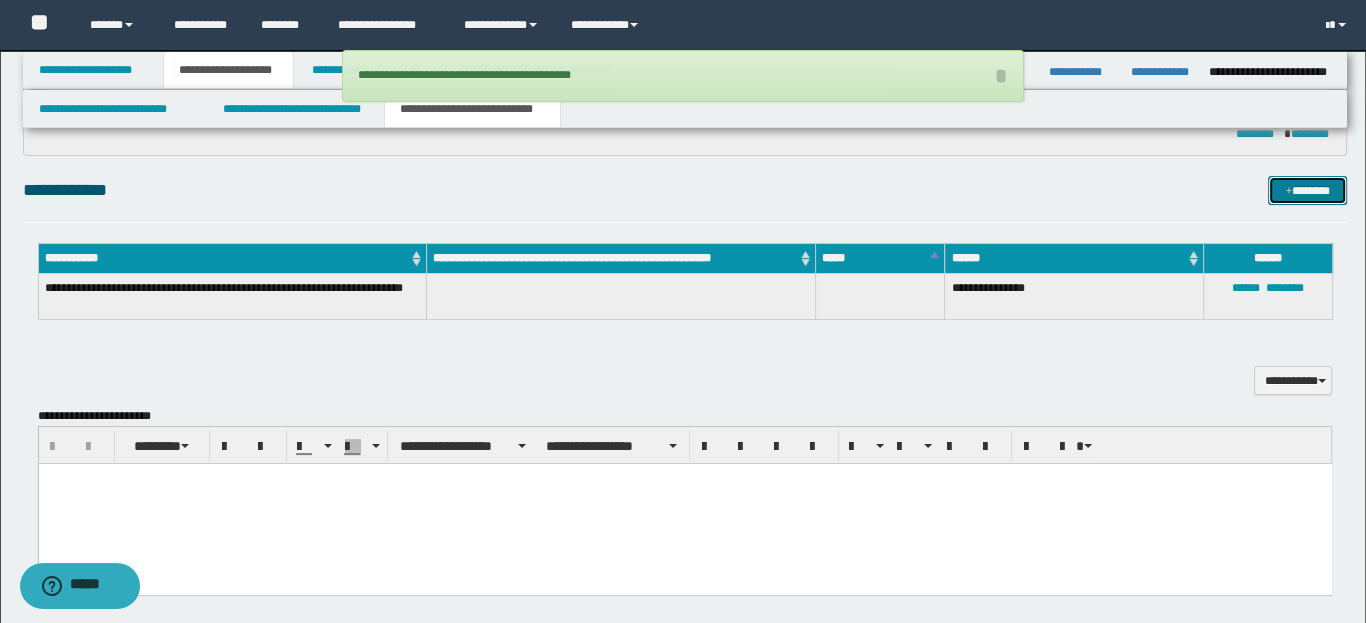 click on "*******" at bounding box center (1307, 190) 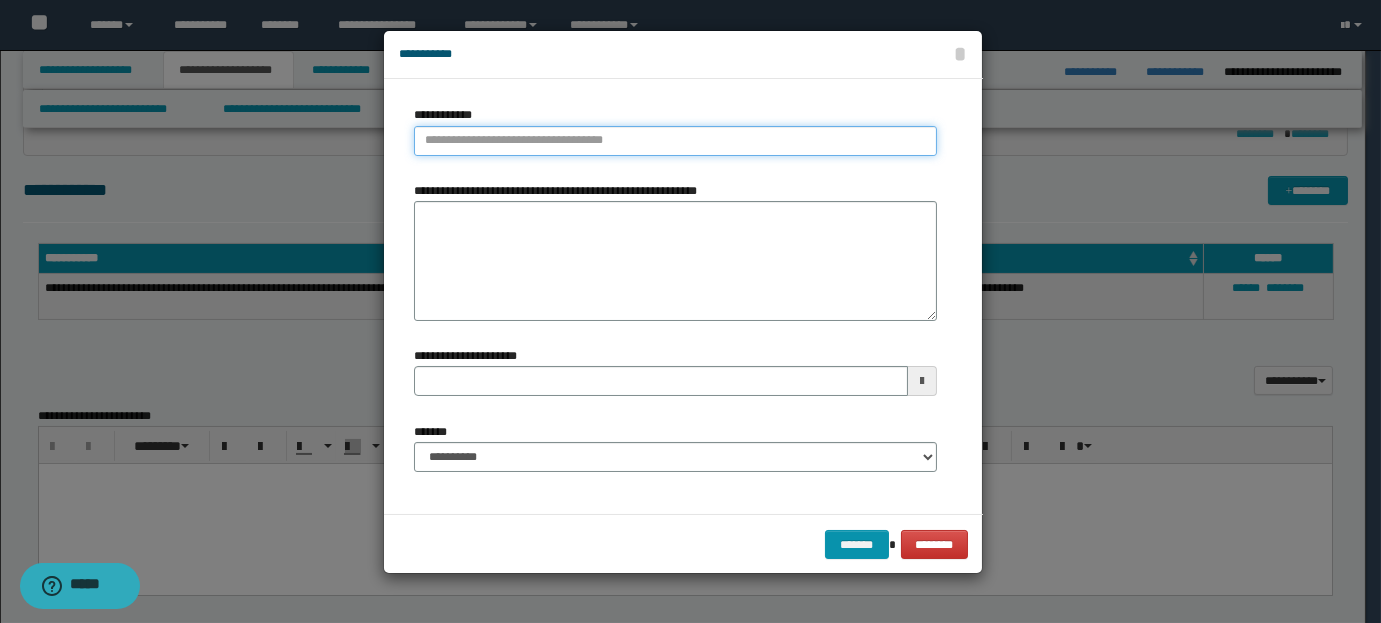 type on "**********" 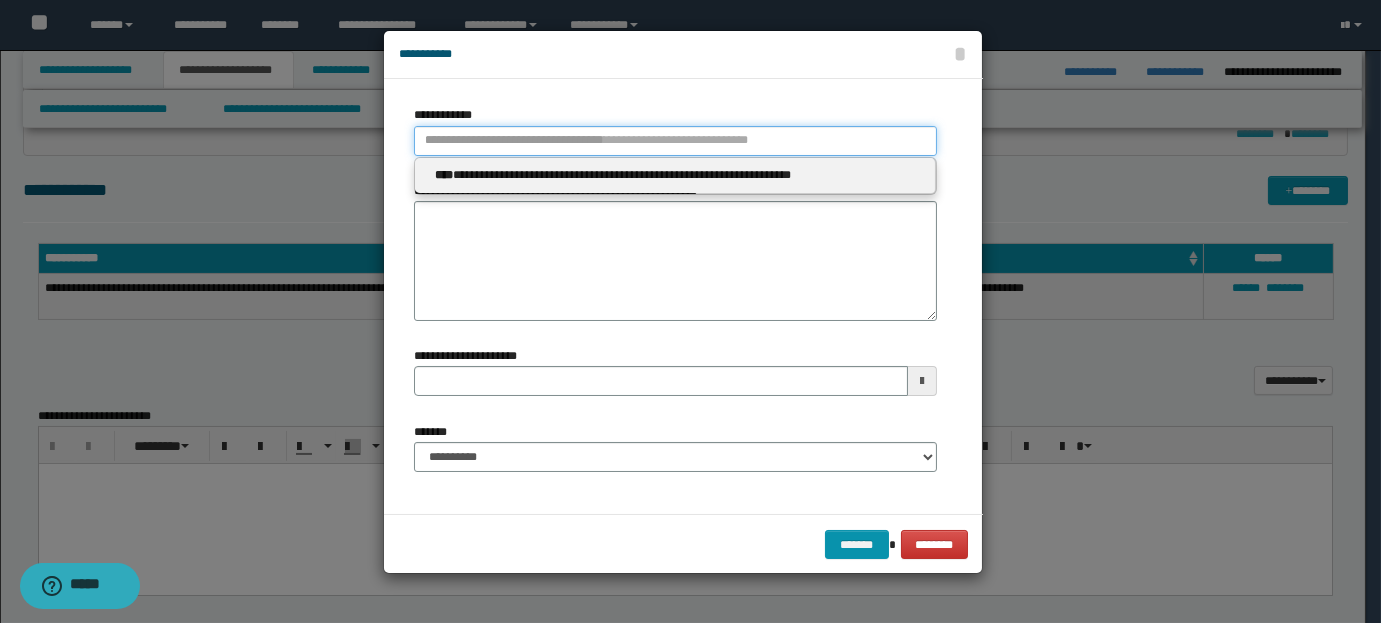 paste on "****" 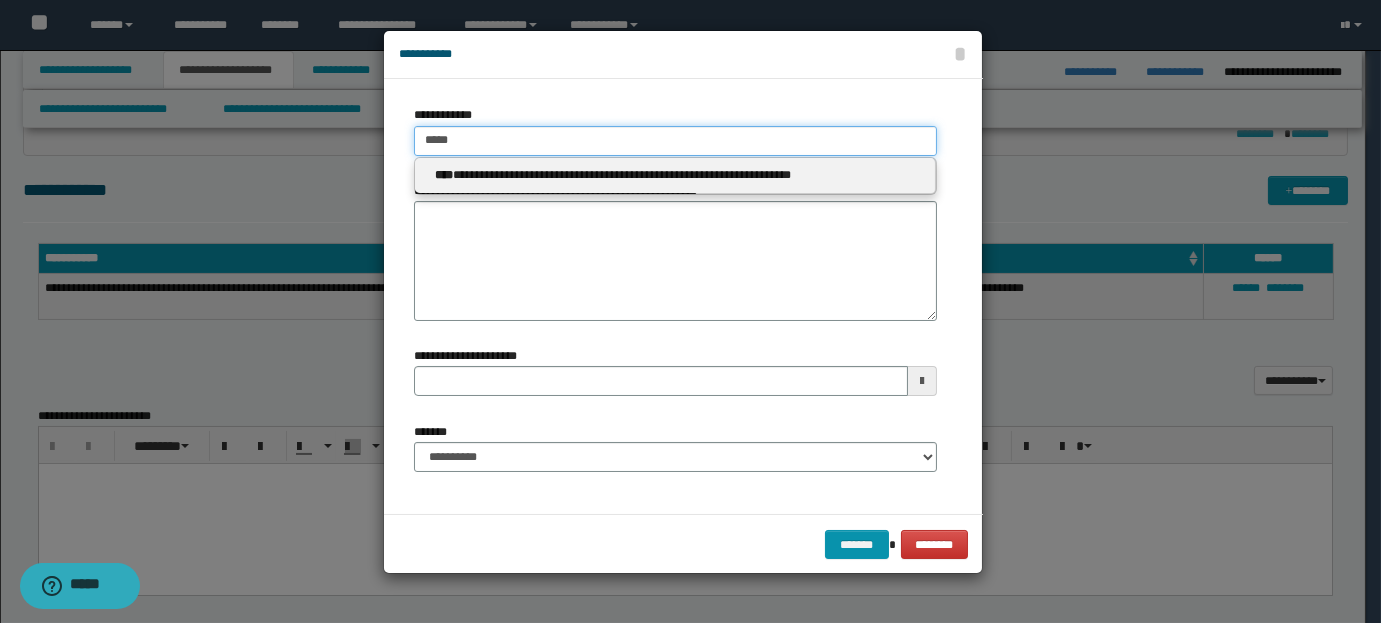 type 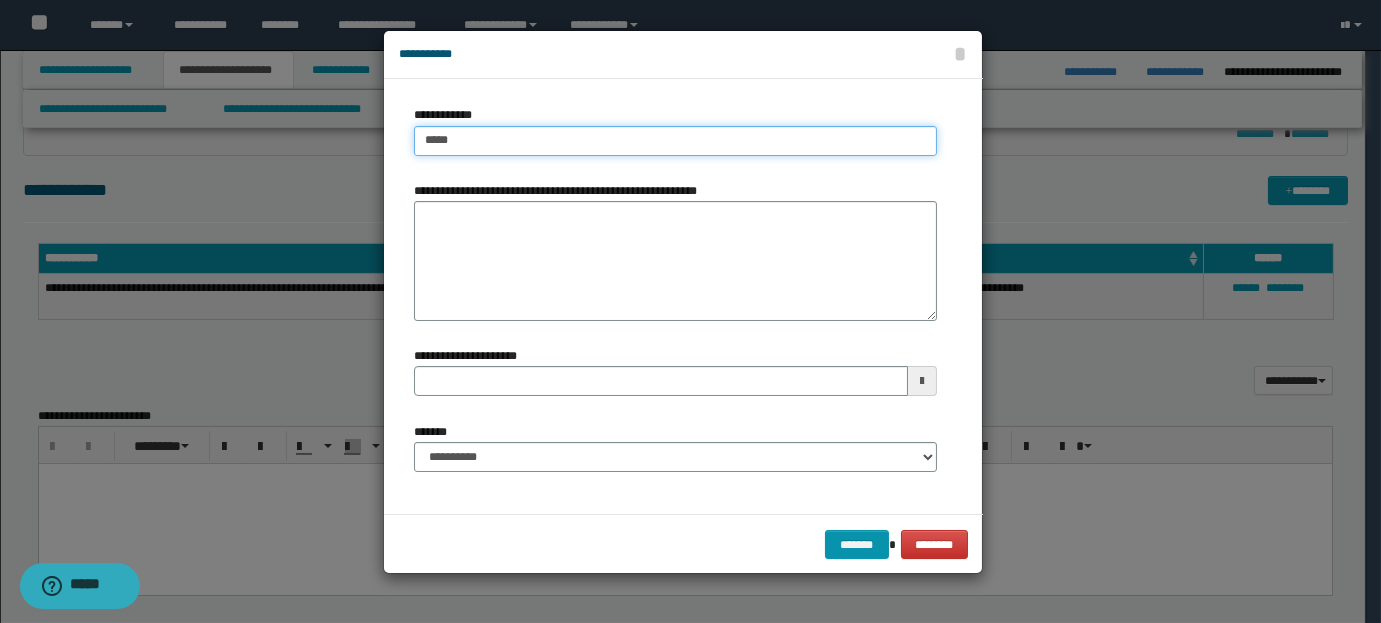 click on "****" at bounding box center [675, 141] 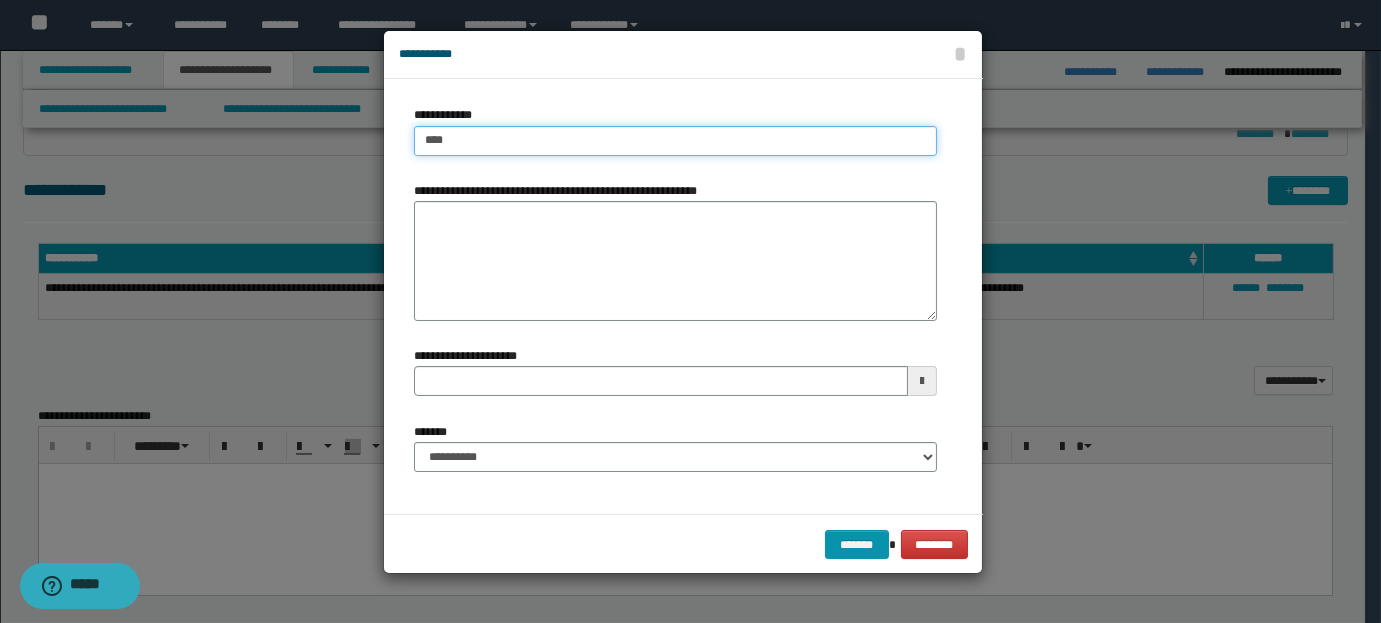 type on "****" 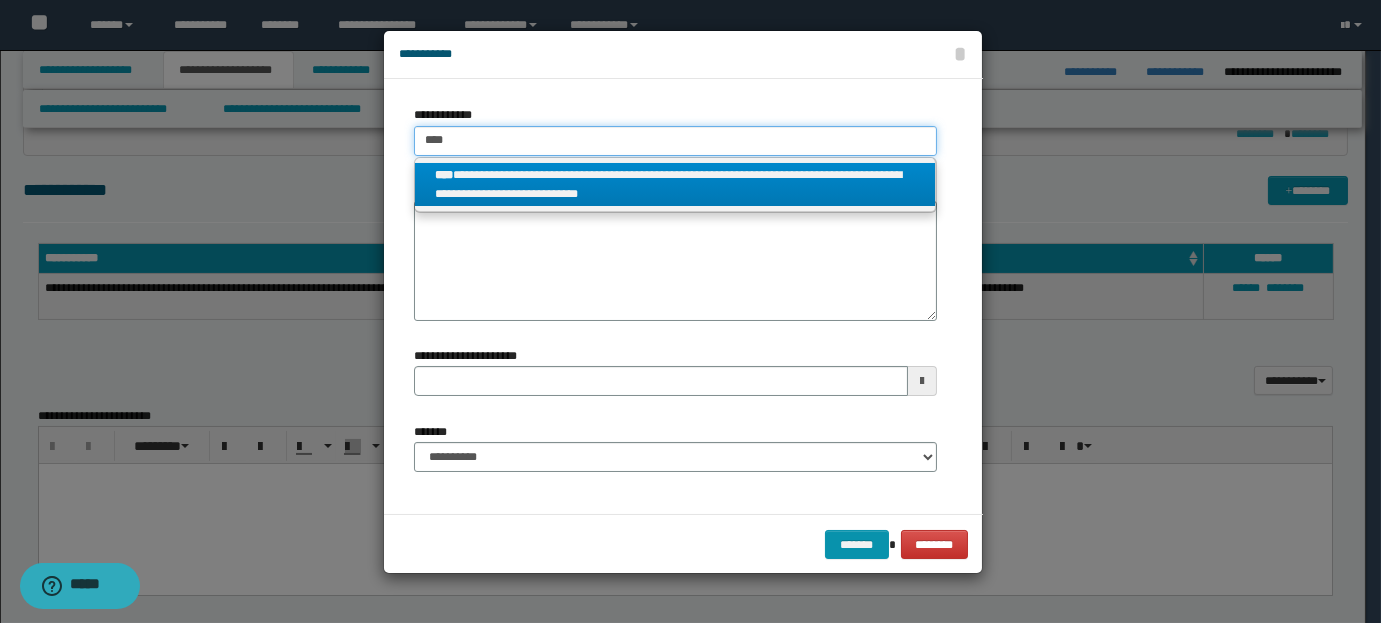 type on "****" 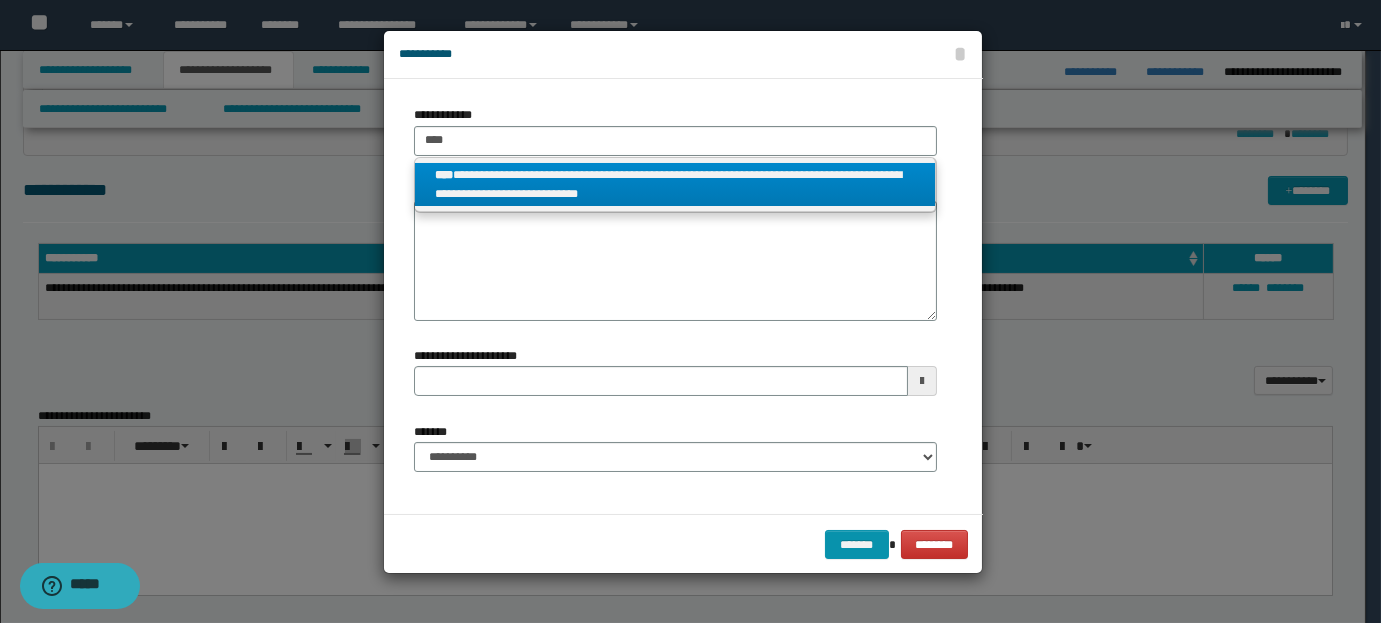click on "**********" at bounding box center [675, 185] 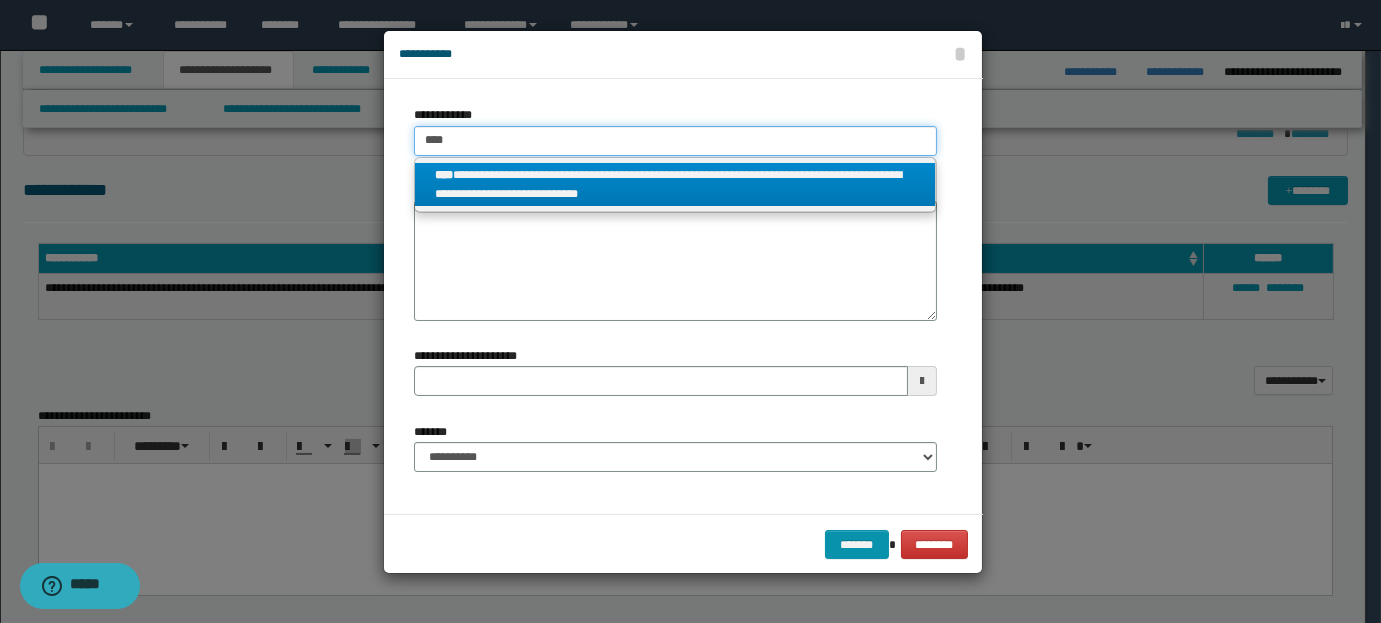type 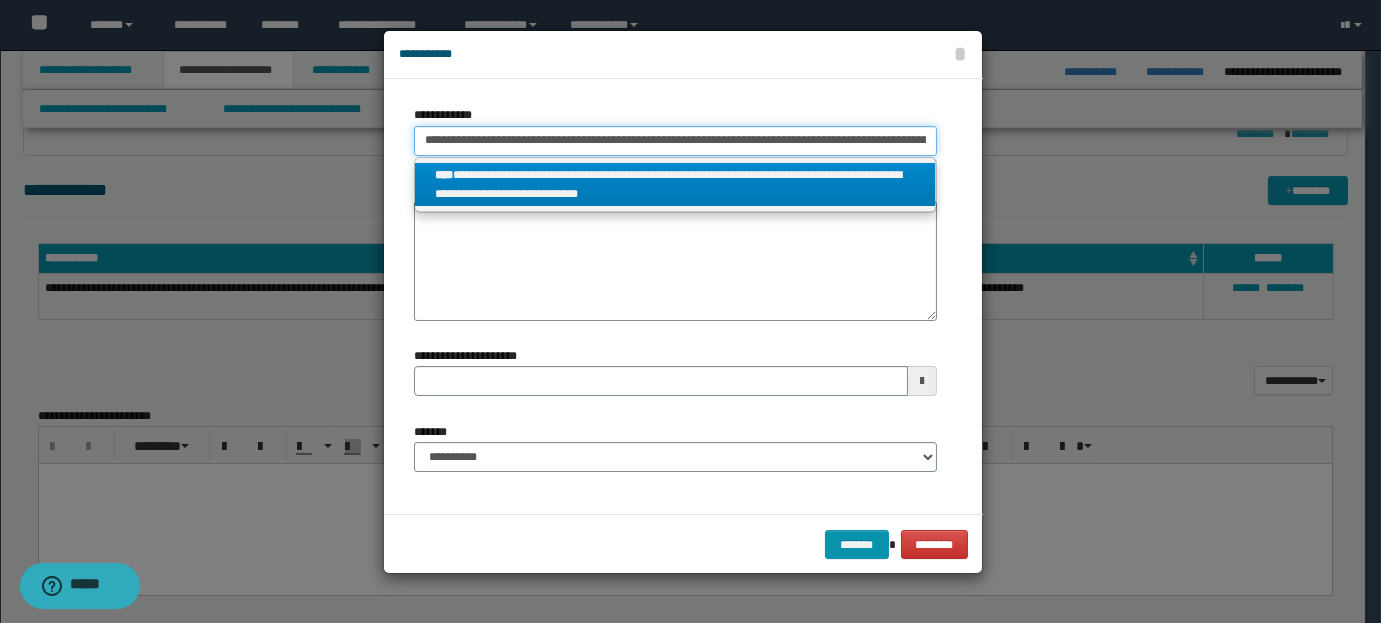 scroll, scrollTop: 0, scrollLeft: 120, axis: horizontal 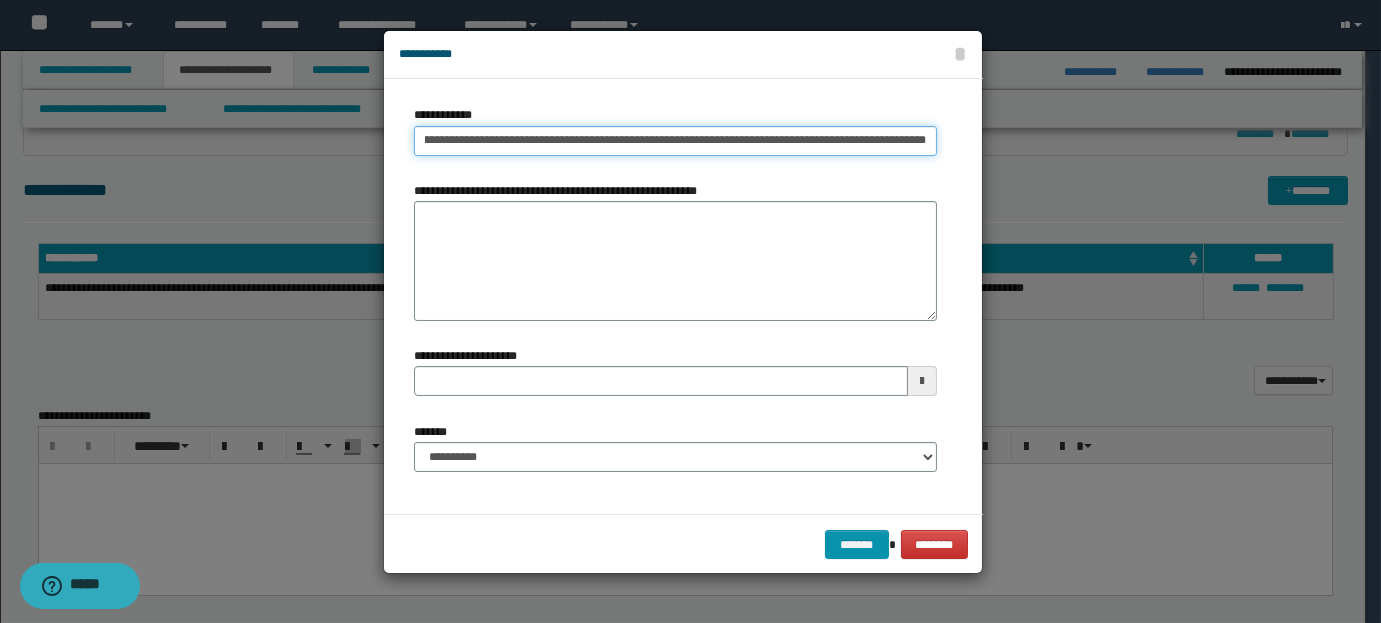 type 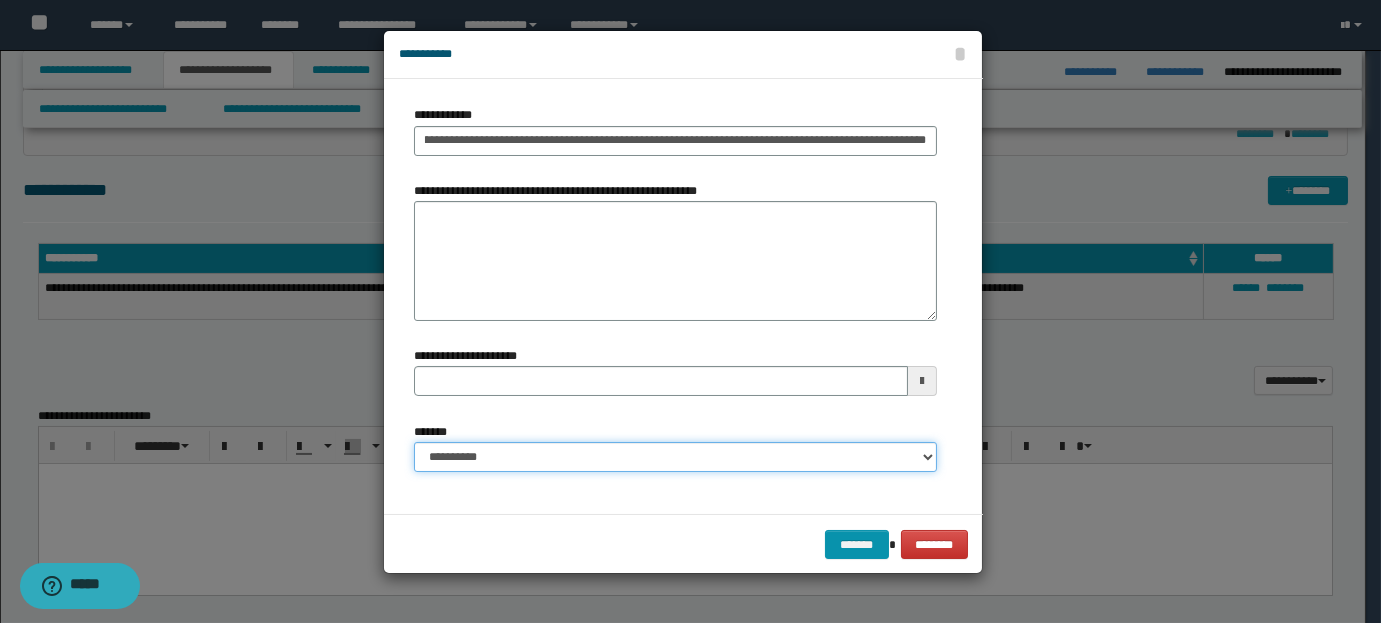 drag, startPoint x: 925, startPoint y: 452, endPoint x: 880, endPoint y: 451, distance: 45.01111 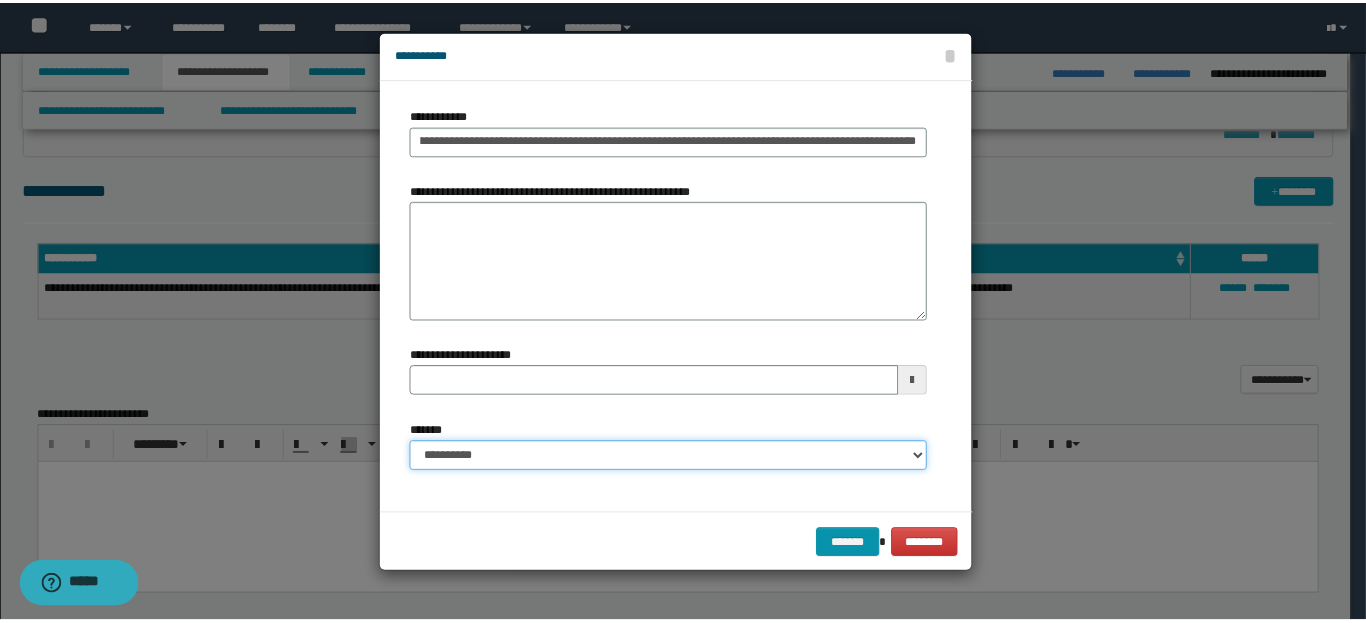 scroll, scrollTop: 0, scrollLeft: 0, axis: both 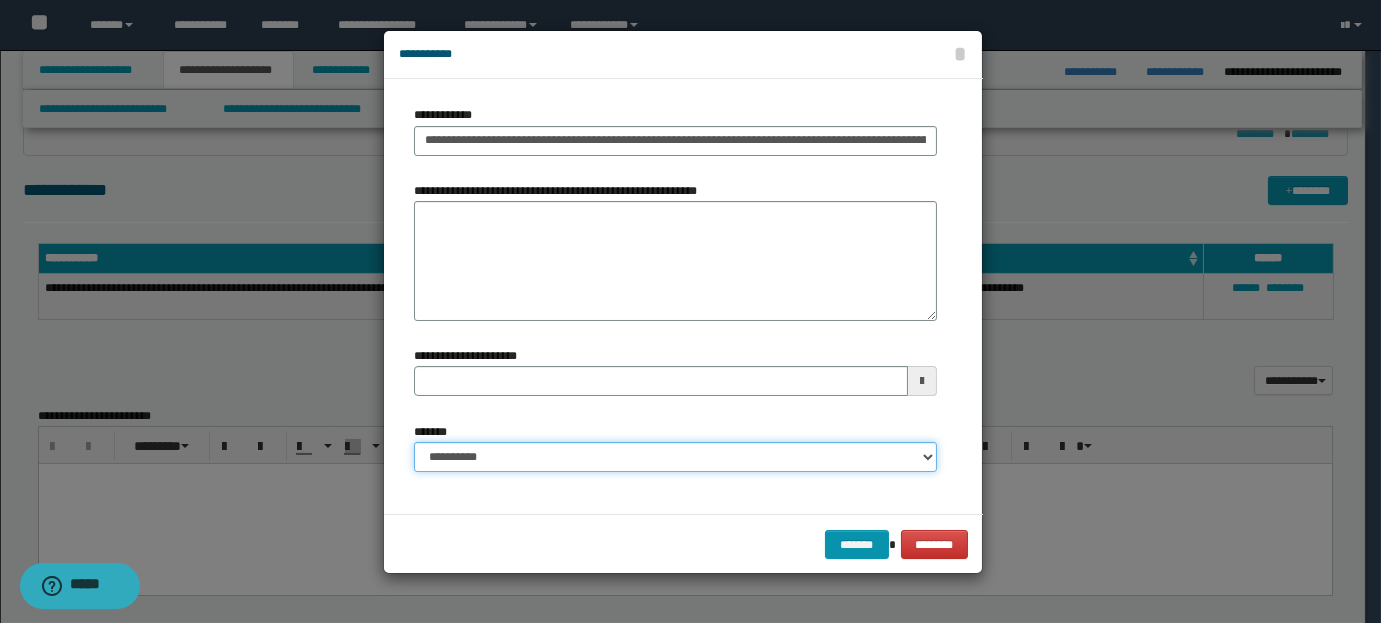 select on "*" 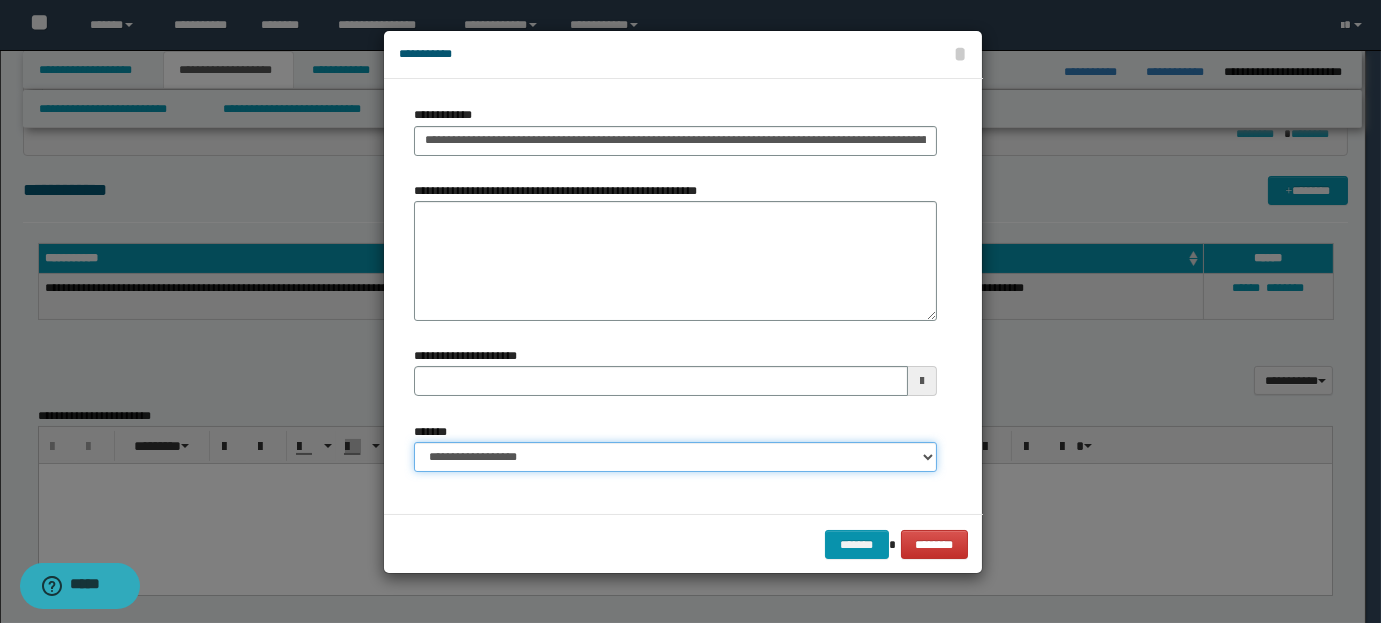 type 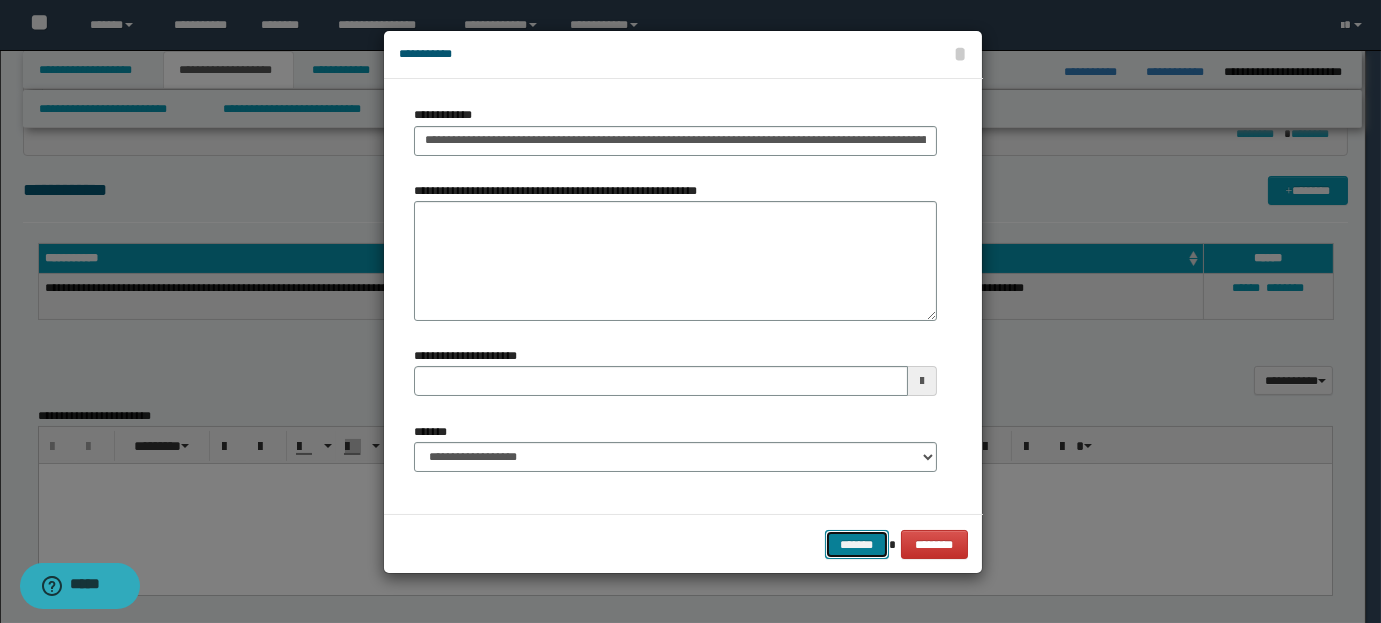 click on "*******" at bounding box center [857, 544] 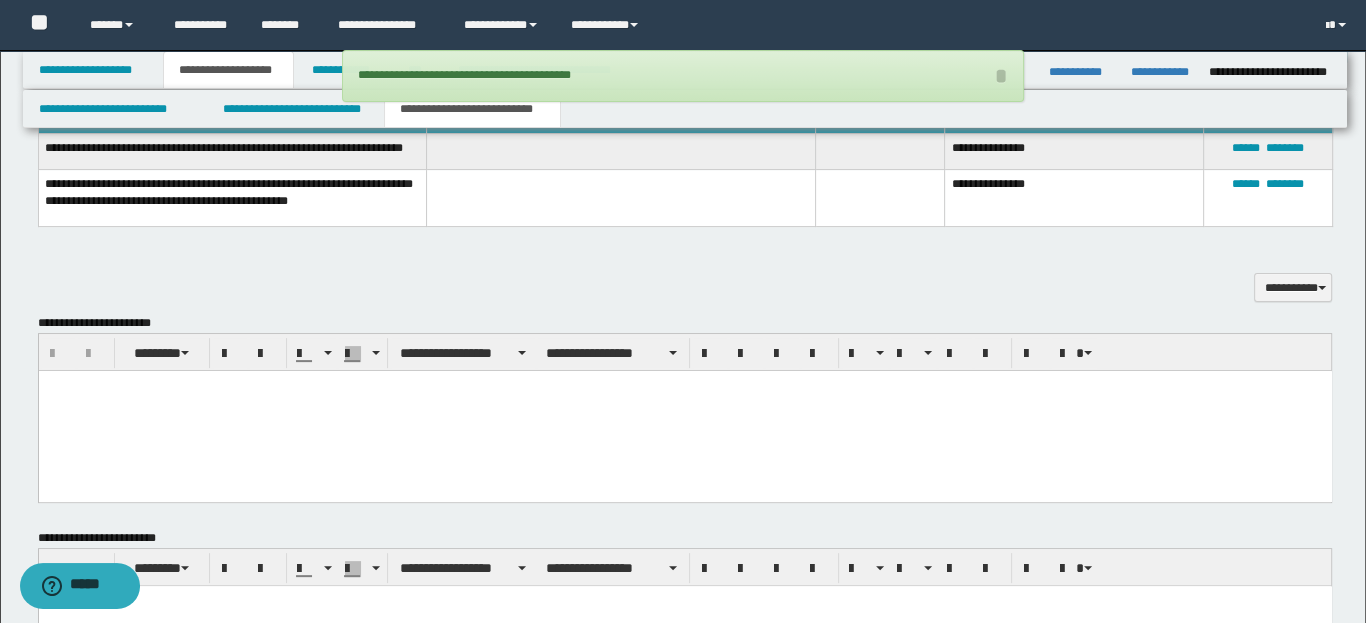 scroll, scrollTop: 946, scrollLeft: 0, axis: vertical 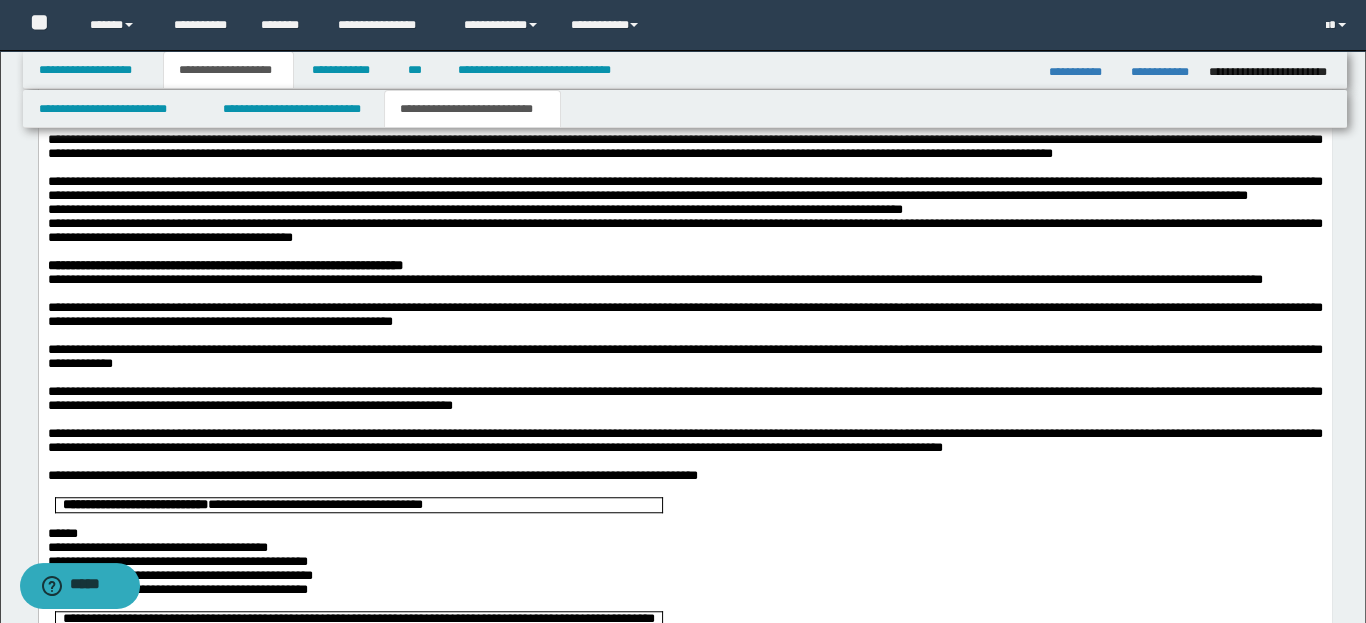 drag, startPoint x: 1372, startPoint y: 222, endPoint x: 673, endPoint y: 590, distance: 789.9525 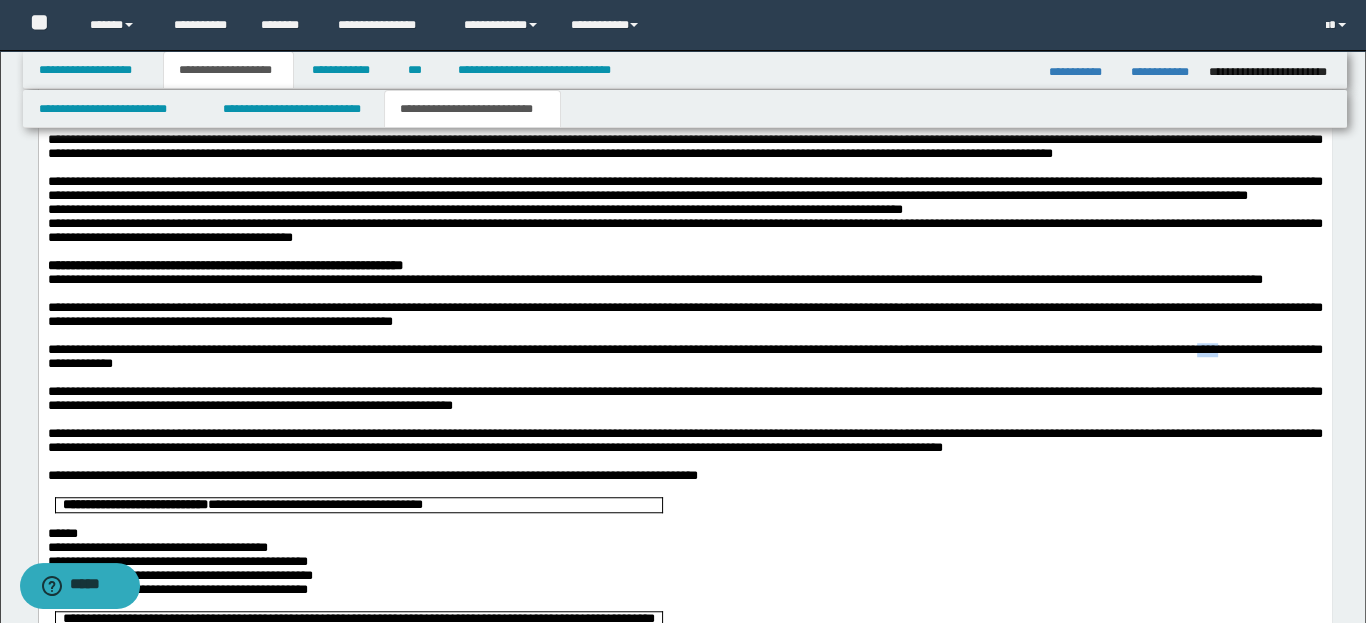 type 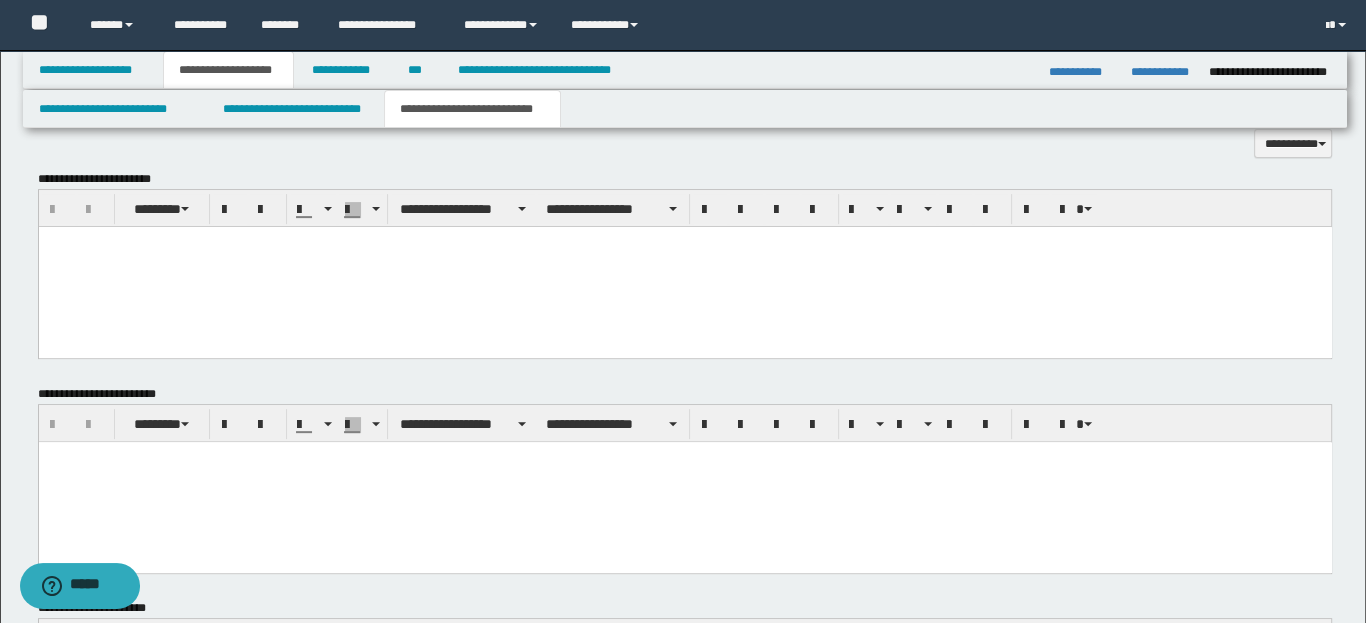 scroll, scrollTop: 613, scrollLeft: 0, axis: vertical 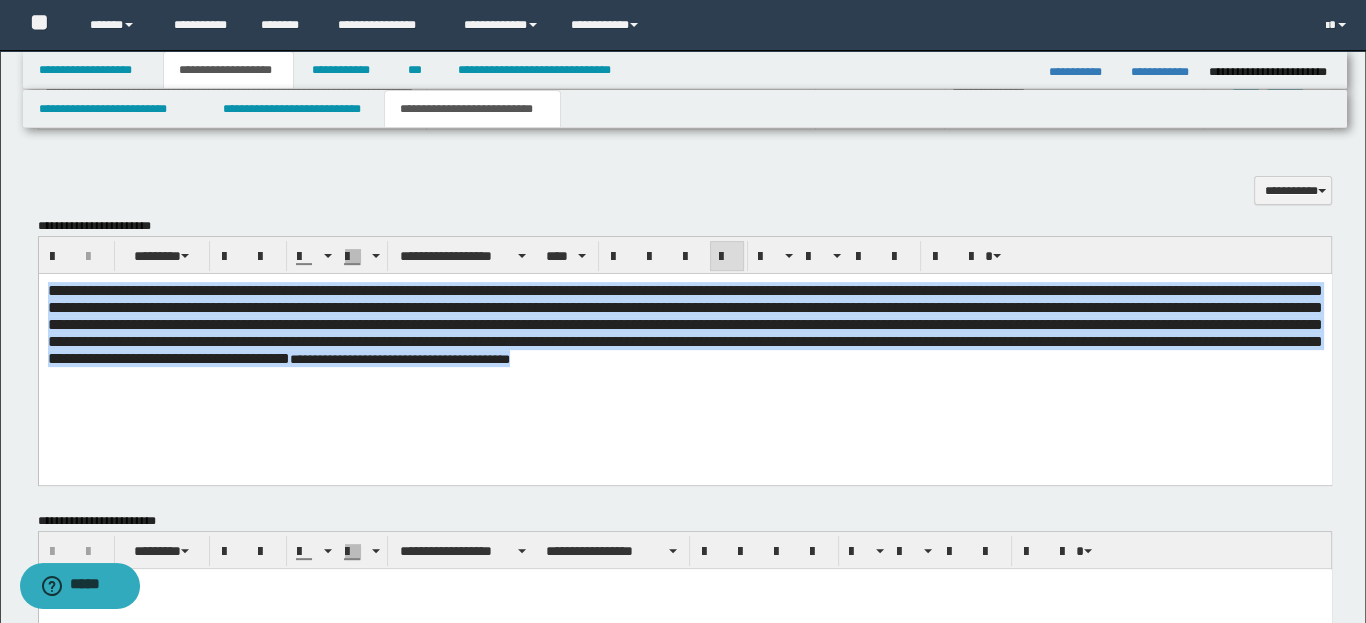 drag, startPoint x: 50, startPoint y: 291, endPoint x: 730, endPoint y: 329, distance: 681.0609 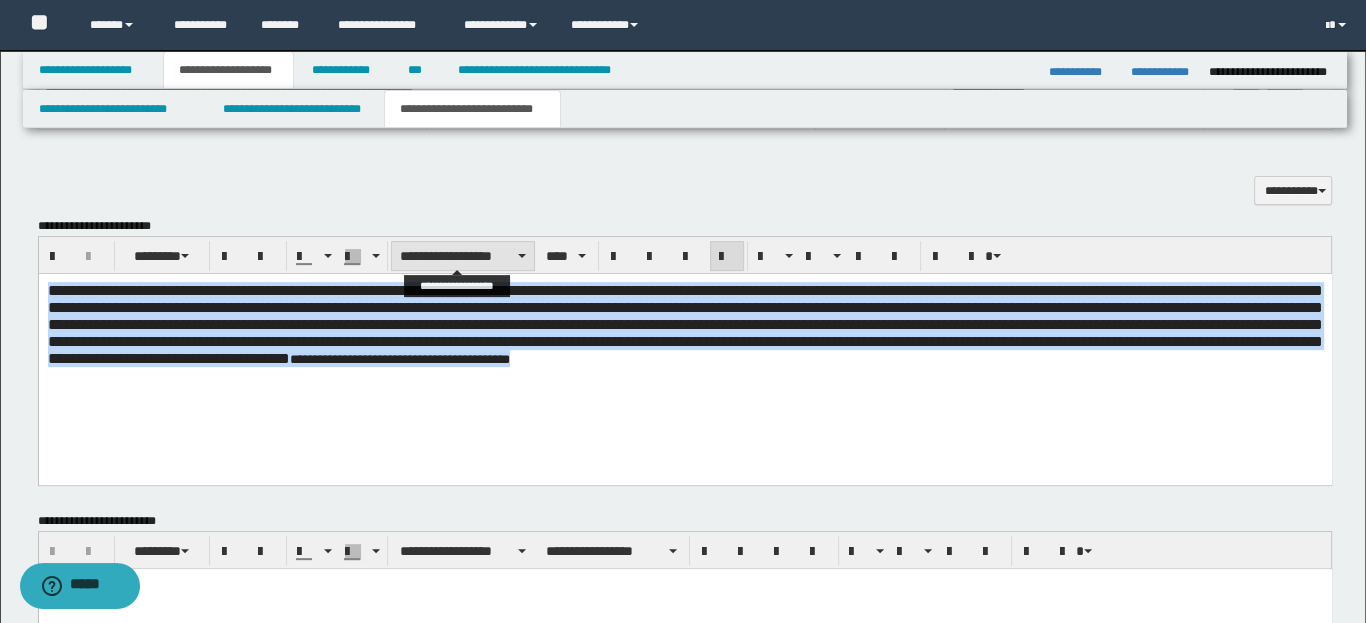 click on "**********" at bounding box center [463, 256] 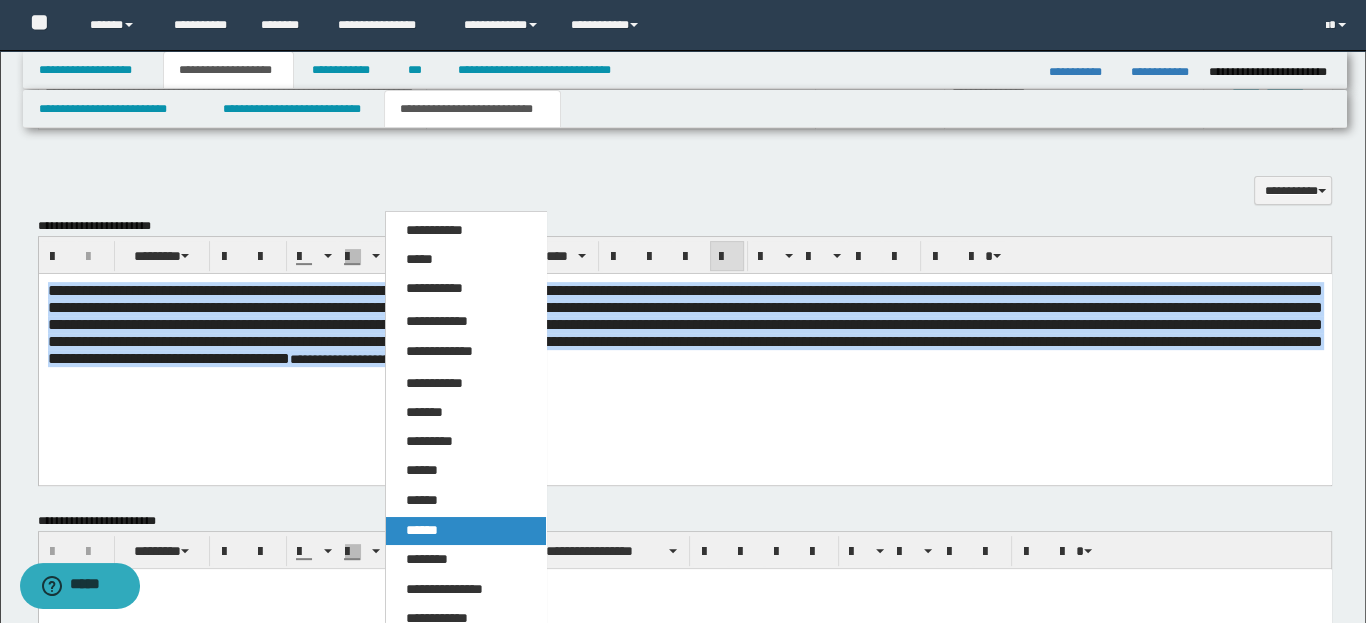 click on "******" at bounding box center [422, 530] 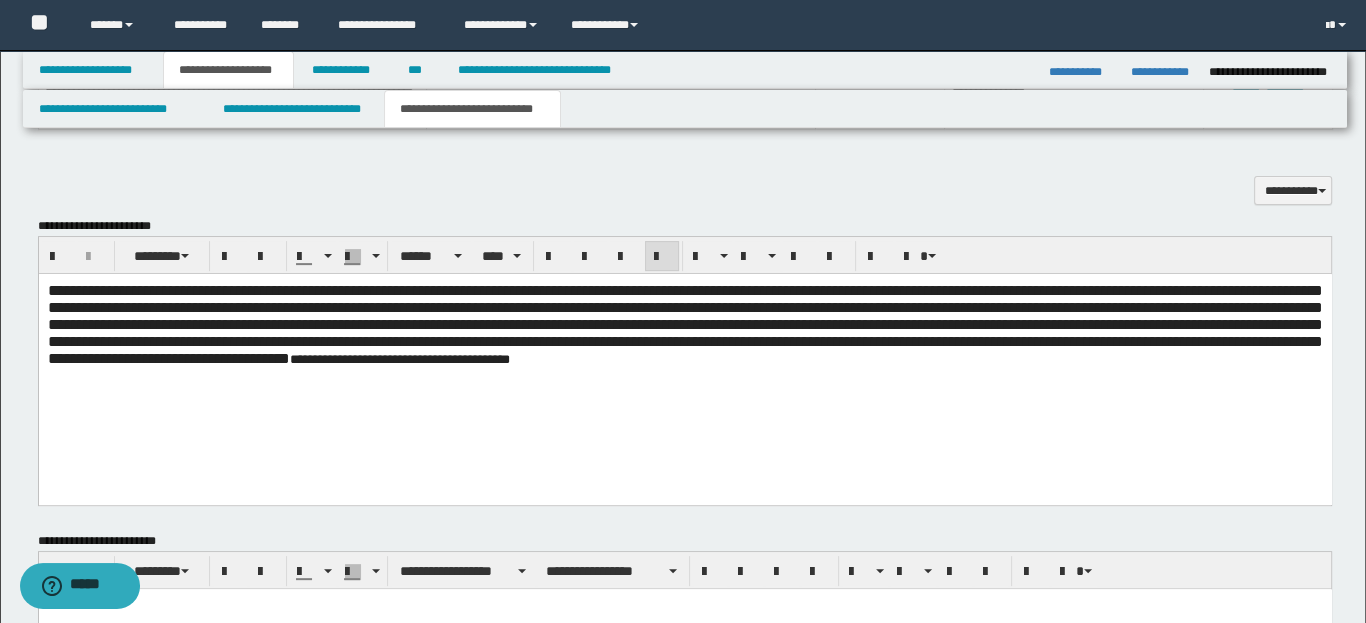 click on "********     ****** ****" at bounding box center (685, 255) 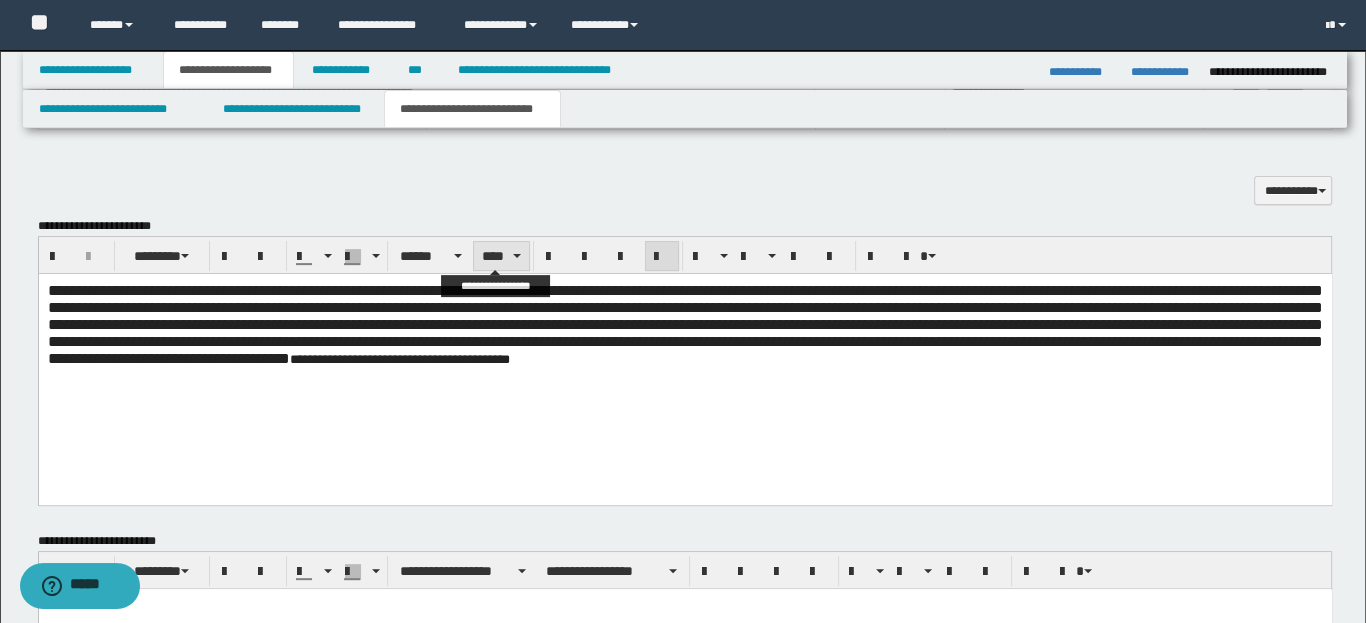 click on "****" at bounding box center (501, 256) 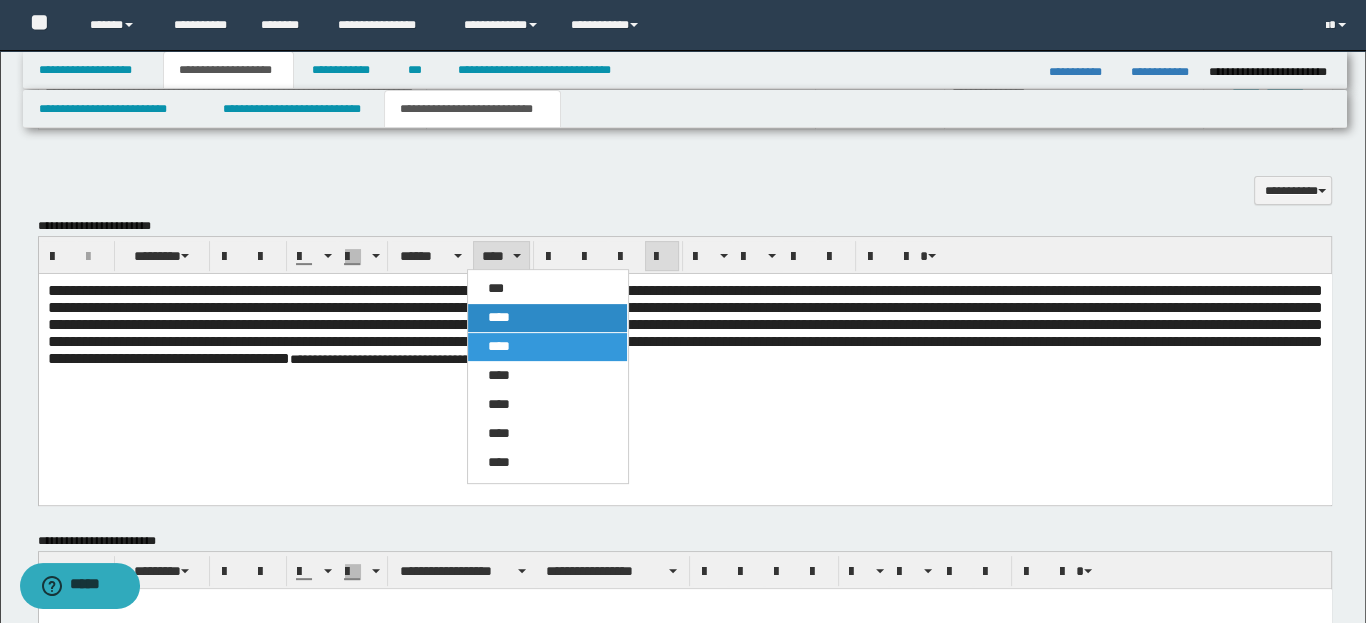 click on "****" at bounding box center (499, 317) 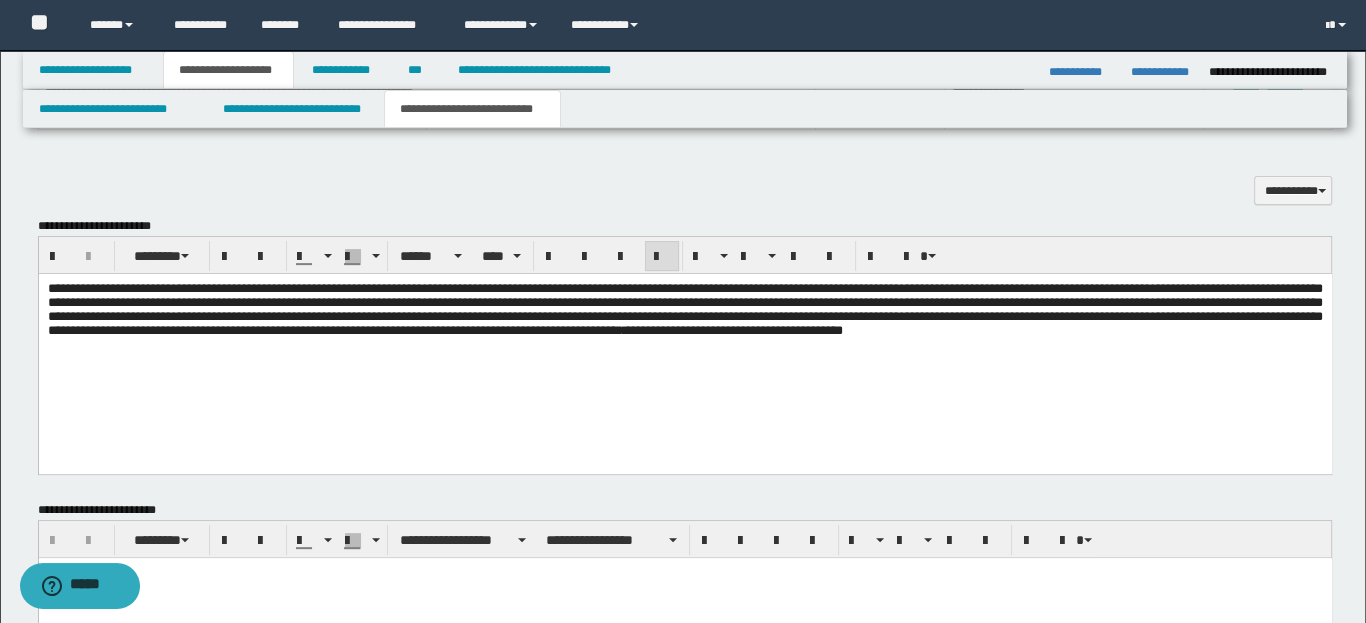 click on "**********" at bounding box center (684, 335) 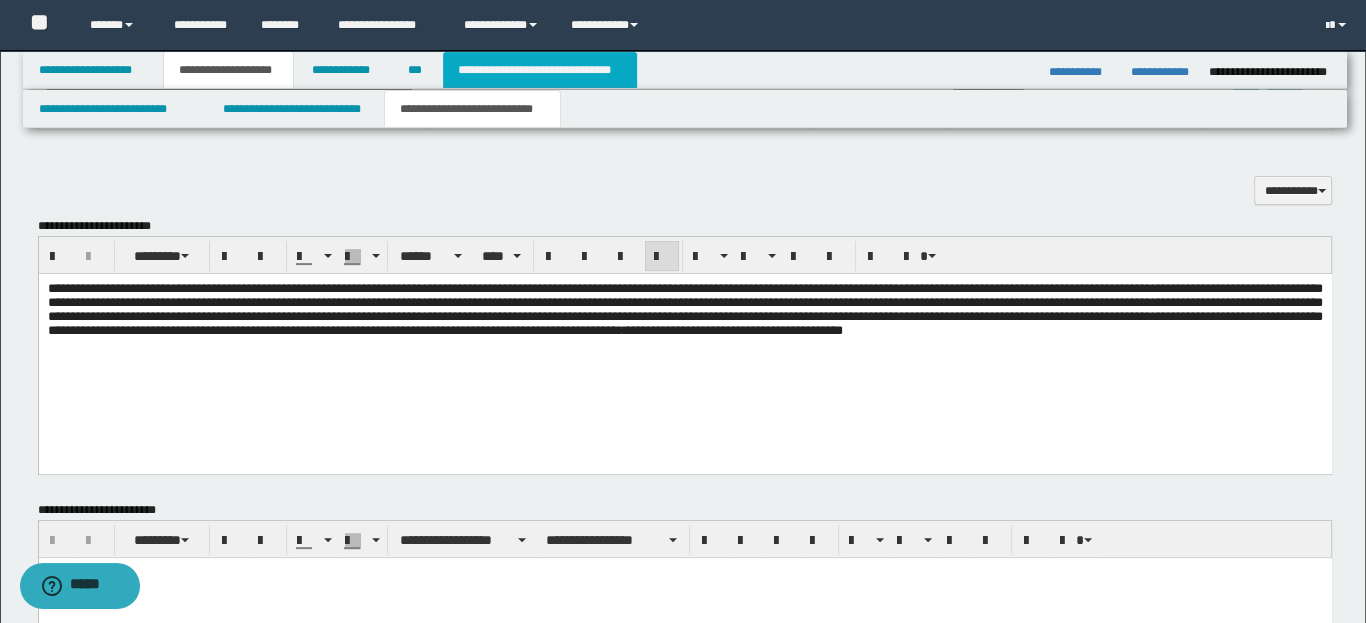 click on "**********" at bounding box center [540, 70] 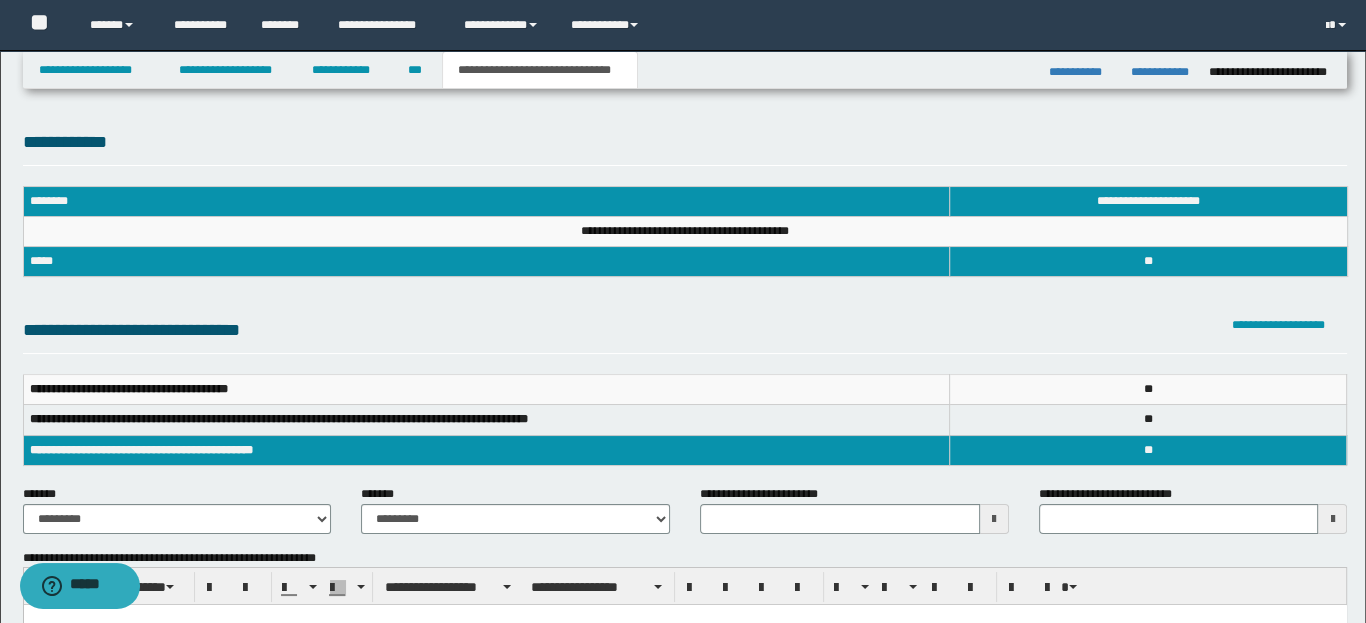 scroll, scrollTop: 14, scrollLeft: 0, axis: vertical 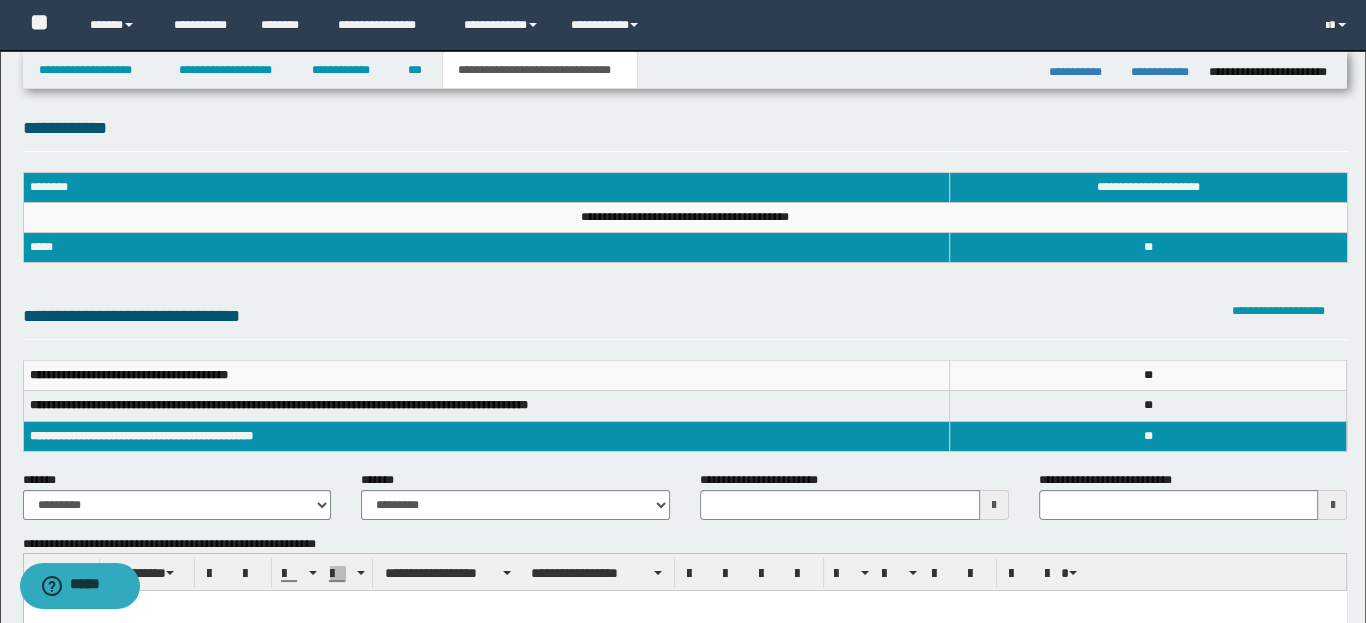 type 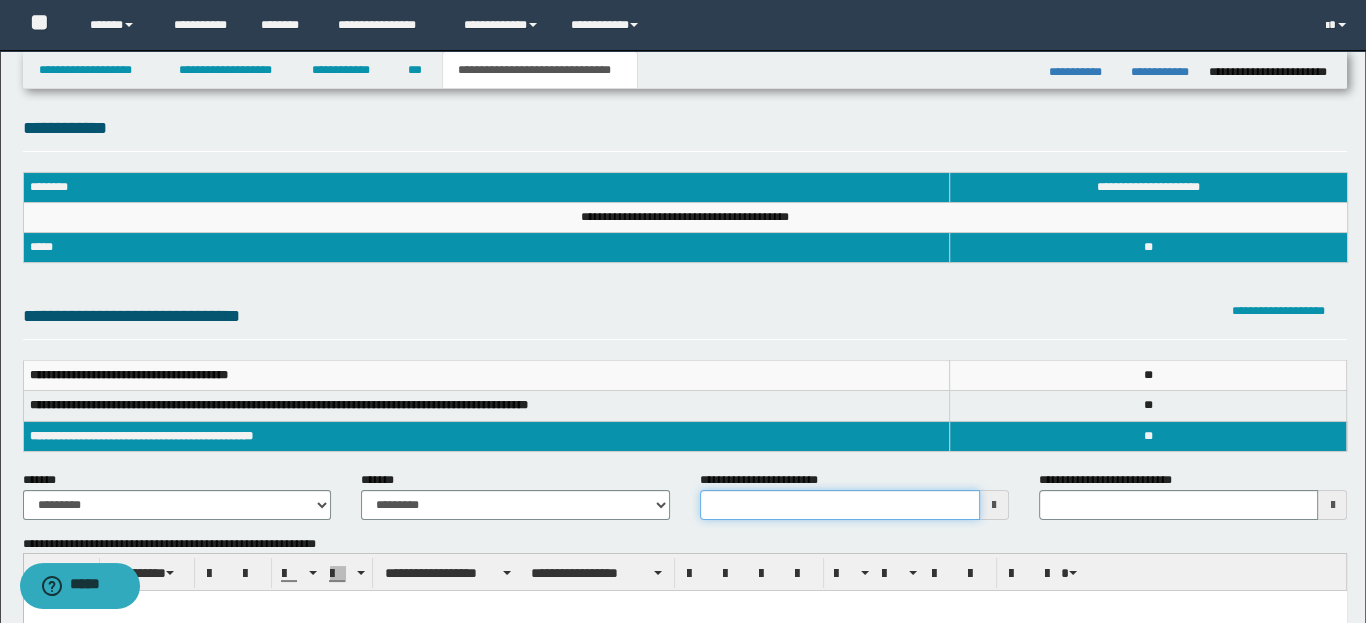 click on "**********" at bounding box center [840, 505] 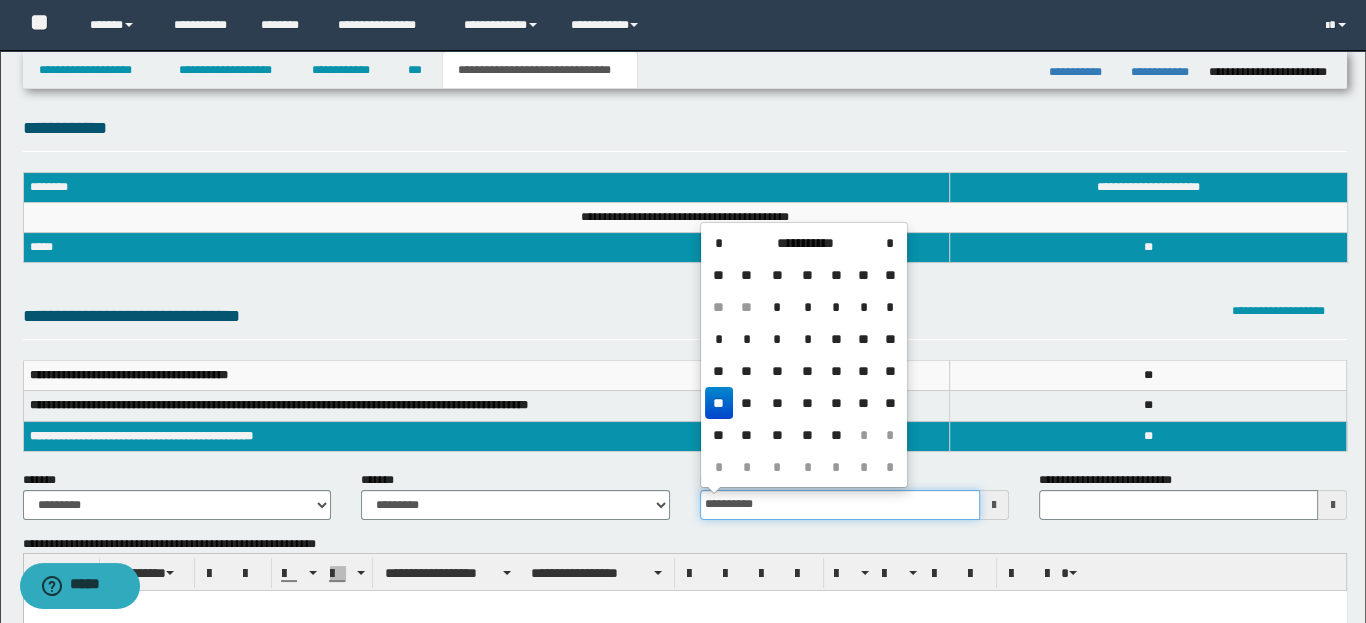 type on "**********" 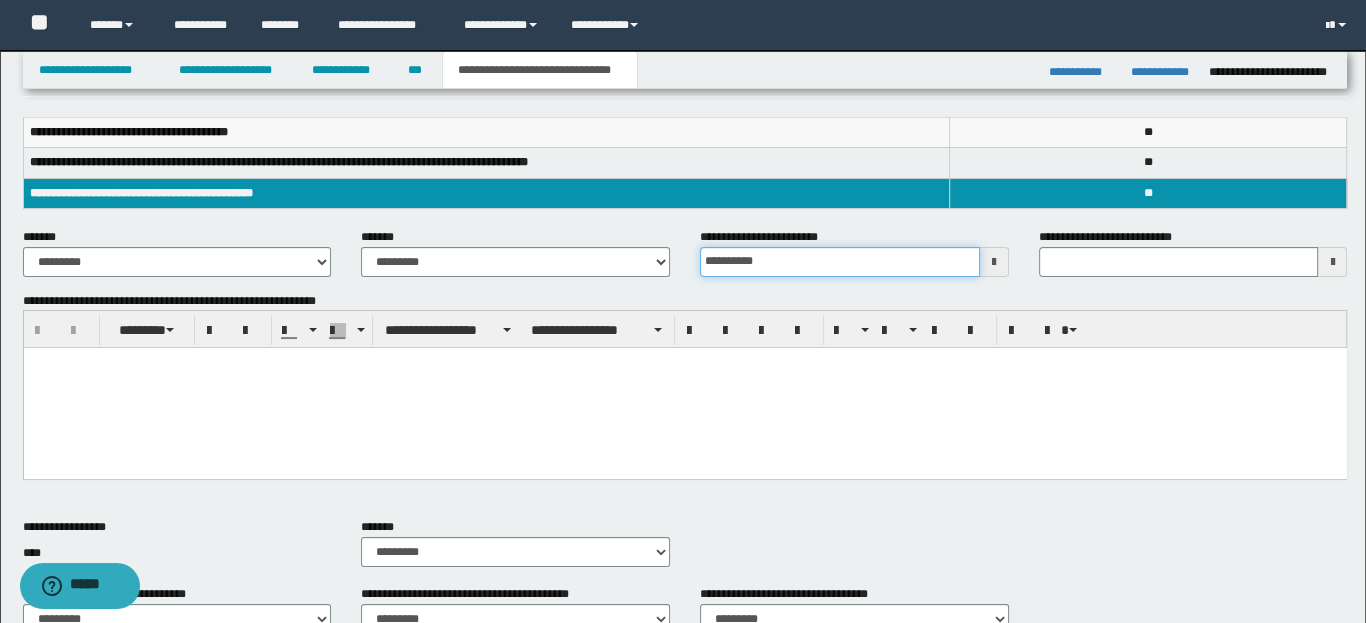 scroll, scrollTop: 247, scrollLeft: 0, axis: vertical 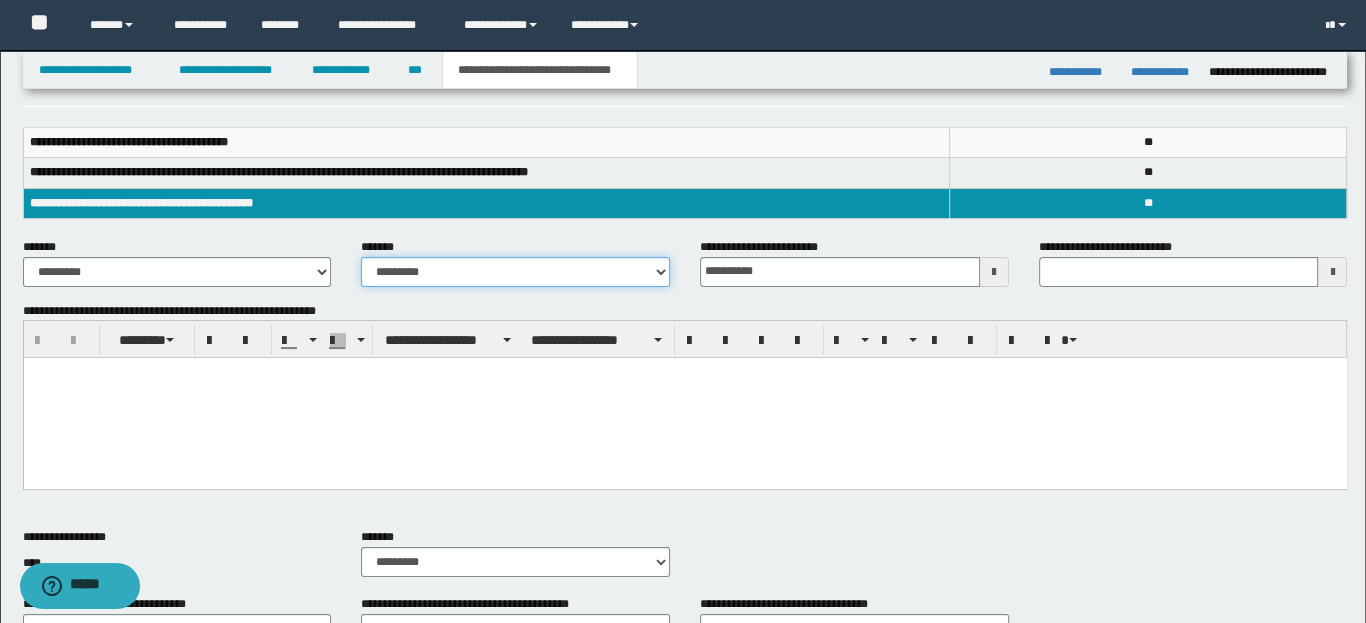 drag, startPoint x: 662, startPoint y: 268, endPoint x: 630, endPoint y: 268, distance: 32 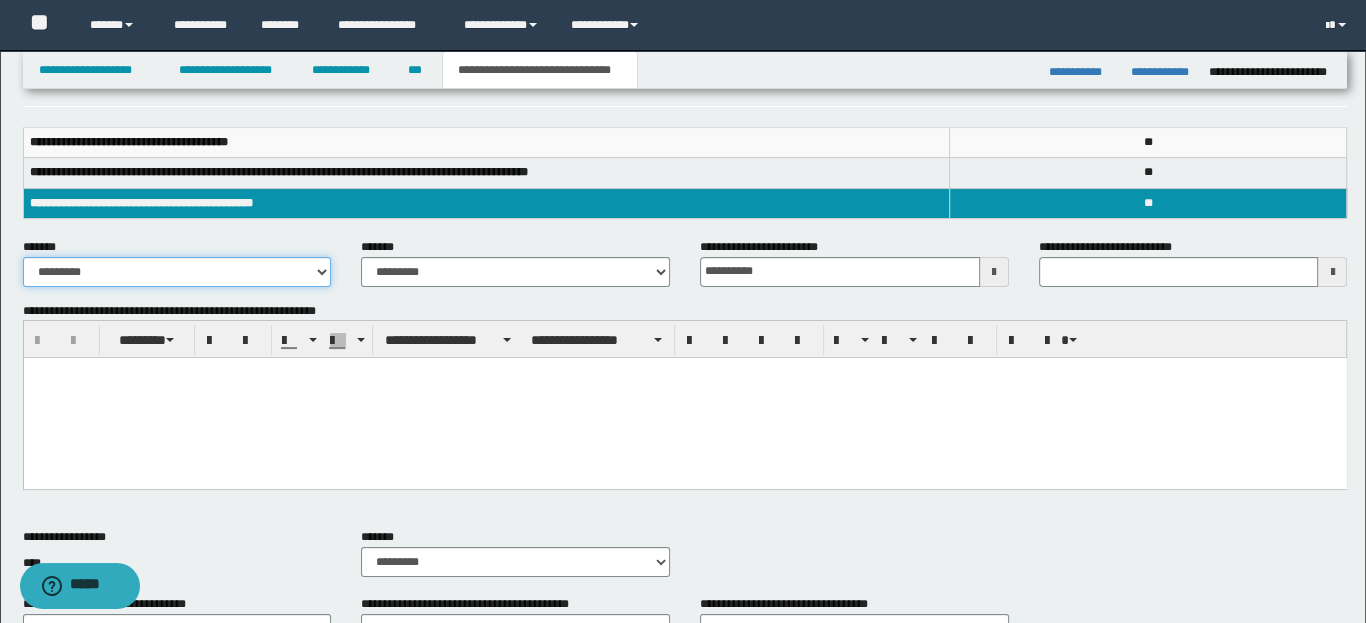 drag, startPoint x: 318, startPoint y: 270, endPoint x: 272, endPoint y: 276, distance: 46.389652 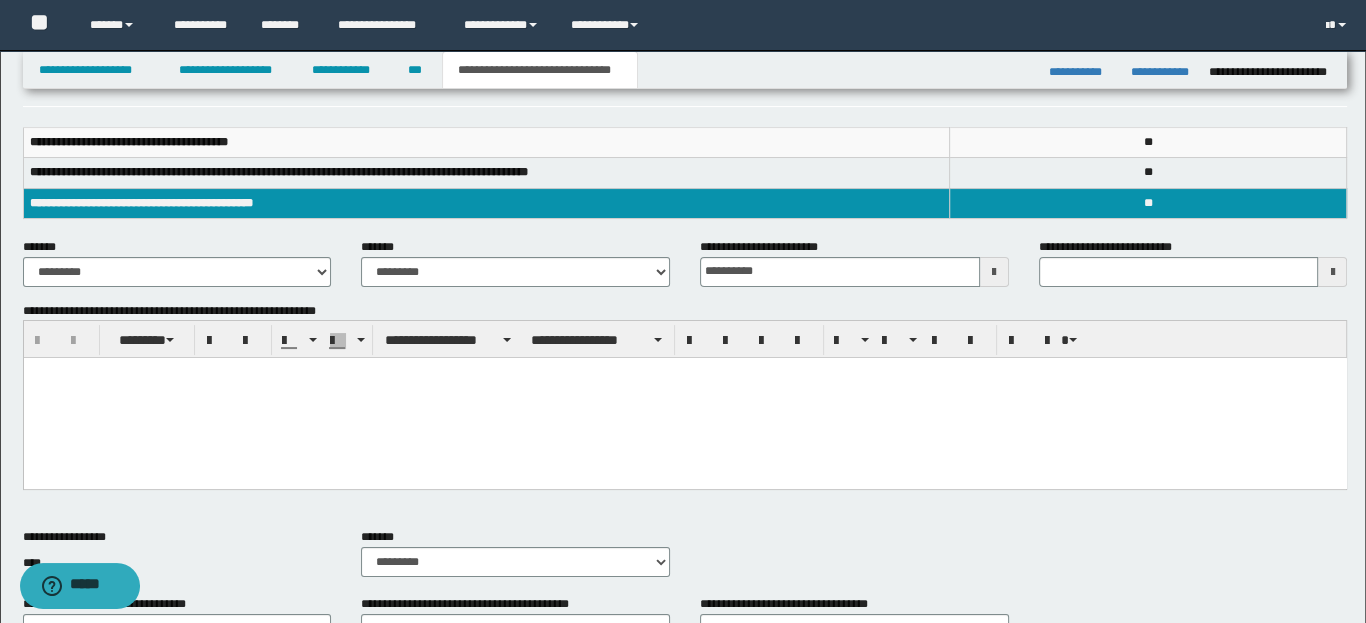click at bounding box center (684, 398) 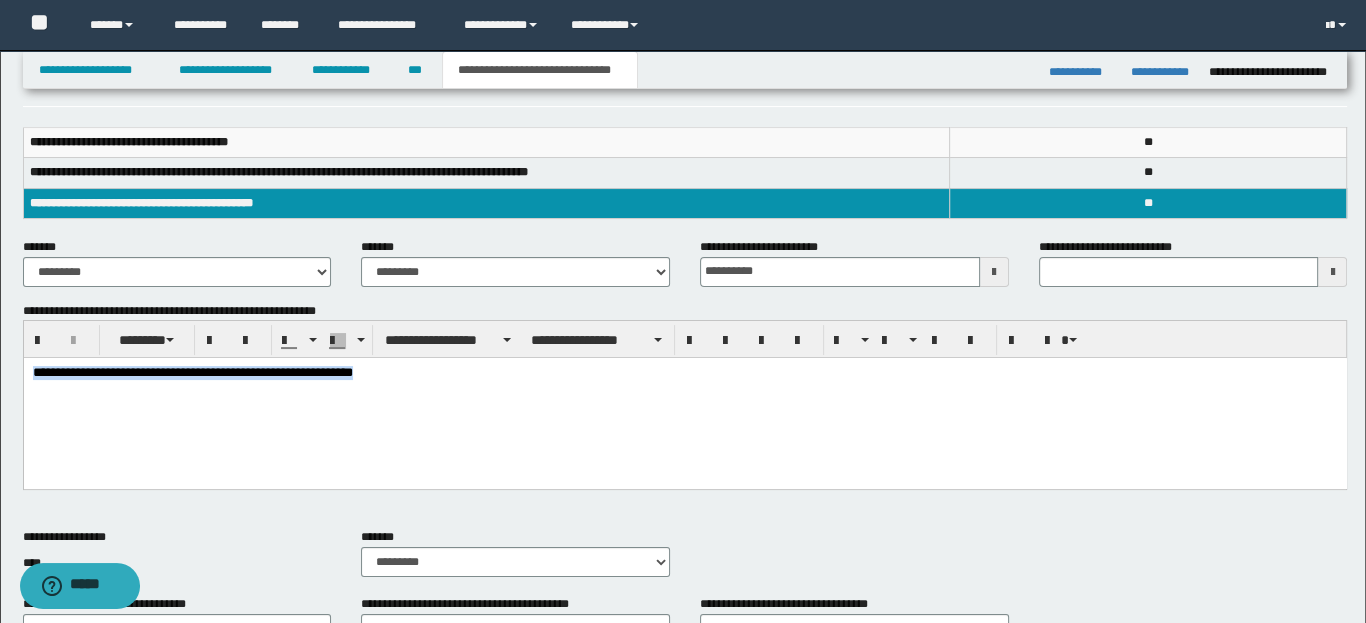 drag, startPoint x: 33, startPoint y: 368, endPoint x: 453, endPoint y: 372, distance: 420.01904 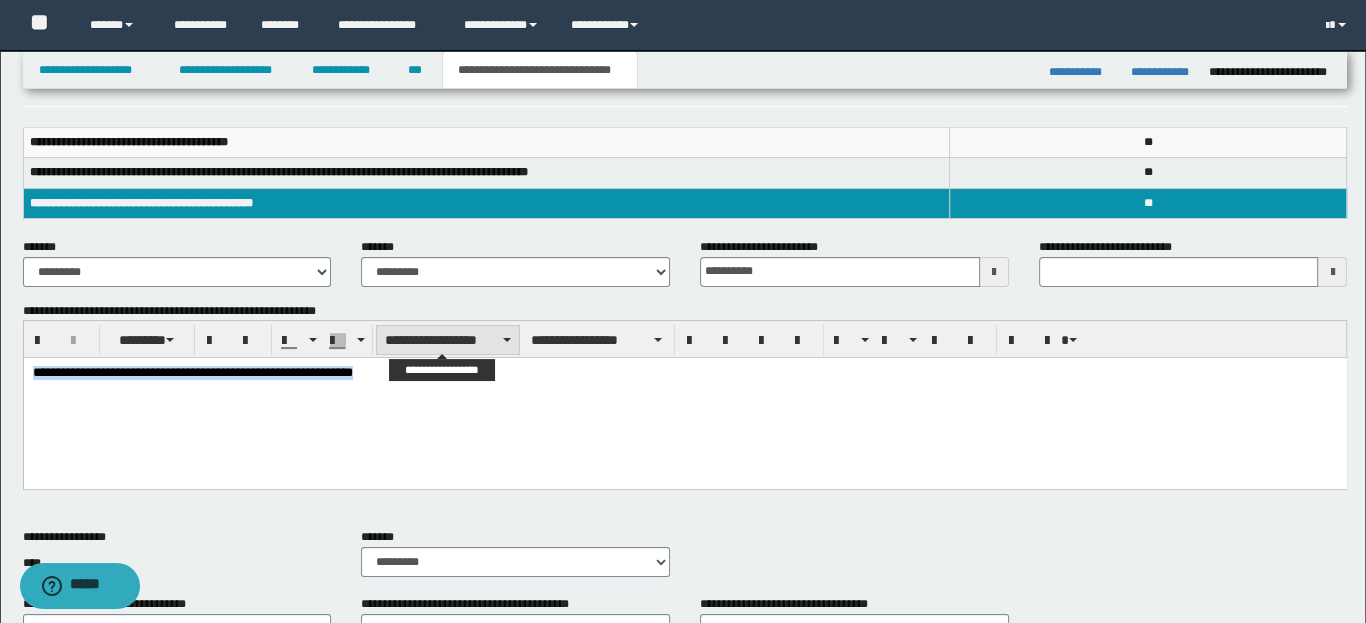 click on "**********" at bounding box center [448, 340] 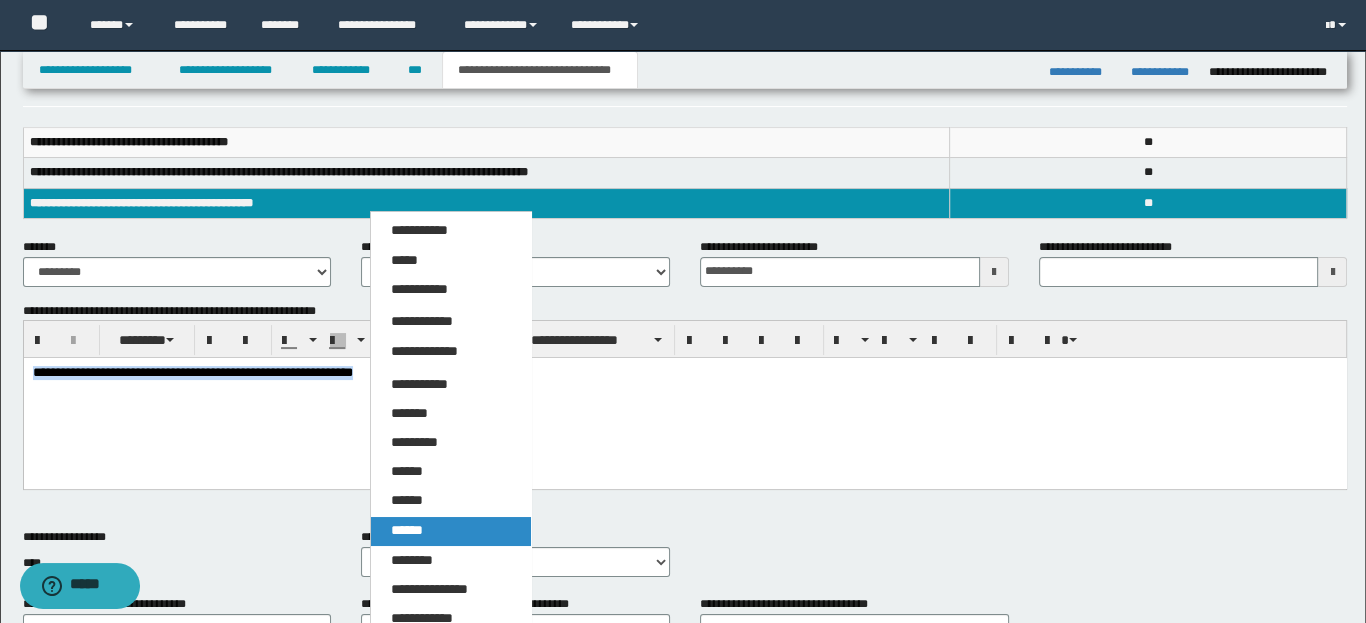 click on "******" at bounding box center [407, 530] 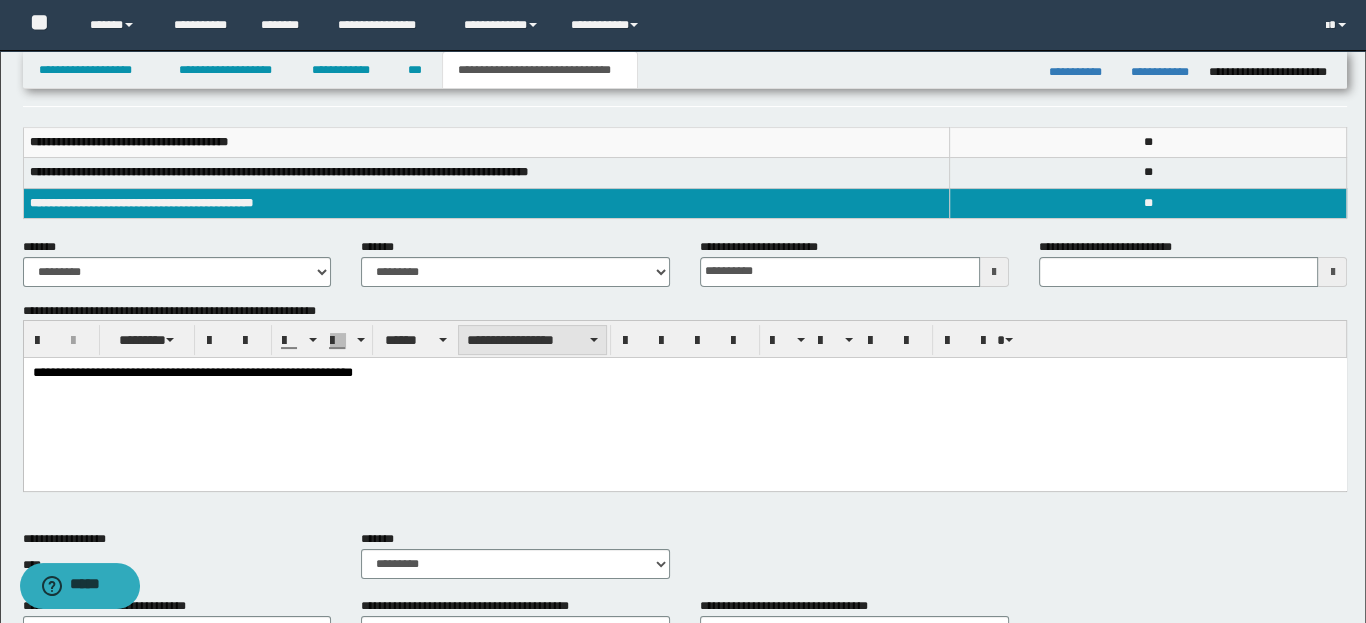 click on "**********" at bounding box center (532, 340) 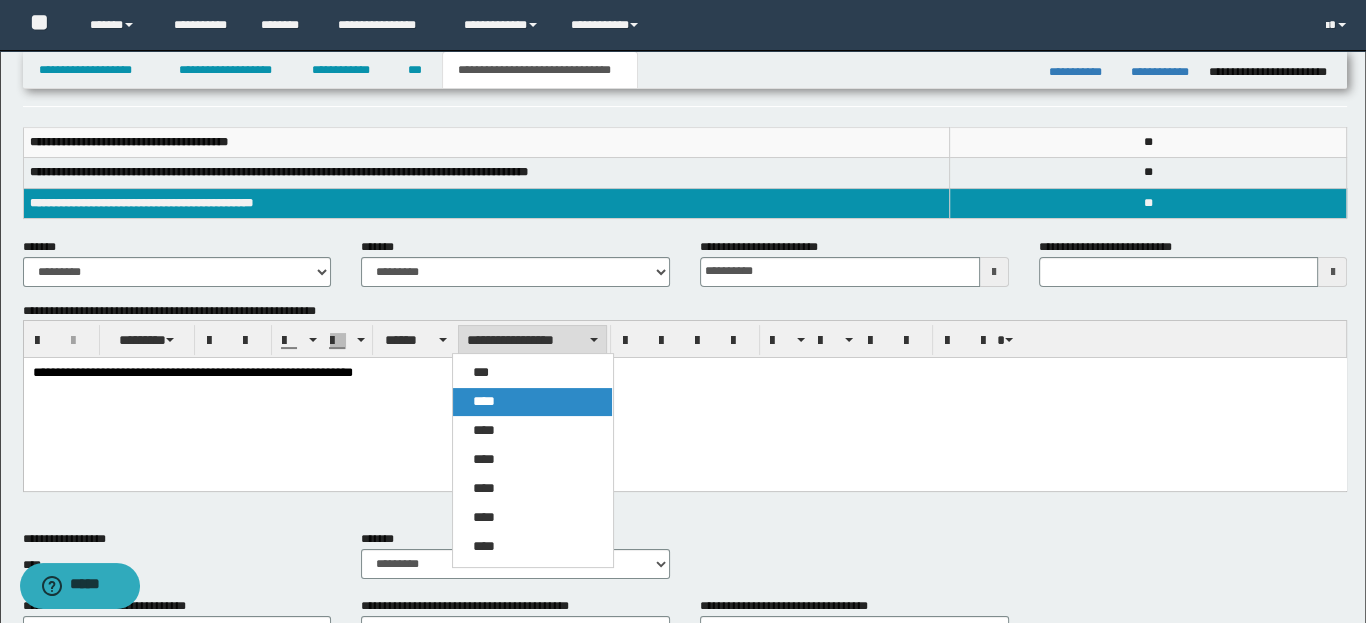 click on "****" at bounding box center (532, 402) 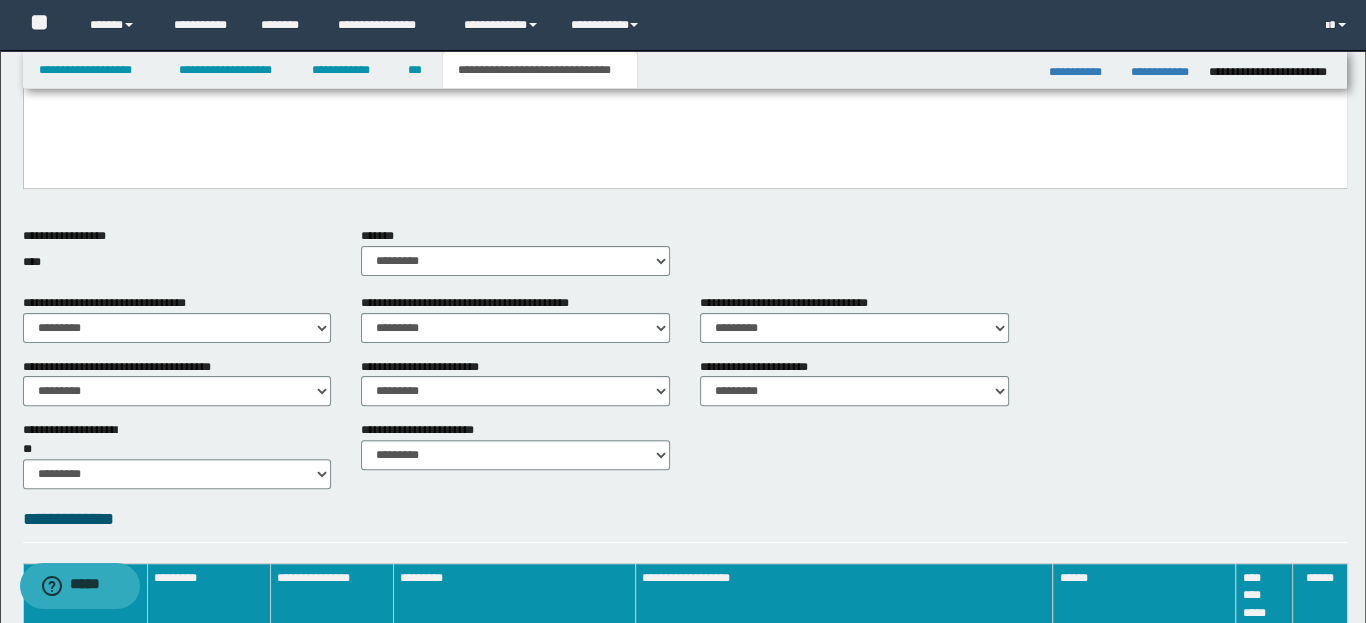 scroll, scrollTop: 552, scrollLeft: 0, axis: vertical 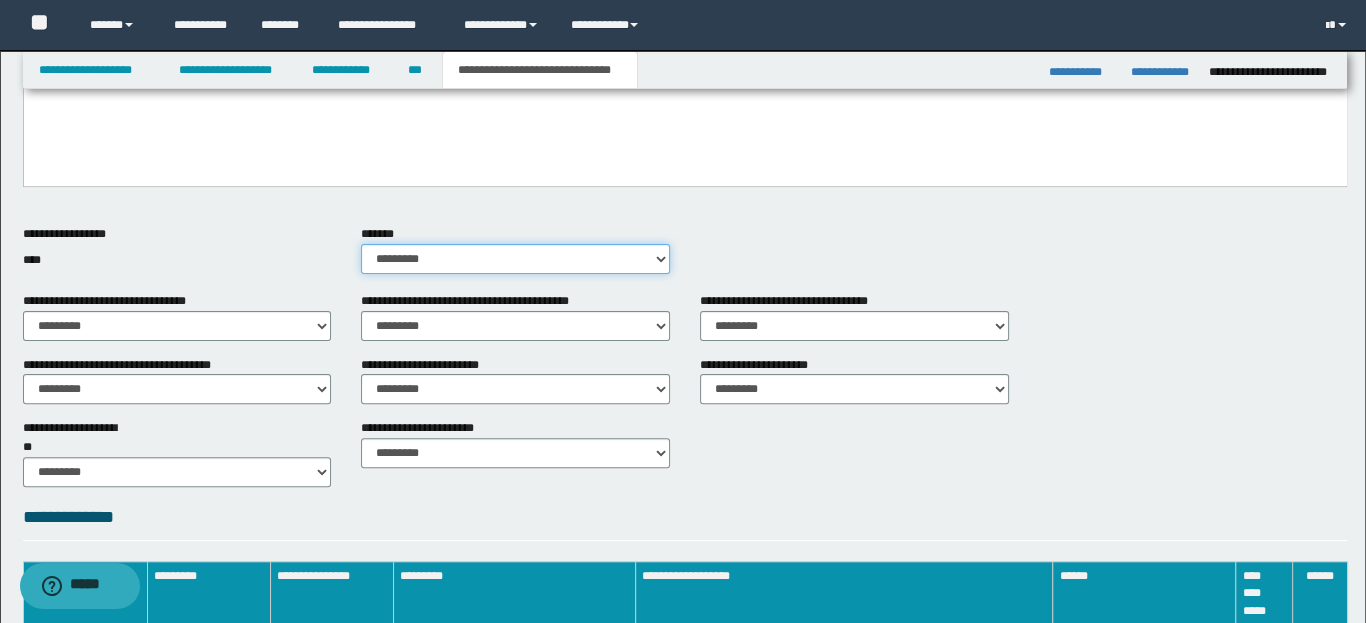 drag, startPoint x: 653, startPoint y: 260, endPoint x: 642, endPoint y: 259, distance: 11.045361 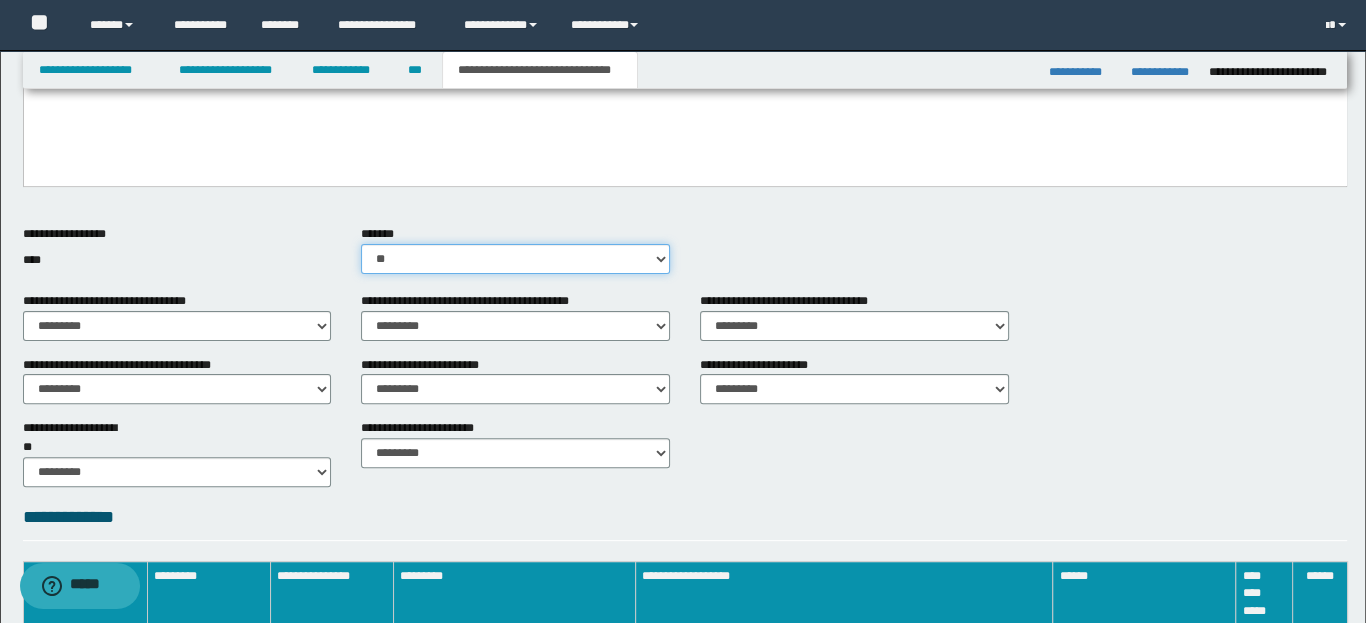 click on "*********
**
**" at bounding box center [515, 259] 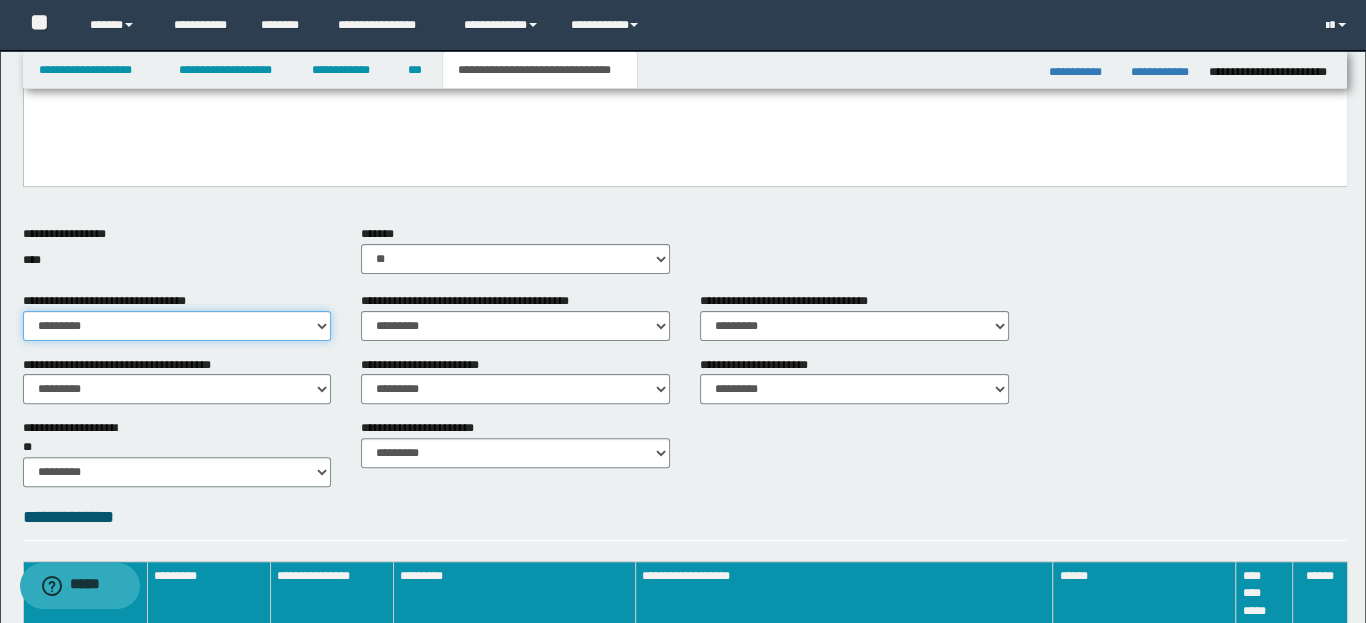 click on "*********
**
**" at bounding box center (177, 326) 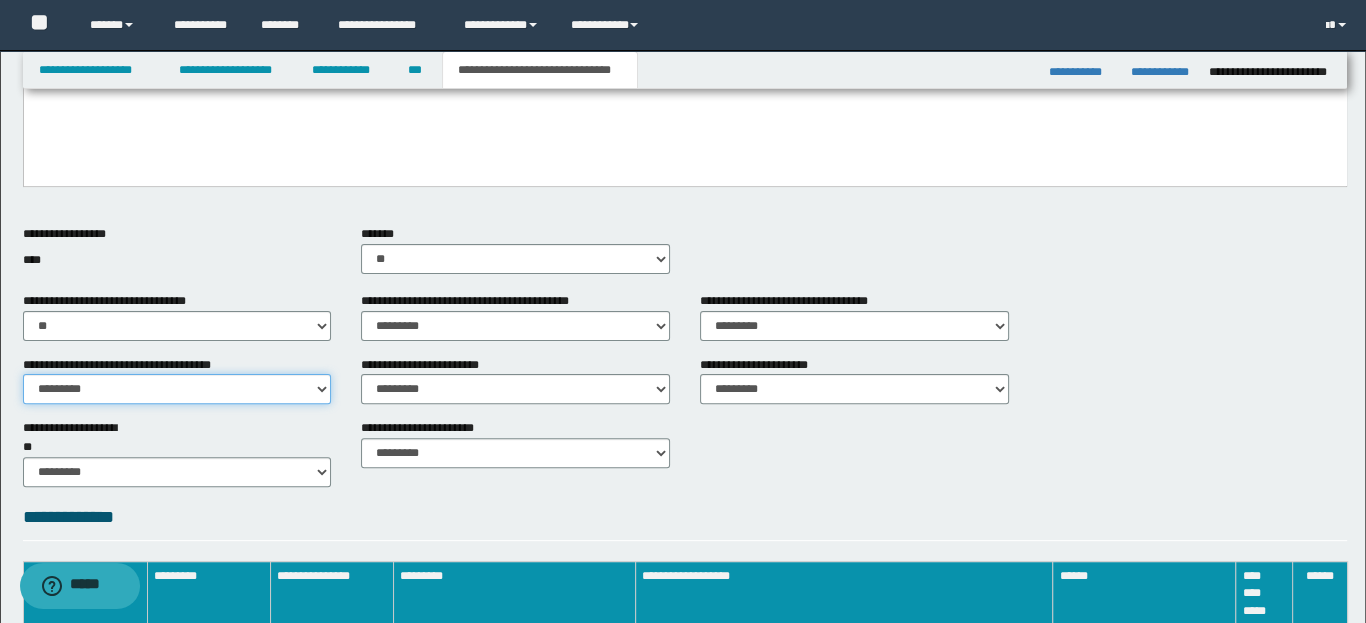 click on "*********
**
**" at bounding box center (177, 389) 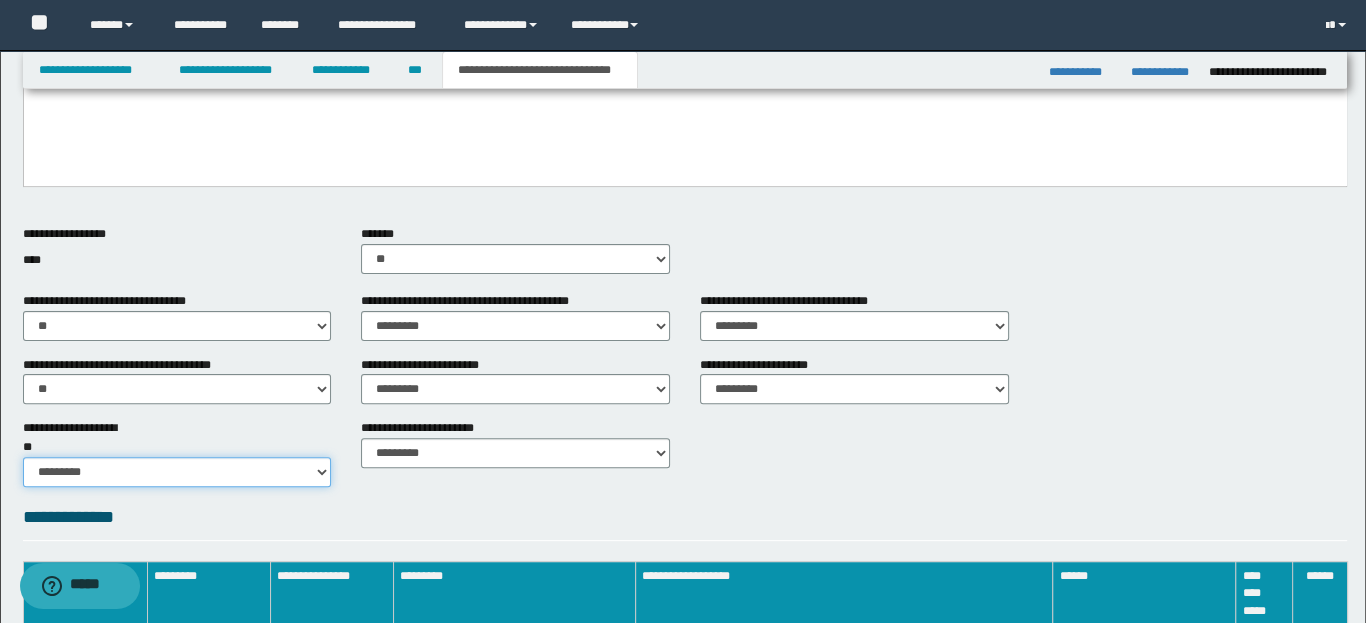 click on "*********
**
**" at bounding box center (177, 472) 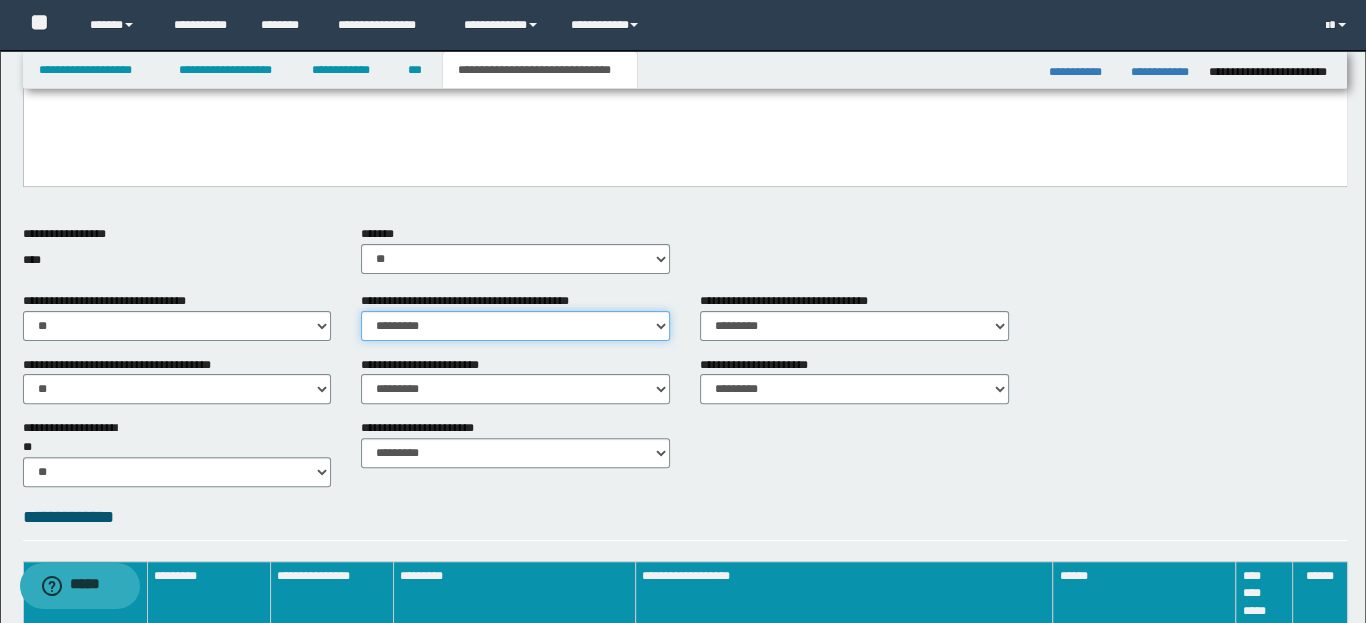 drag, startPoint x: 662, startPoint y: 323, endPoint x: 634, endPoint y: 329, distance: 28.635643 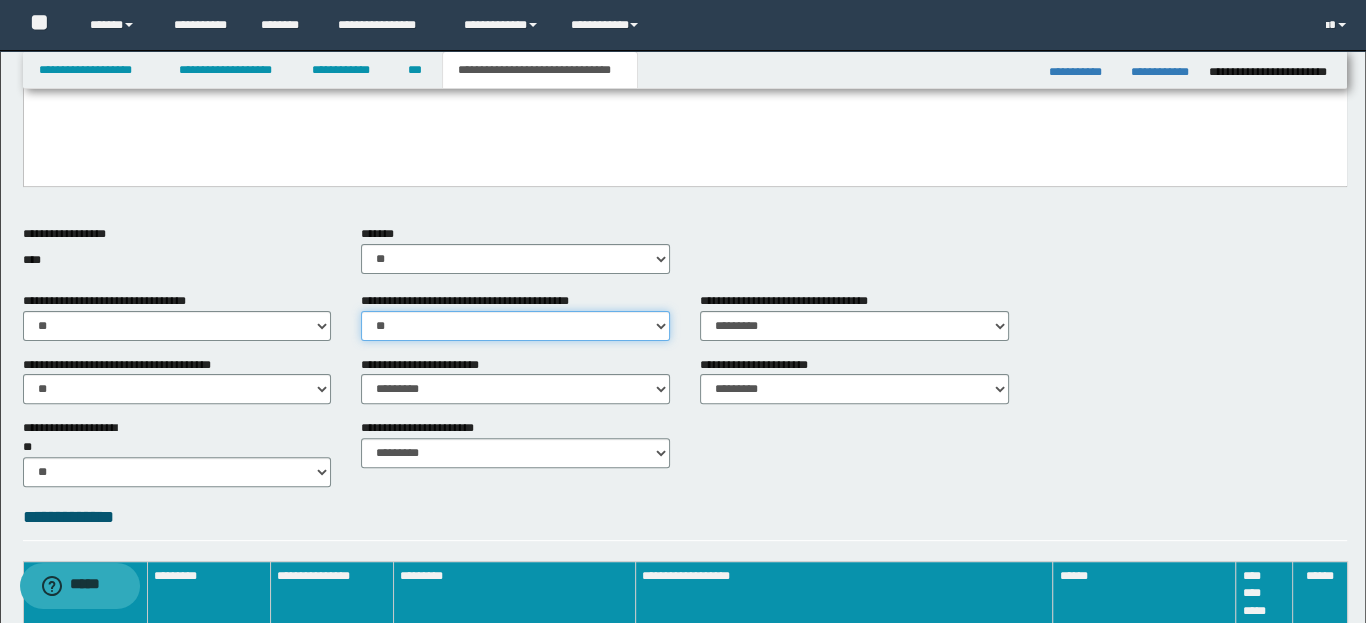 click on "*********
**
**" at bounding box center [515, 326] 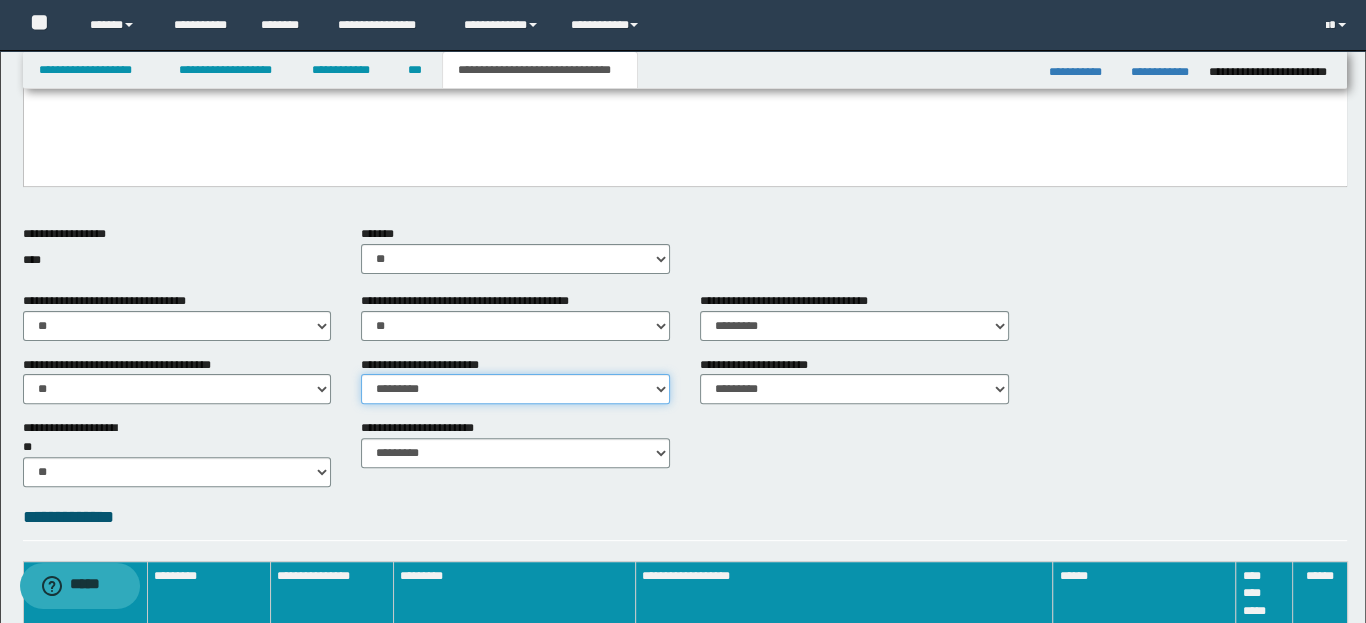 click on "*********
**
**" at bounding box center [515, 389] 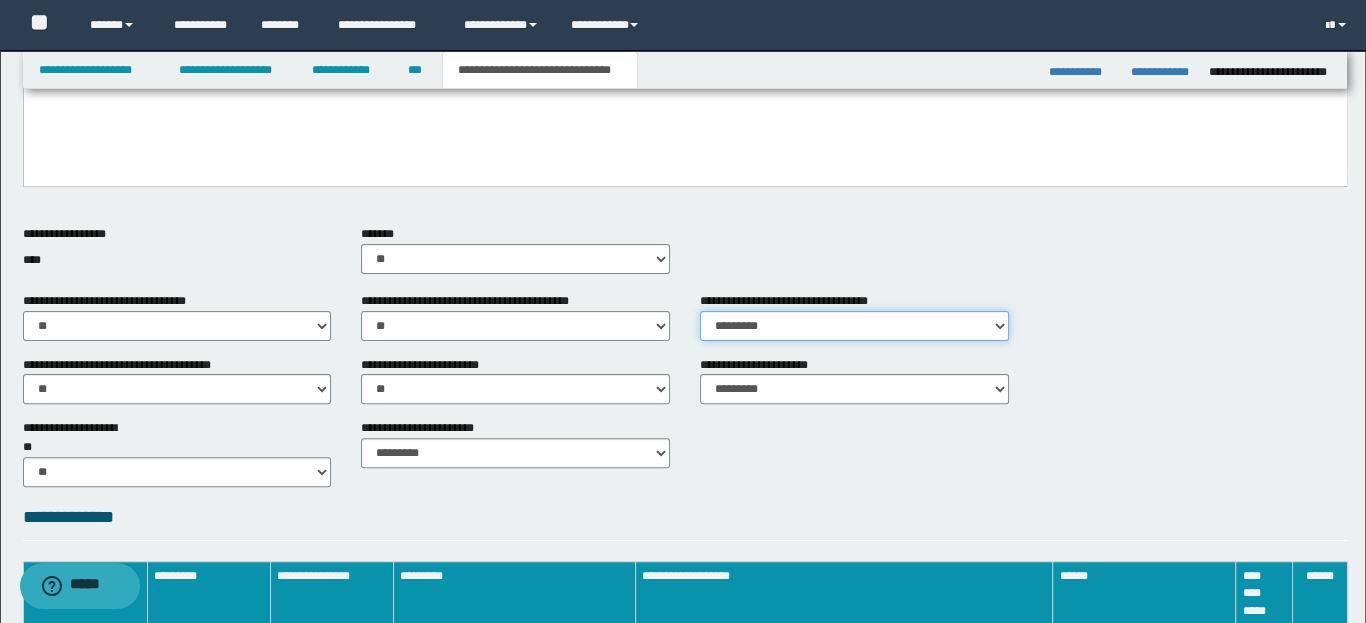 click on "*********
**
**" at bounding box center (854, 326) 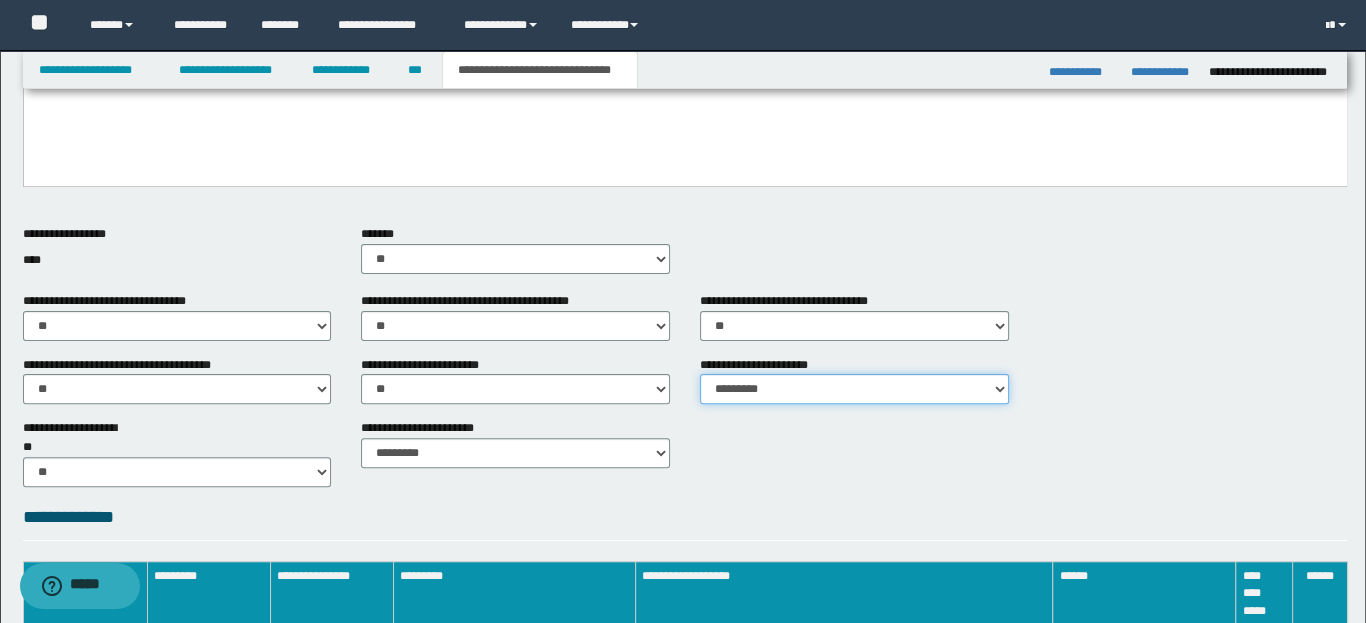 click on "*********
**
**" at bounding box center [854, 389] 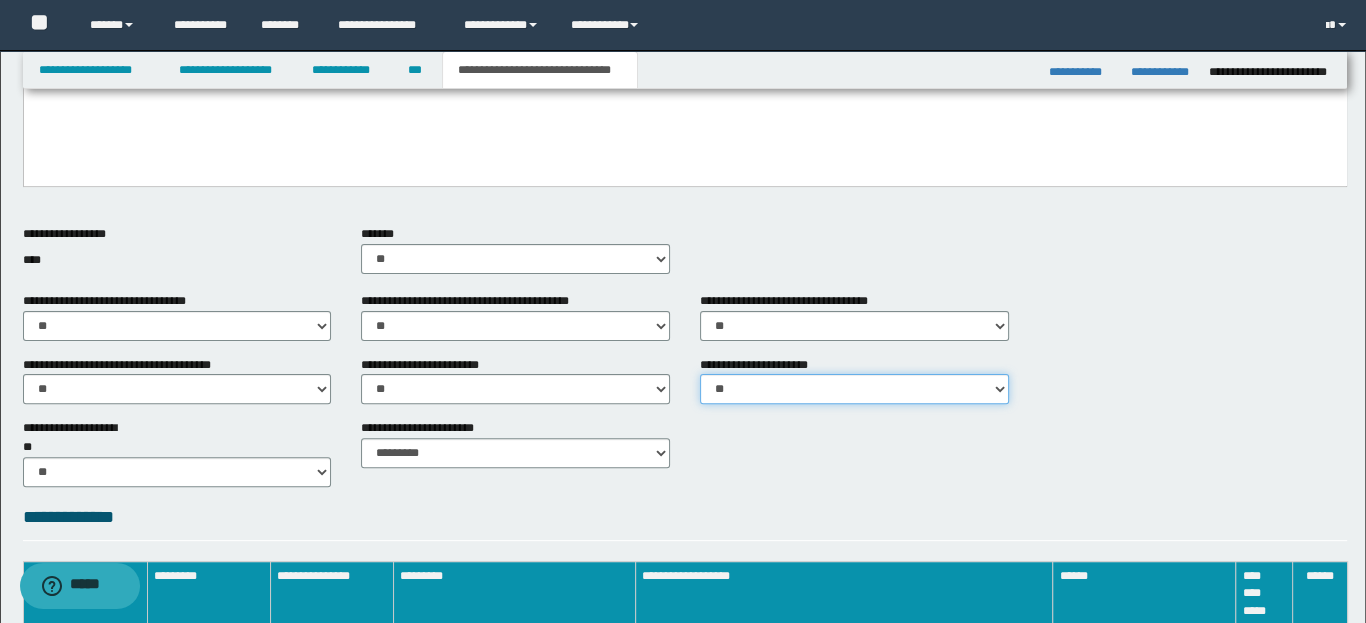 click on "*********
**
**" at bounding box center [854, 389] 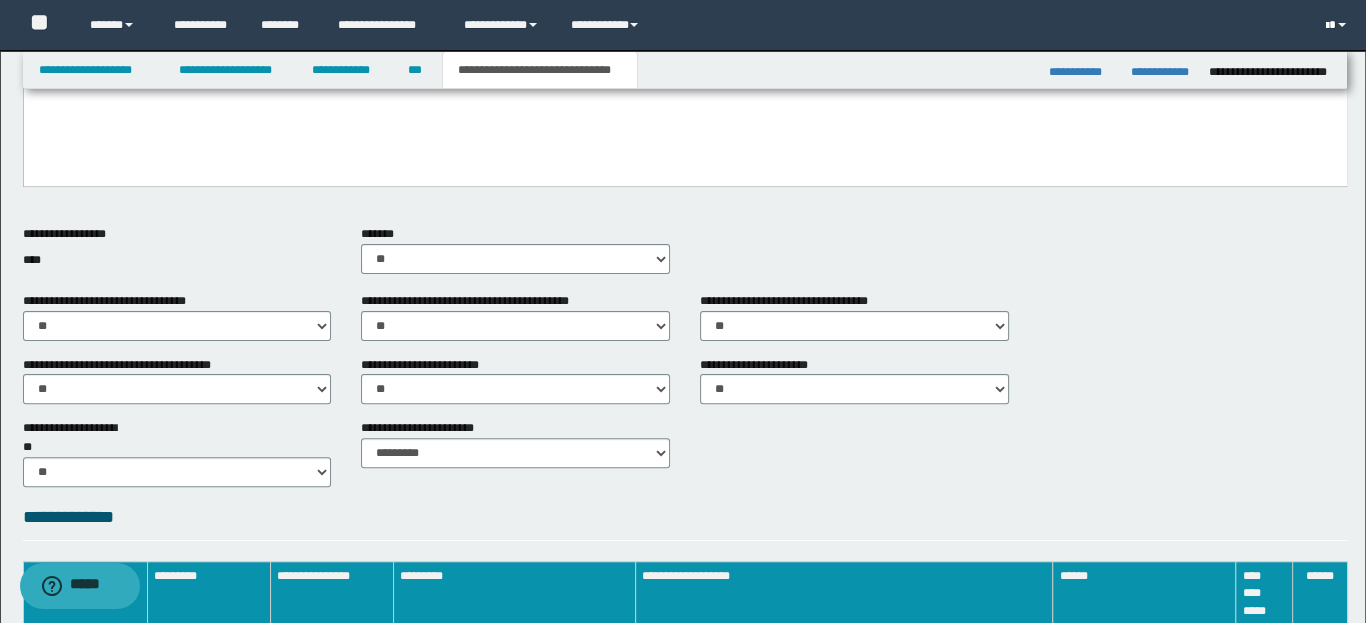 click at bounding box center [1338, 25] 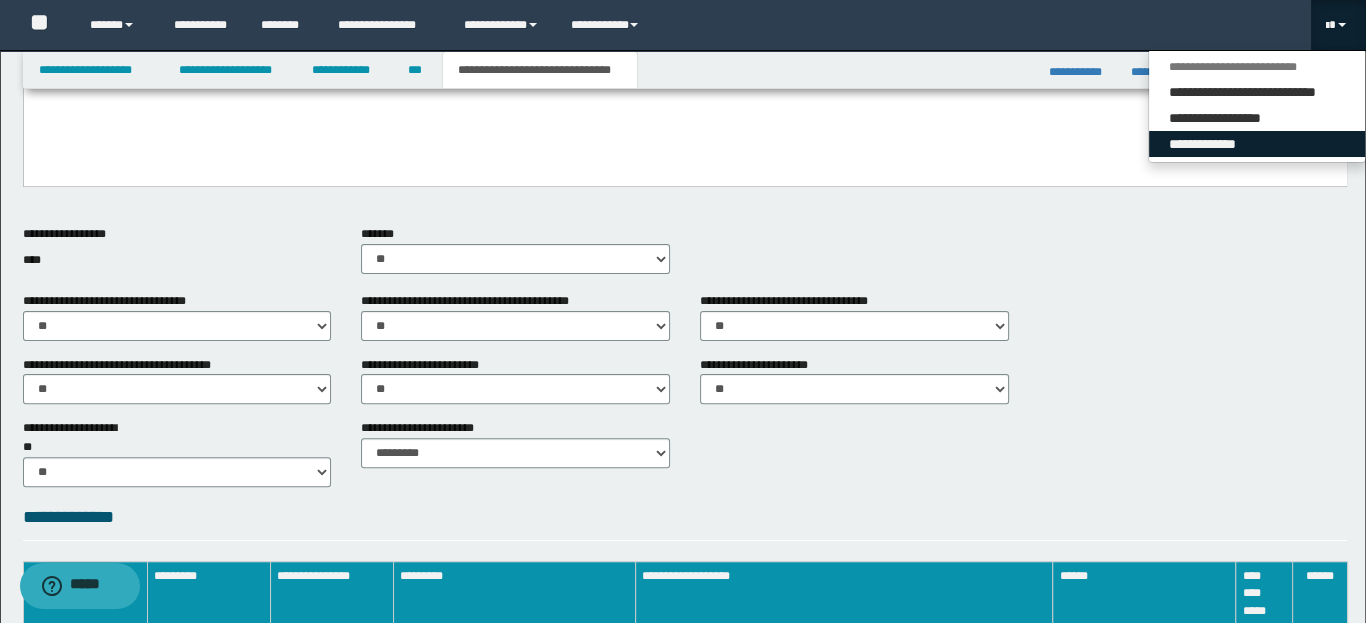 click on "**********" at bounding box center (1257, 144) 